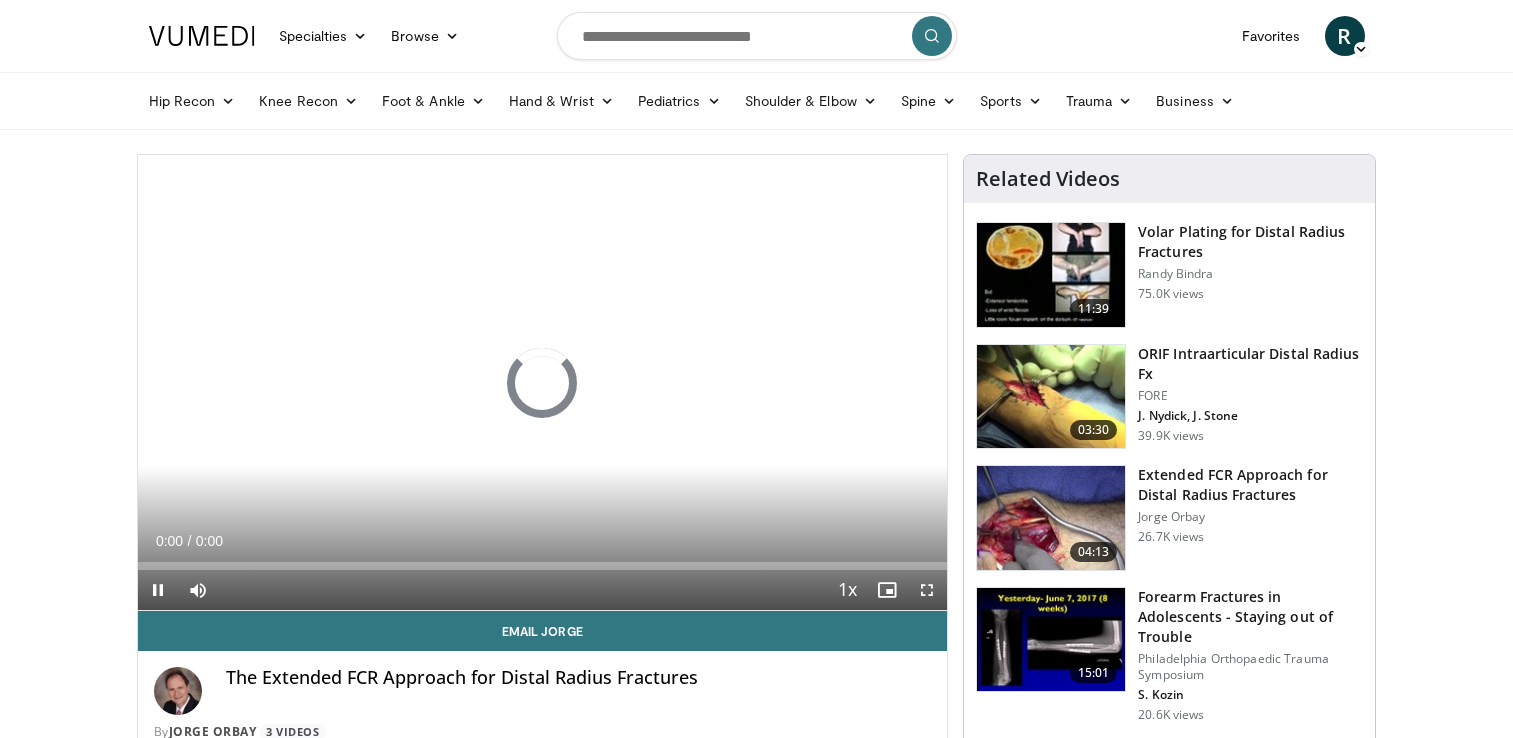 scroll, scrollTop: 0, scrollLeft: 0, axis: both 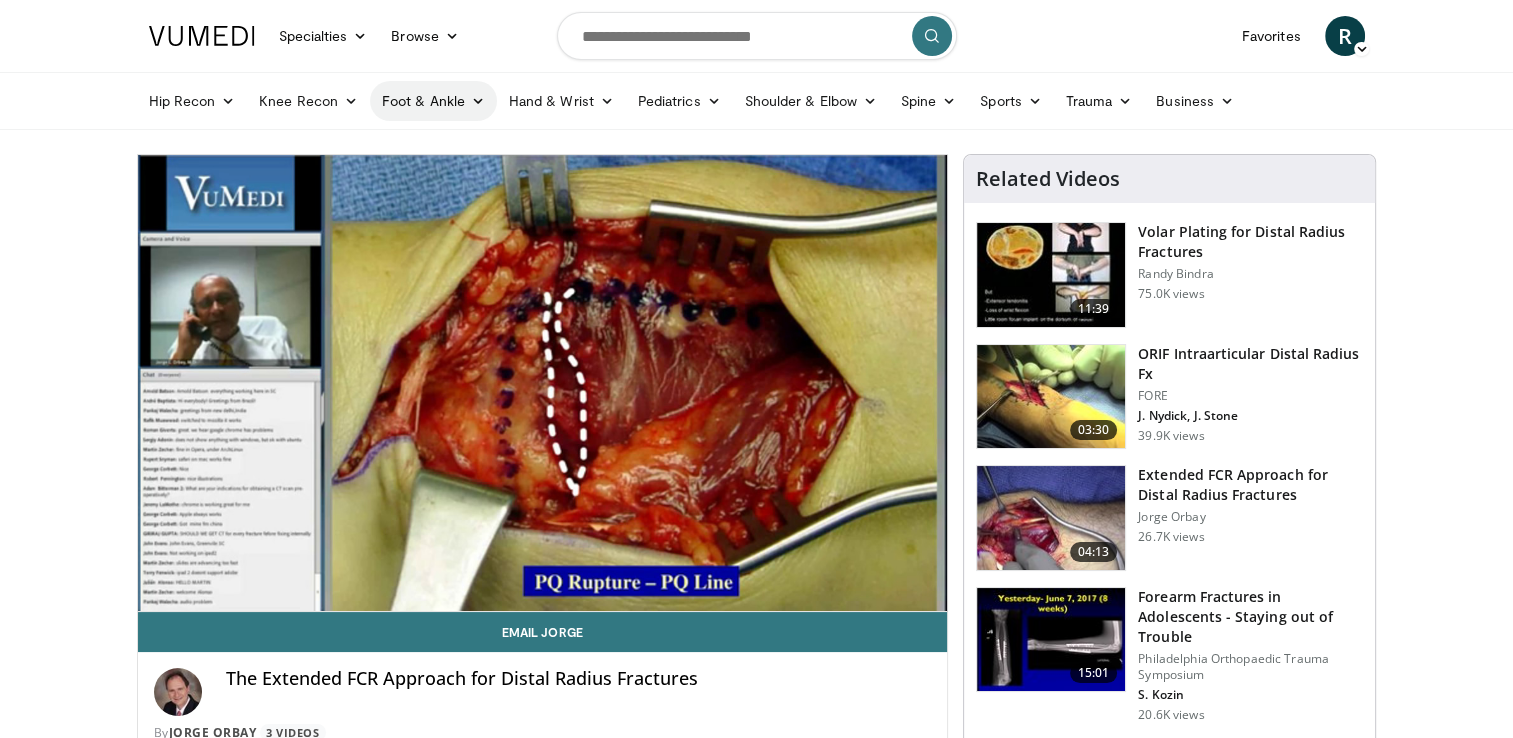 click on "Foot & Ankle" at bounding box center (433, 101) 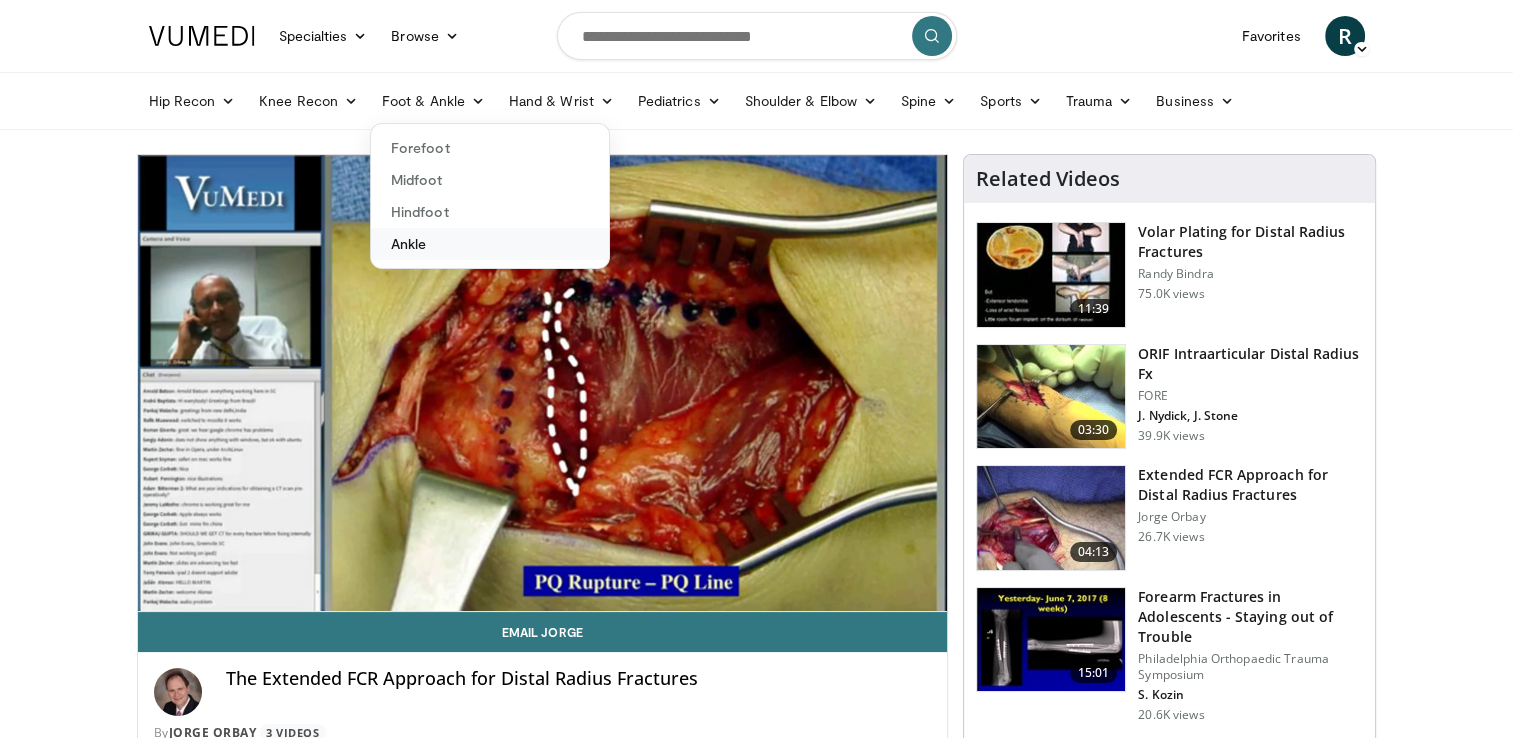 click on "Ankle" at bounding box center [490, 244] 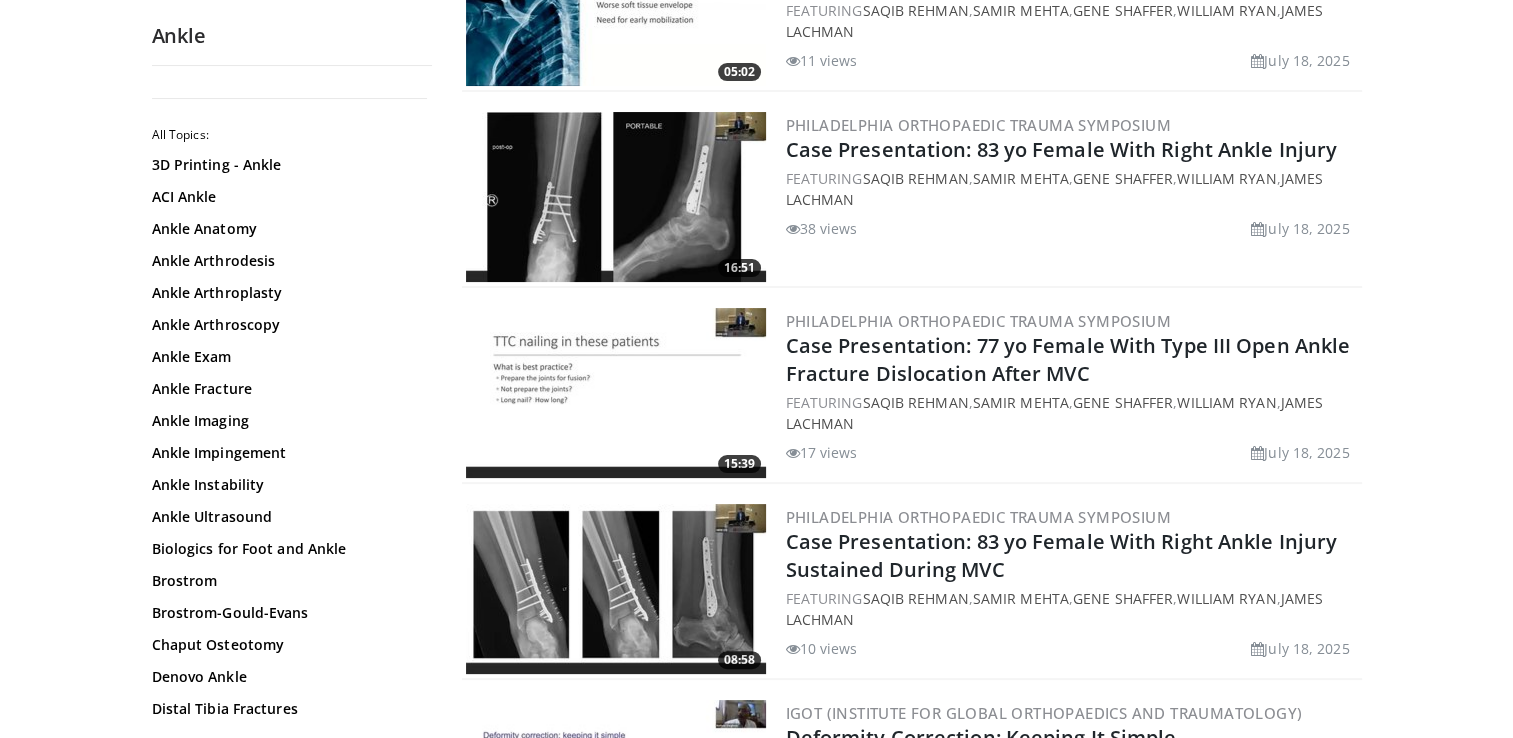 scroll, scrollTop: 320, scrollLeft: 0, axis: vertical 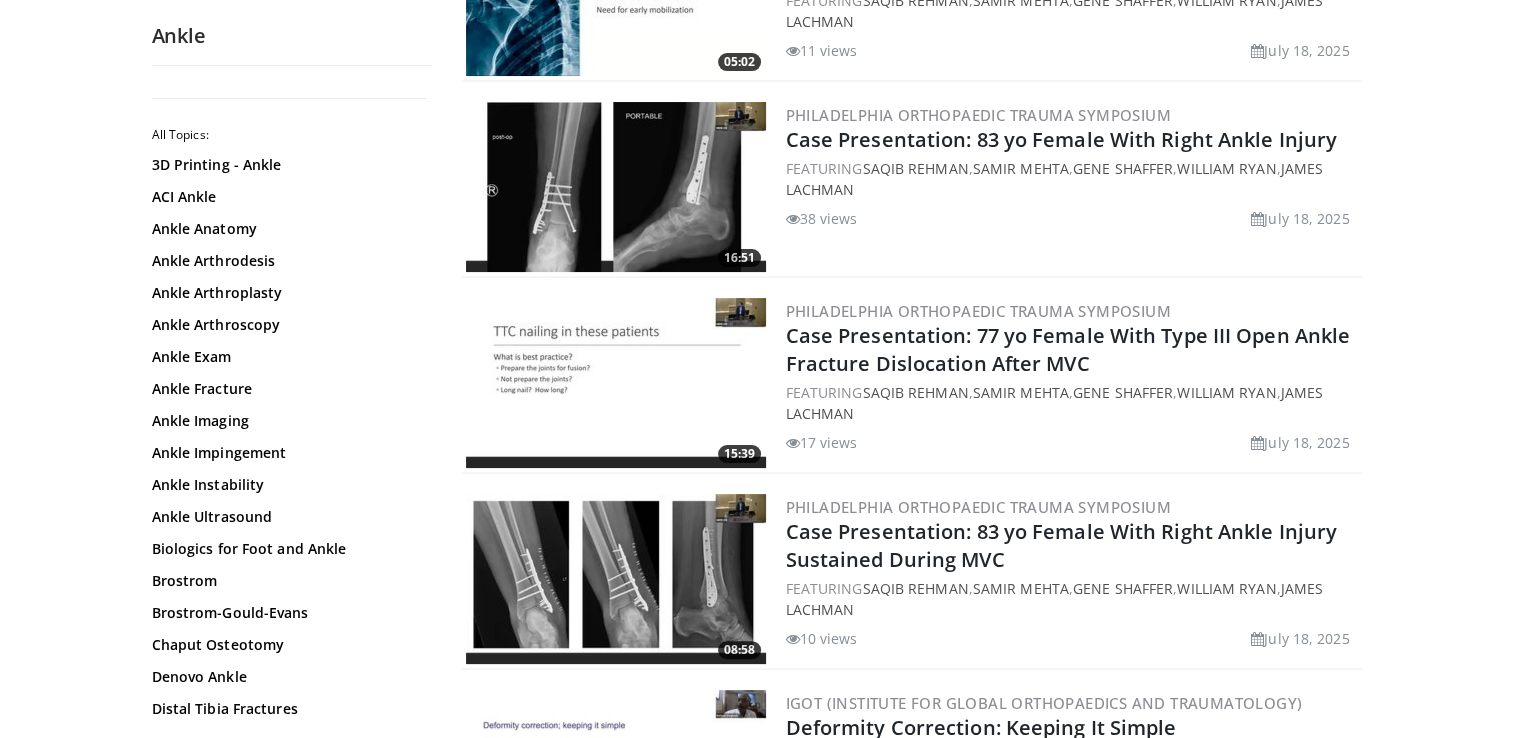 click on "Specialties
Adult & Family Medicine
Allergy, Asthma, Immunology
Anesthesiology
Cardiology
Dental
Dermatology
Endocrinology
Gastroenterology & Hepatology
General Surgery
Hematology & Oncology
Infectious Disease
Nephrology
Neurology
Neurosurgery
Obstetrics & Gynecology
Ophthalmology
Oral Maxillofacial
Orthopaedics
Otolaryngology
Pediatrics
Plastic Surgery
Podiatry
Psychiatry
Pulmonology
Radiation Oncology
Radiology
Rheumatology
Urology" at bounding box center [756, 2367] 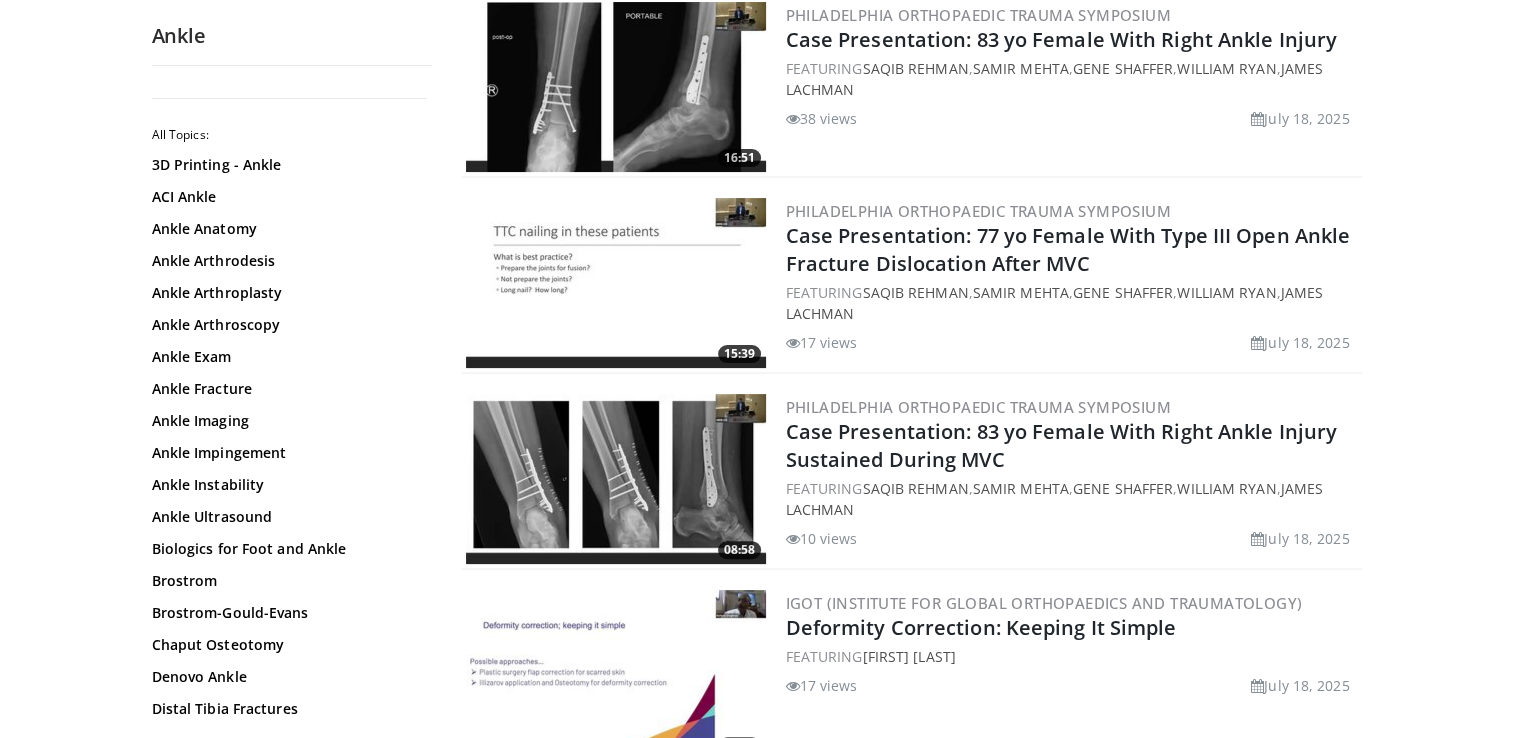 scroll, scrollTop: 440, scrollLeft: 0, axis: vertical 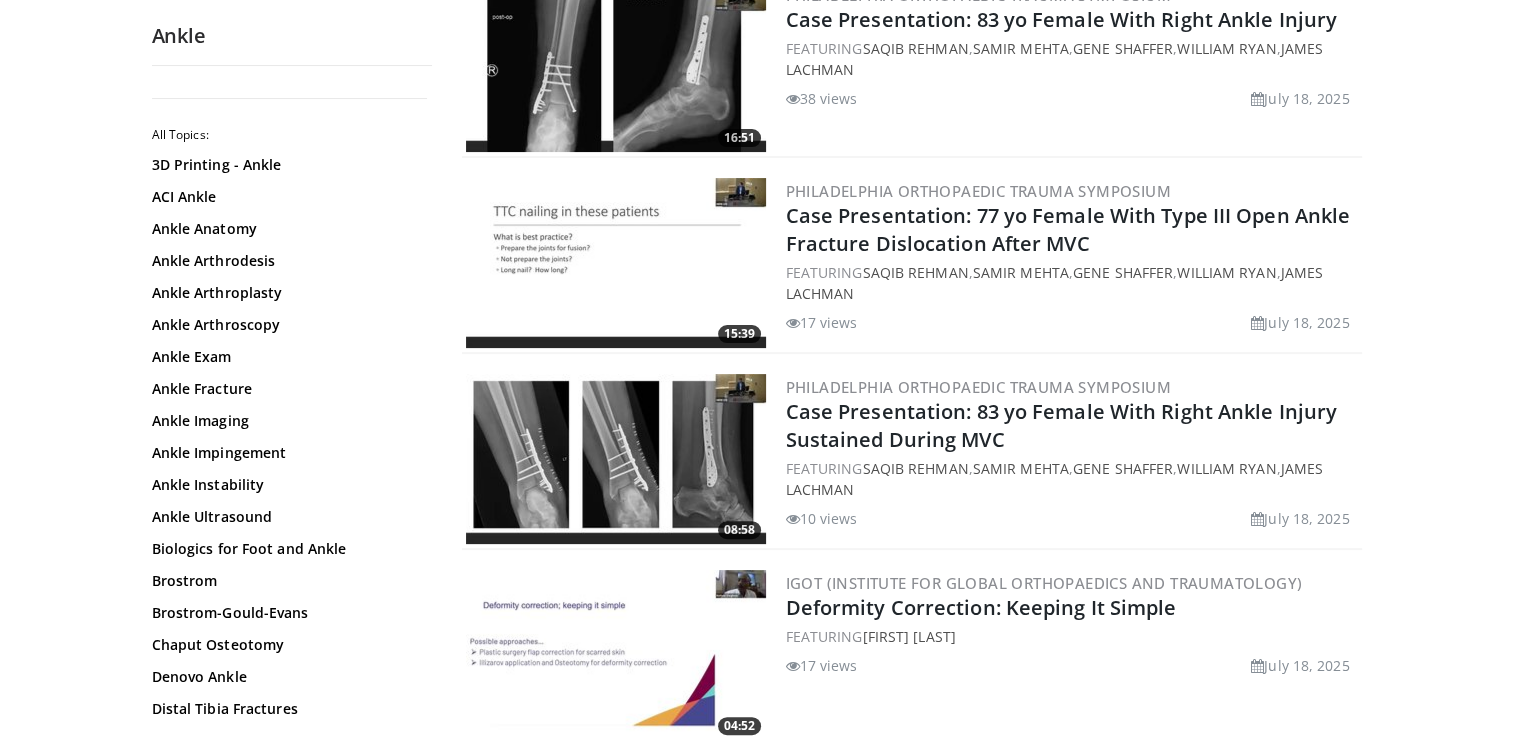 click on "Specialties
Adult & Family Medicine
Allergy, Asthma, Immunology
Anesthesiology
Cardiology
Dental
Dermatology
Endocrinology
Gastroenterology & Hepatology
General Surgery
Hematology & Oncology
Infectious Disease
Nephrology
Neurology
Neurosurgery
Obstetrics & Gynecology
Ophthalmology
Oral Maxillofacial
Orthopaedics
Otolaryngology
Pediatrics
Plastic Surgery
Podiatry
Psychiatry
Pulmonology
Radiation Oncology
Radiology
Rheumatology
Urology" at bounding box center [756, 2247] 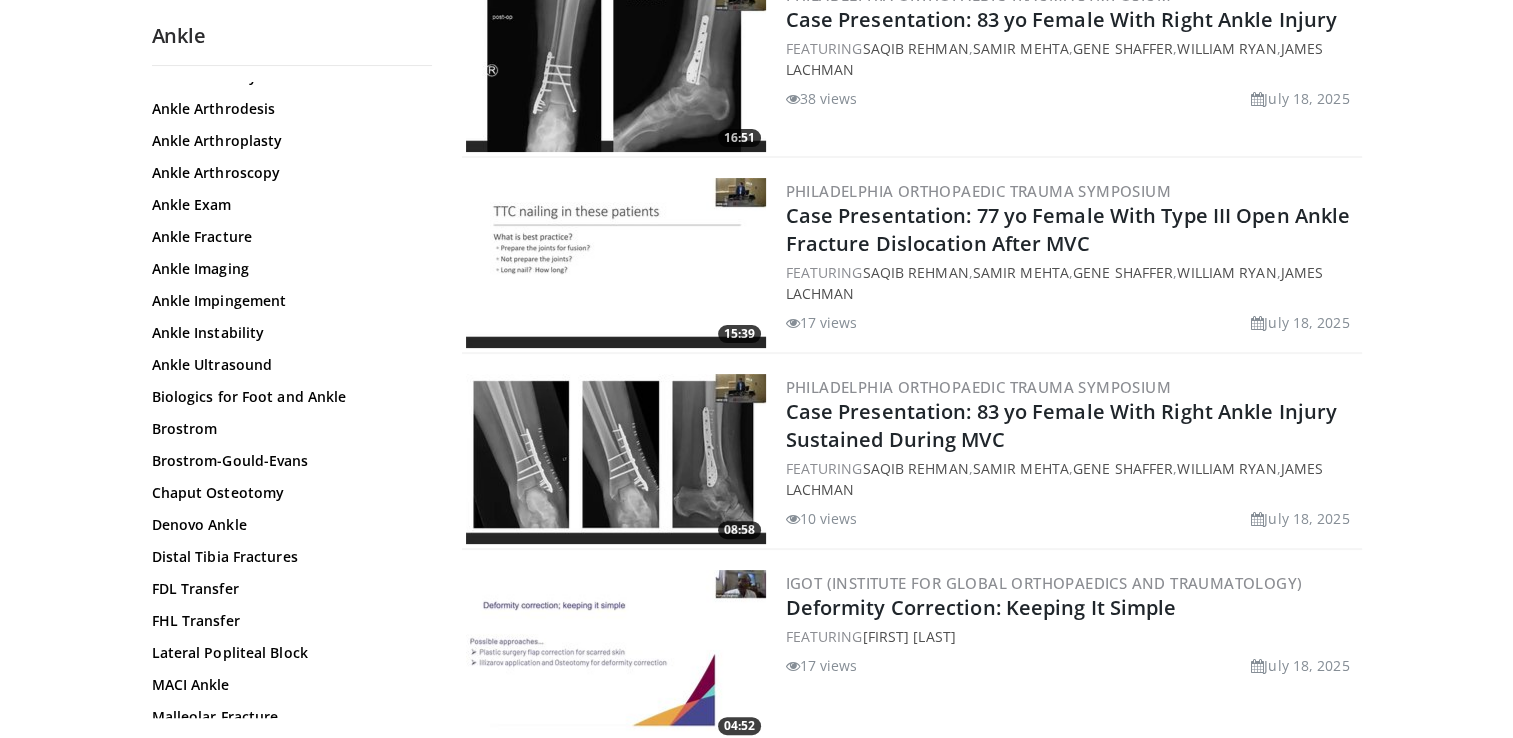 scroll, scrollTop: 215, scrollLeft: 0, axis: vertical 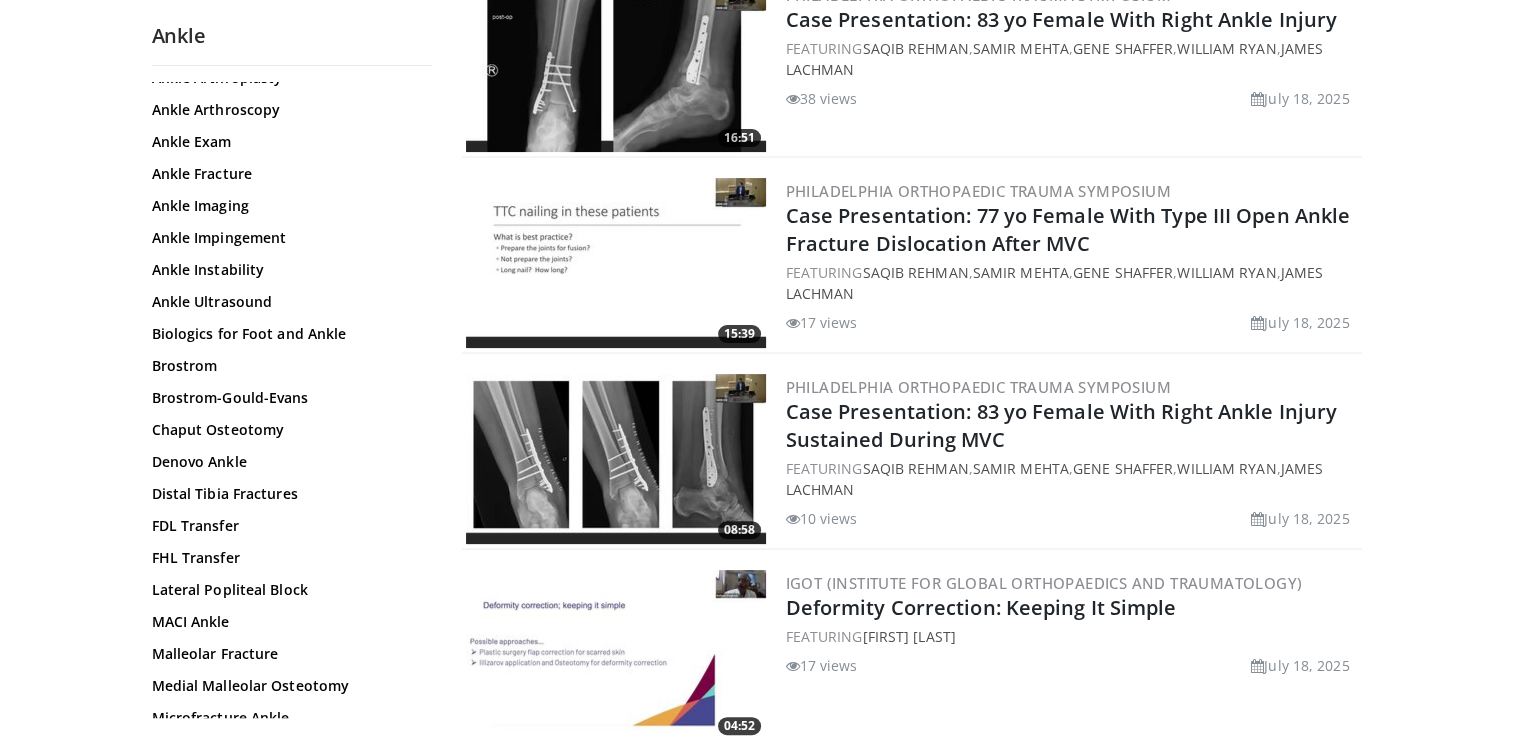 drag, startPoint x: 439, startPoint y: 469, endPoint x: 434, endPoint y: 546, distance: 77.16217 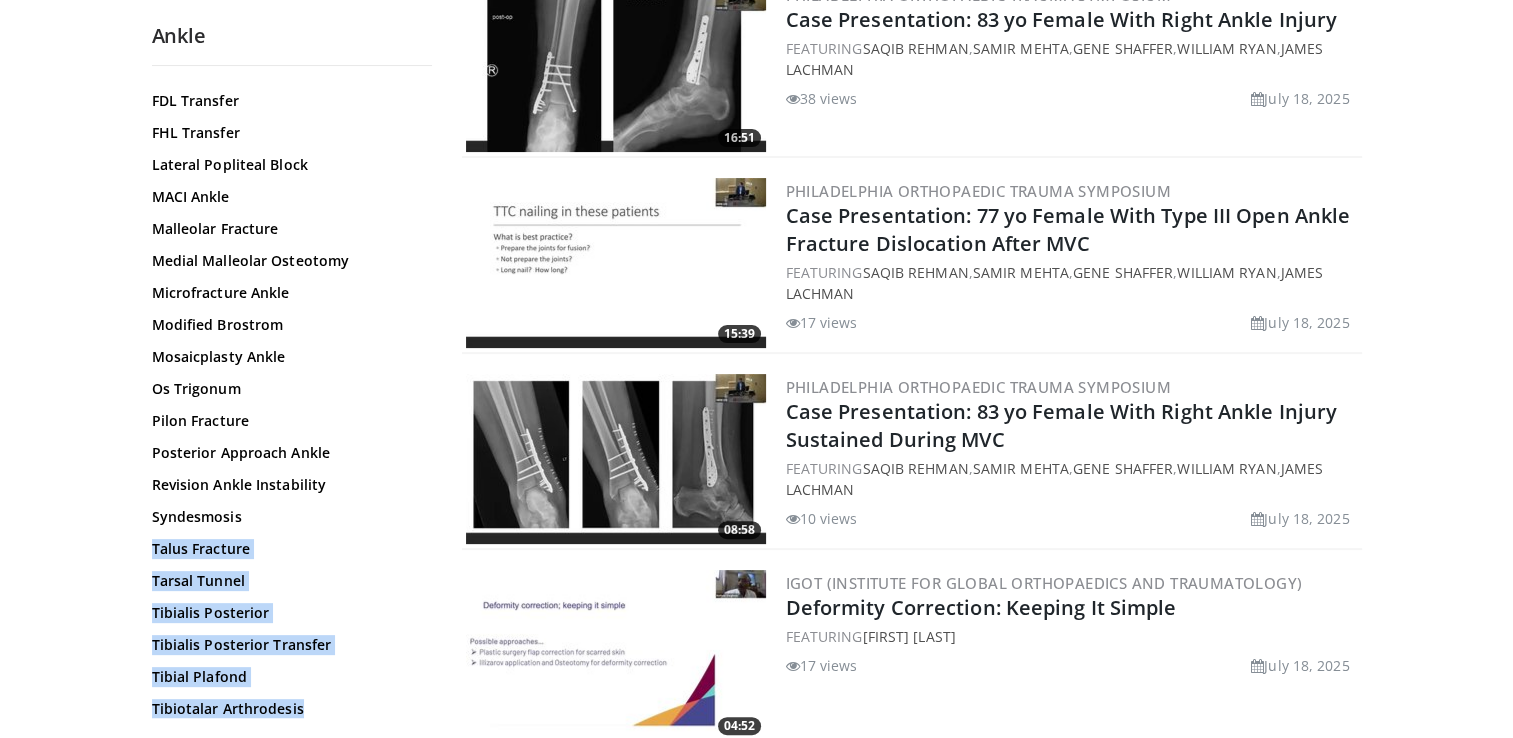 drag, startPoint x: 431, startPoint y: 522, endPoint x: 438, endPoint y: 550, distance: 28.86174 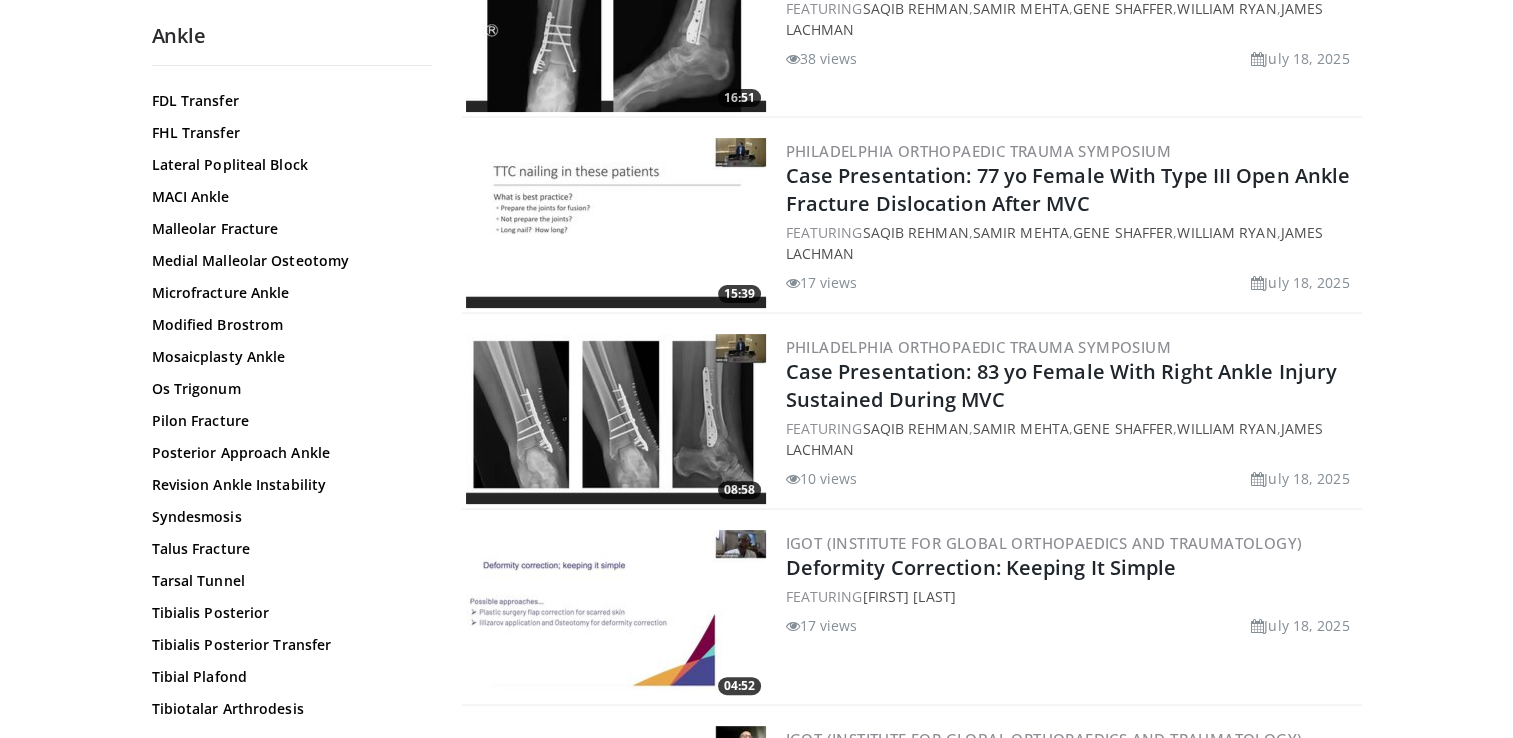scroll, scrollTop: 520, scrollLeft: 0, axis: vertical 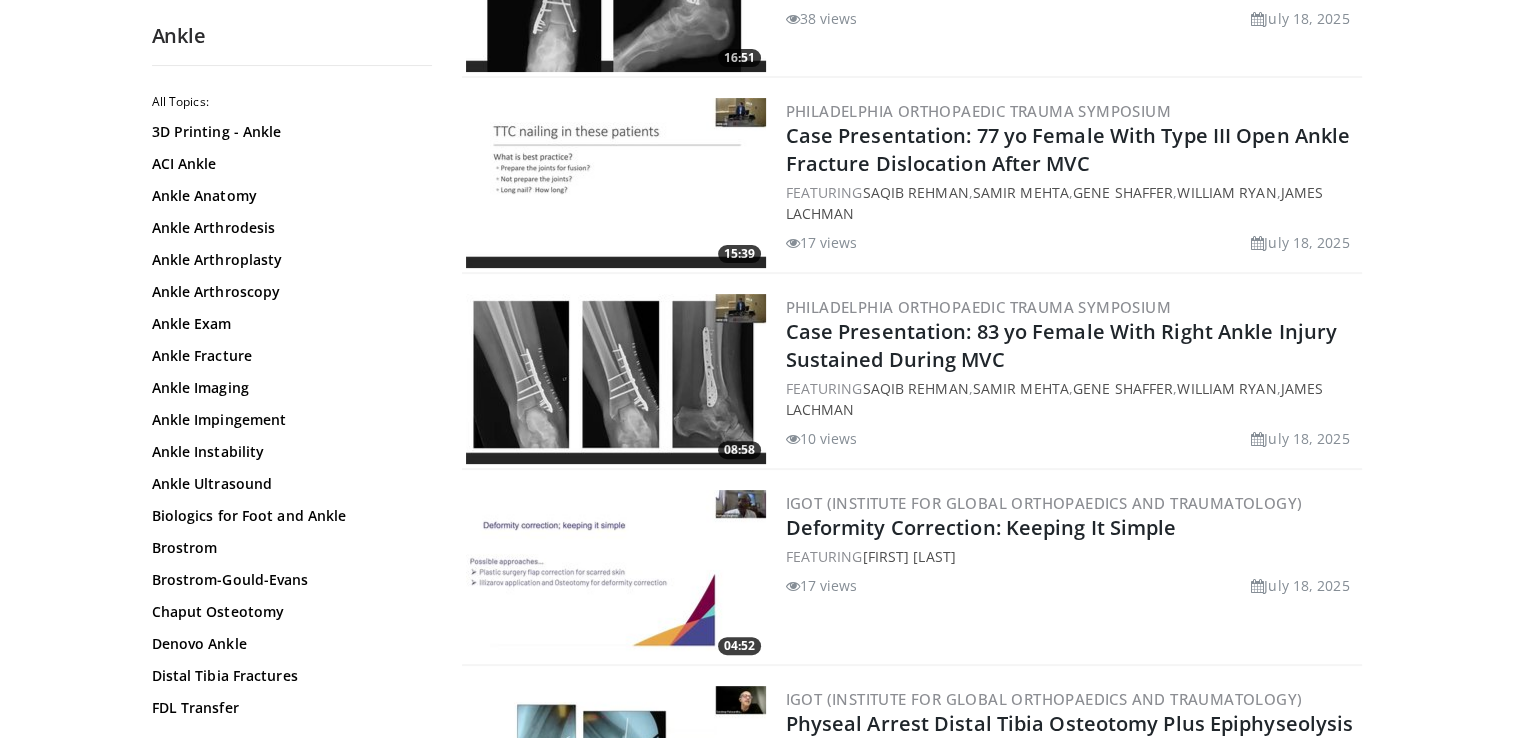 click on "Specialties
Adult & Family Medicine
Allergy, Asthma, Immunology
Anesthesiology
Cardiology
Dental
Dermatology
Endocrinology
Gastroenterology & Hepatology
General Surgery
Hematology & Oncology
Infectious Disease
Nephrology
Neurology
Neurosurgery
Obstetrics & Gynecology
Ophthalmology
Oral Maxillofacial
Orthopaedics
Otolaryngology
Pediatrics
Plastic Surgery
Podiatry
Psychiatry
Pulmonology
Radiation Oncology
Radiology
Rheumatology
Urology" at bounding box center (756, 2167) 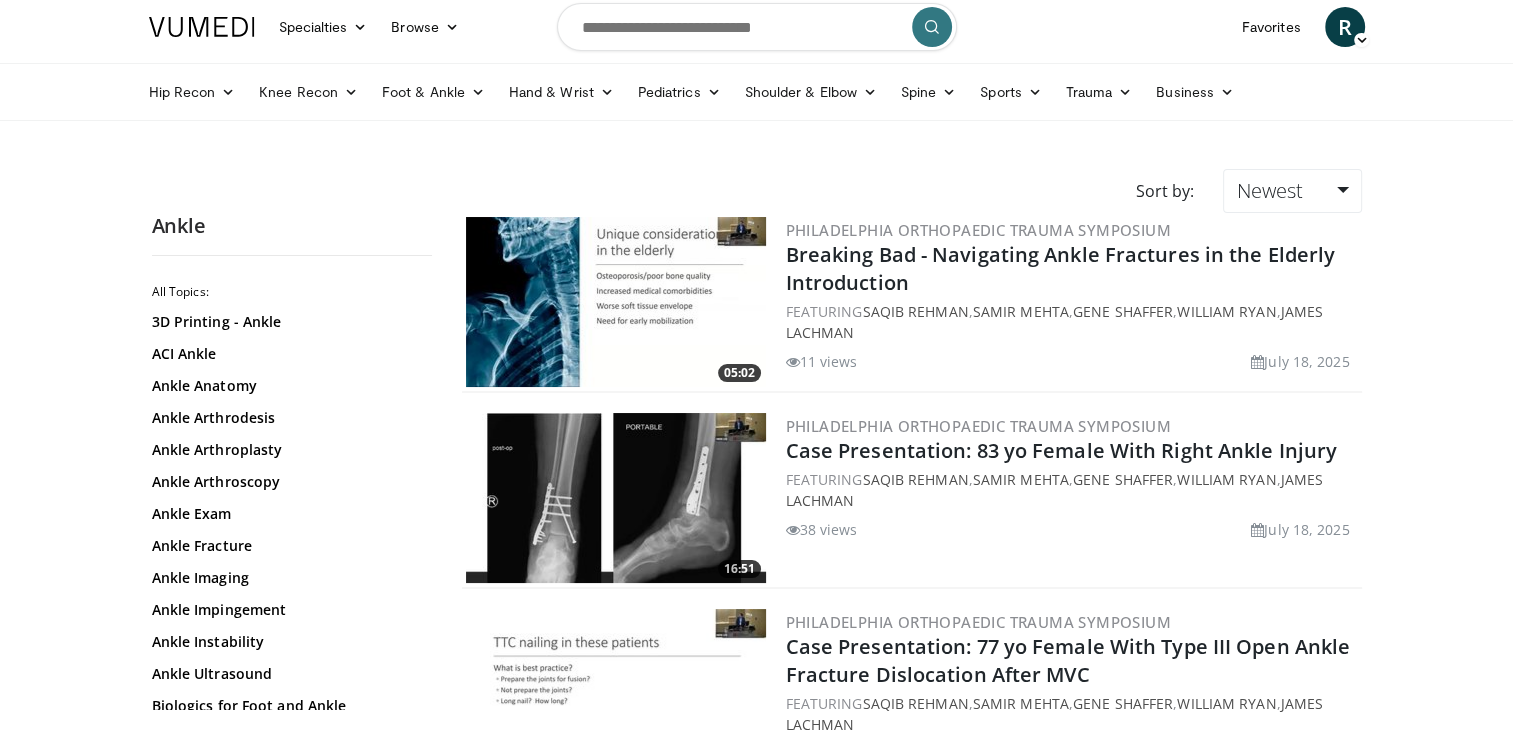 scroll, scrollTop: 0, scrollLeft: 0, axis: both 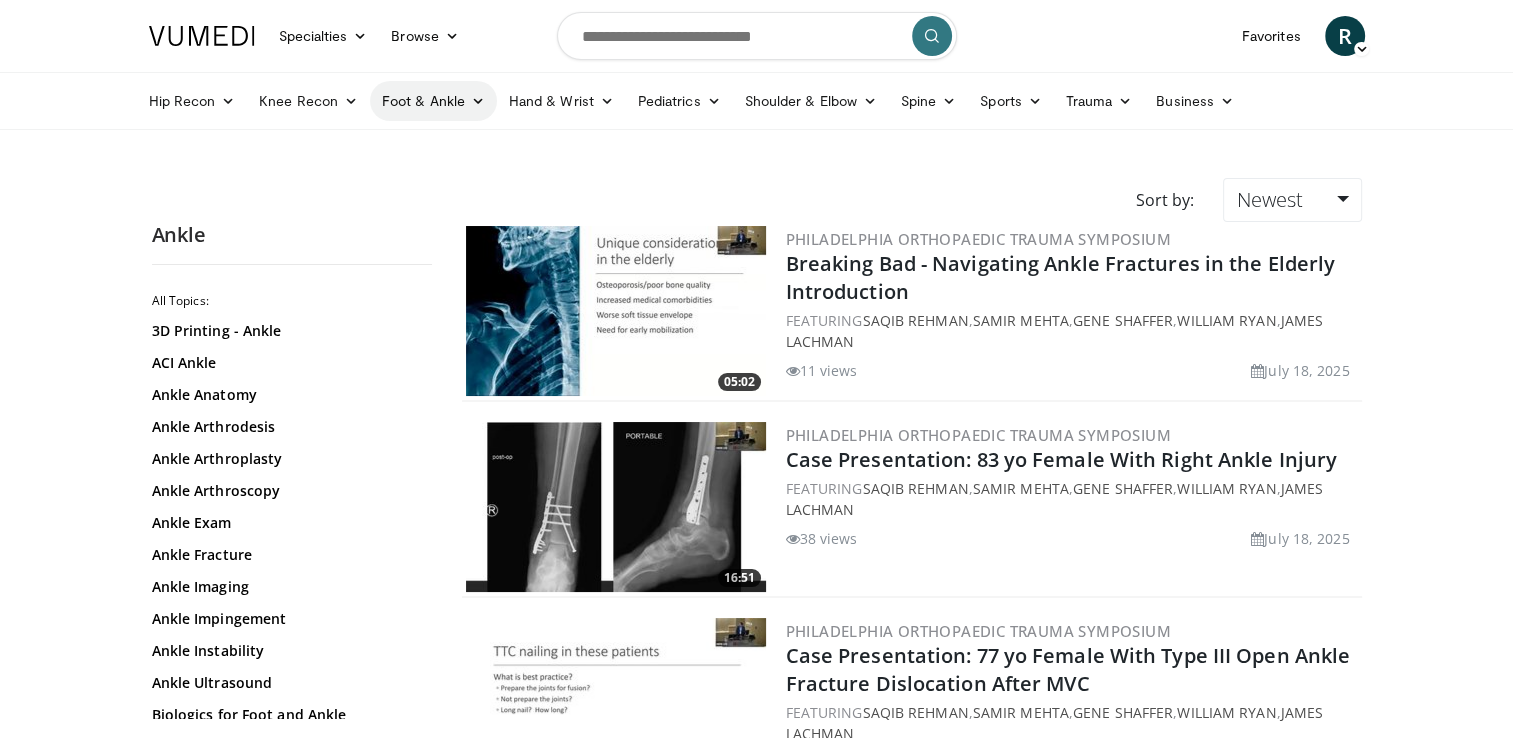 click on "Foot & Ankle" at bounding box center [433, 101] 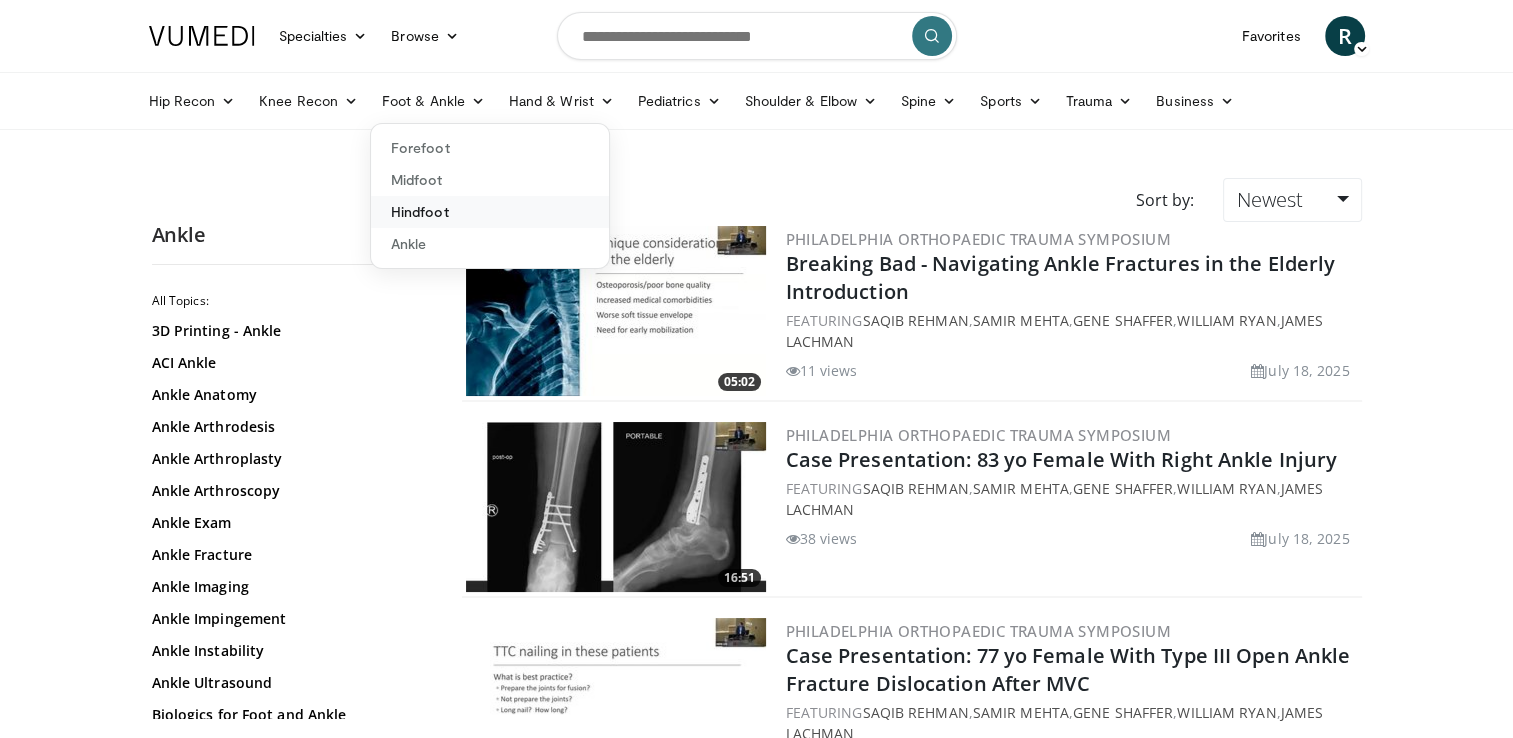 click on "Hindfoot" at bounding box center (490, 212) 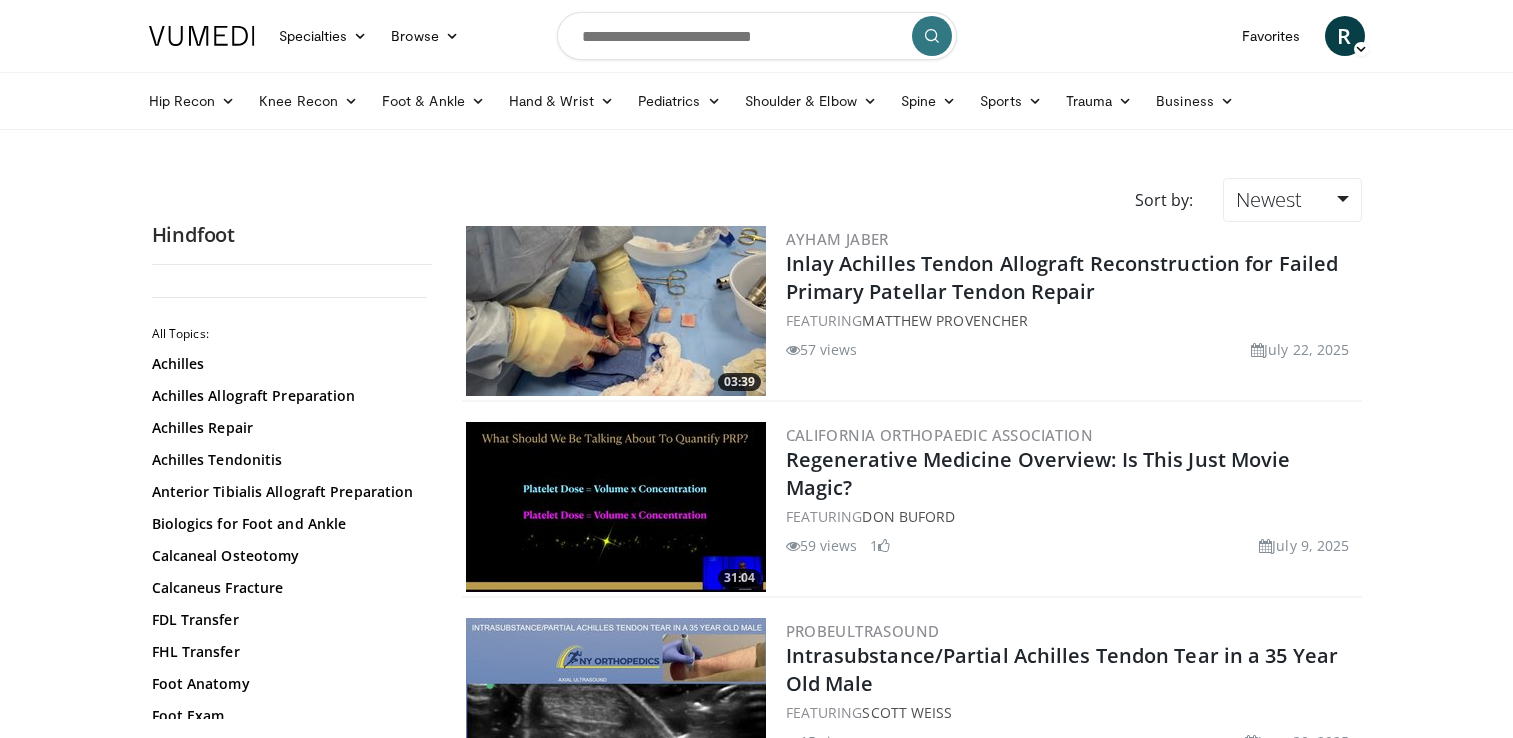 scroll, scrollTop: 0, scrollLeft: 0, axis: both 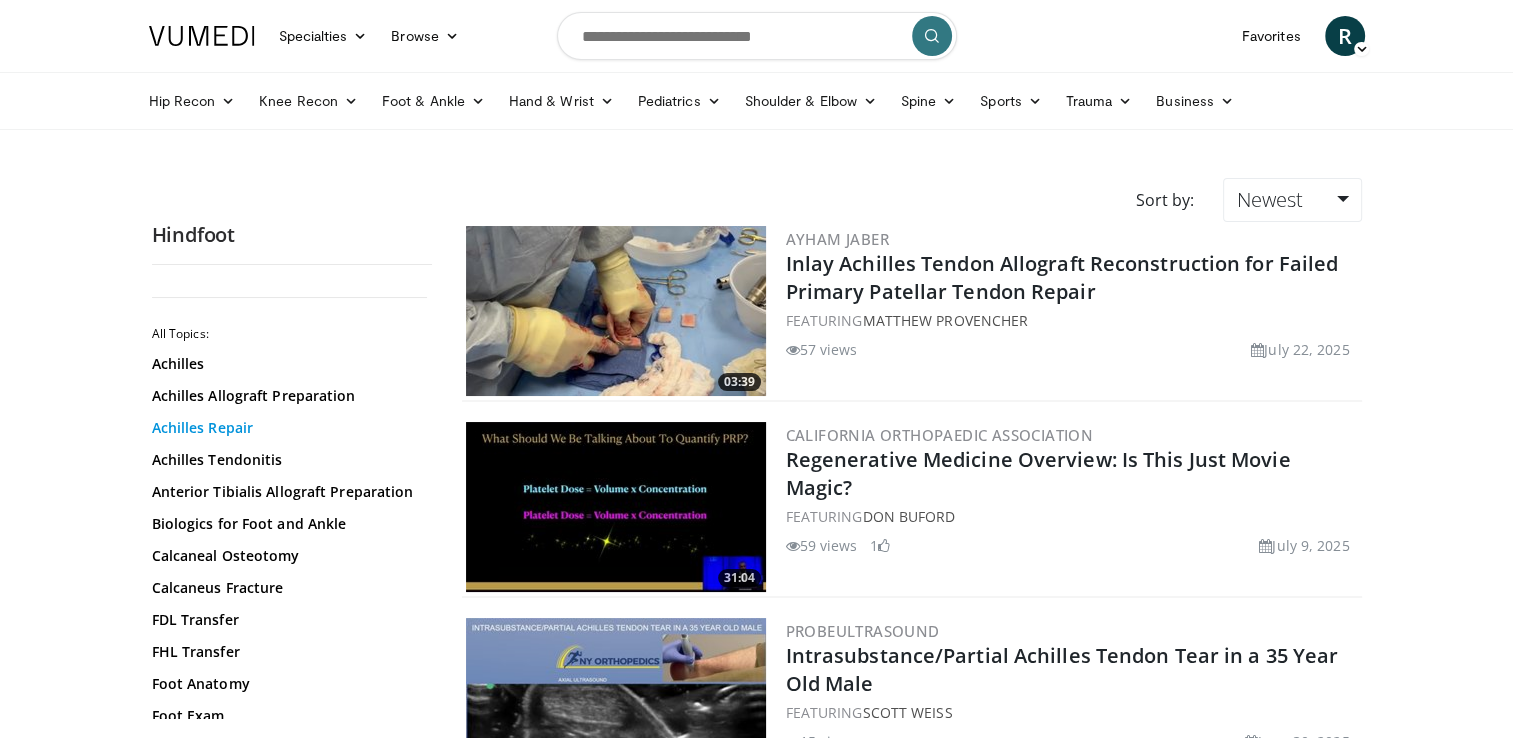 click on "Achilles Repair" at bounding box center (287, 428) 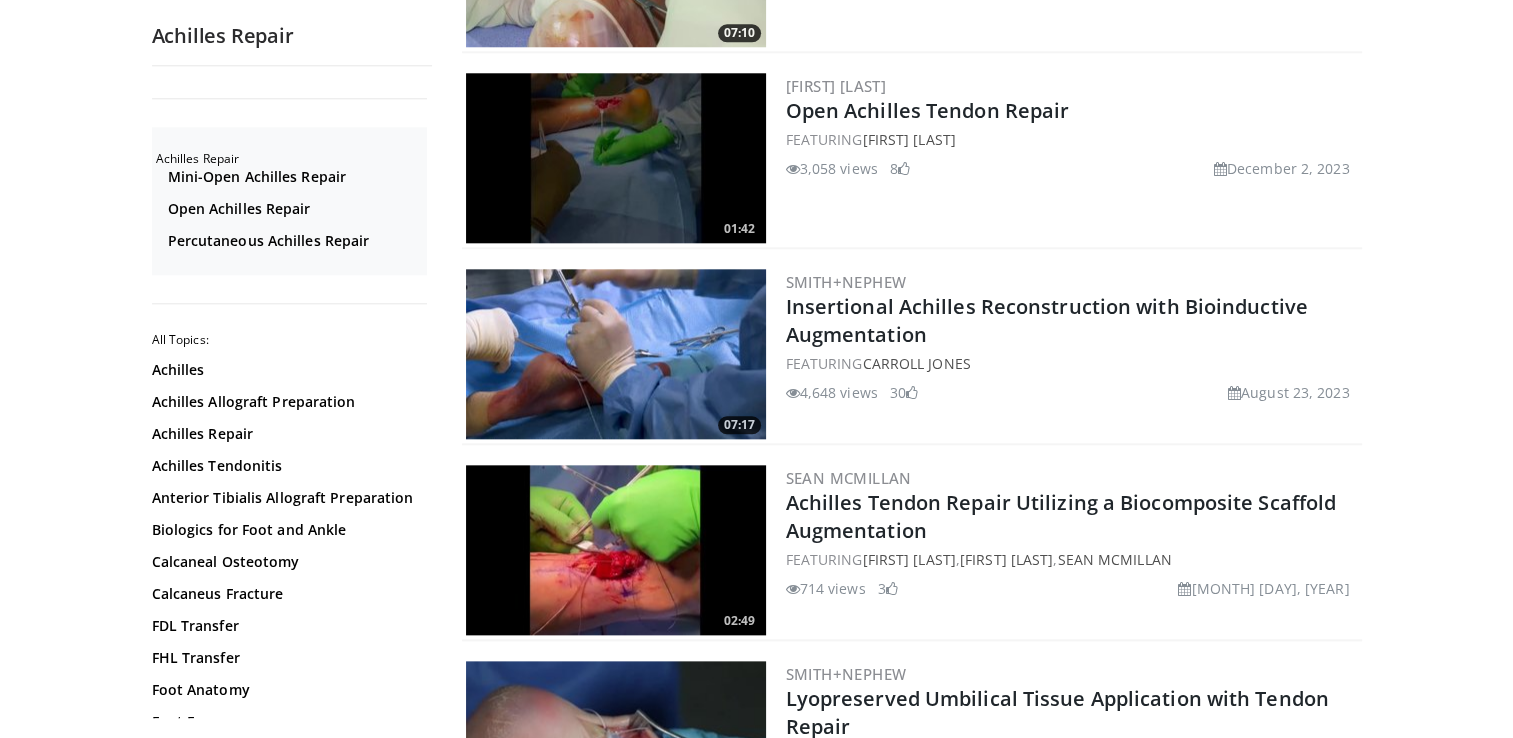 scroll, scrollTop: 2120, scrollLeft: 0, axis: vertical 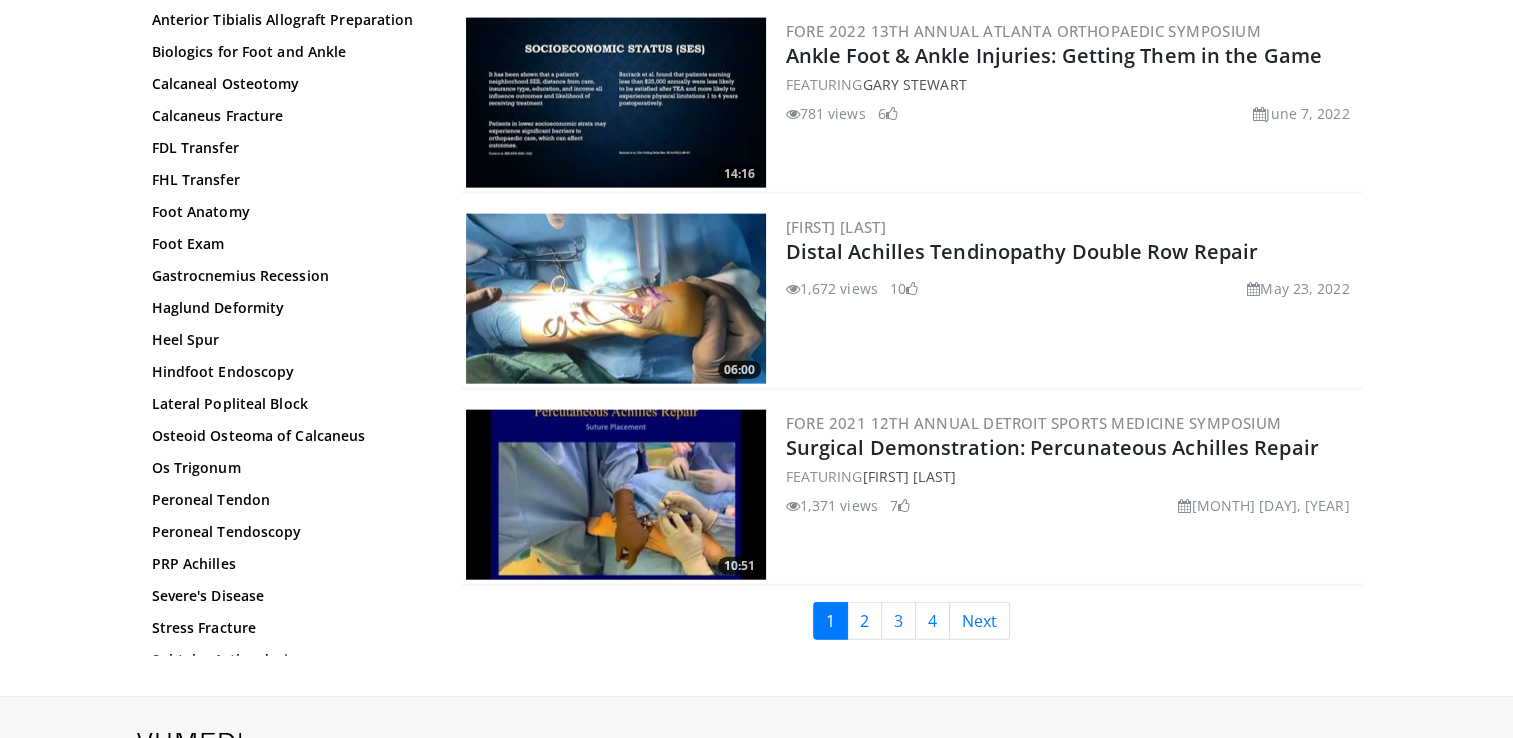 click on "Specialties
Adult & Family Medicine
Allergy, Asthma, Immunology
Anesthesiology
Cardiology
Dental
Dermatology
Endocrinology
Gastroenterology & Hepatology
General Surgery
Hematology & Oncology
Infectious Disease
Nephrology
Neurology
Neurosurgery
Obstetrics & Gynecology
Ophthalmology
Oral Maxillofacial
Orthopaedics
Otolaryngology
Pediatrics
Plastic Surgery
Podiatry
Psychiatry
Pulmonology
Radiation Oncology
Radiology
Rheumatology
Urology" at bounding box center [756, -1833] 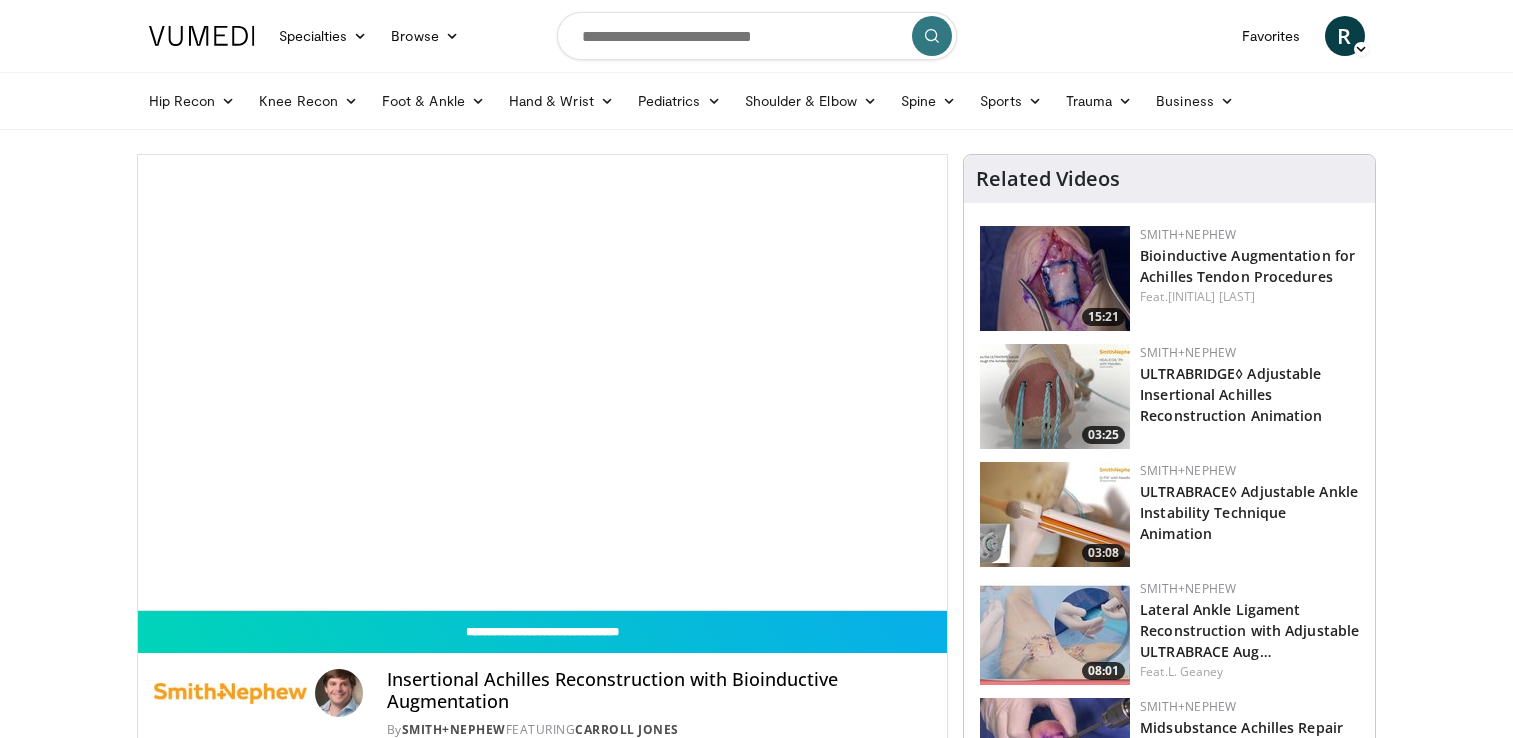scroll, scrollTop: 0, scrollLeft: 0, axis: both 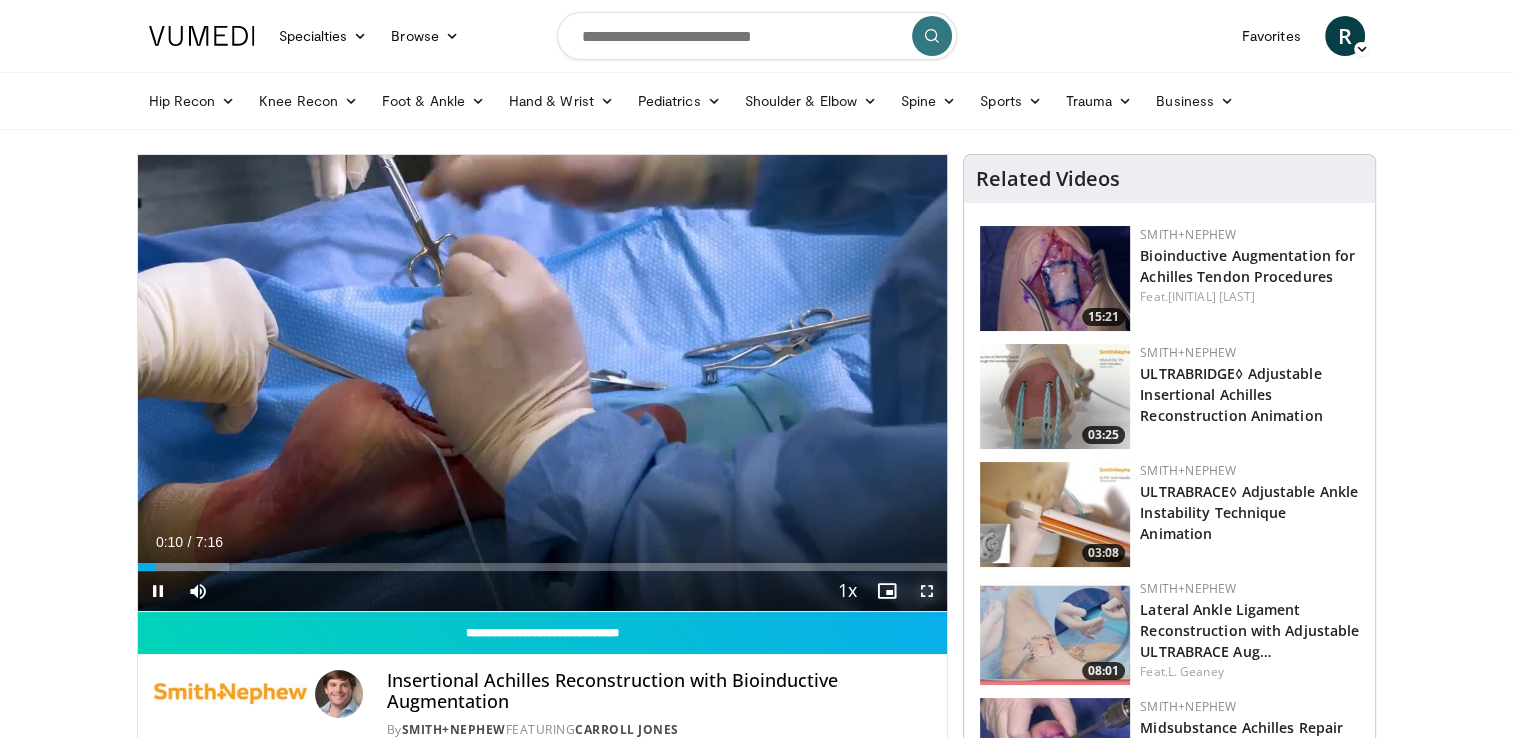 click at bounding box center [927, 591] 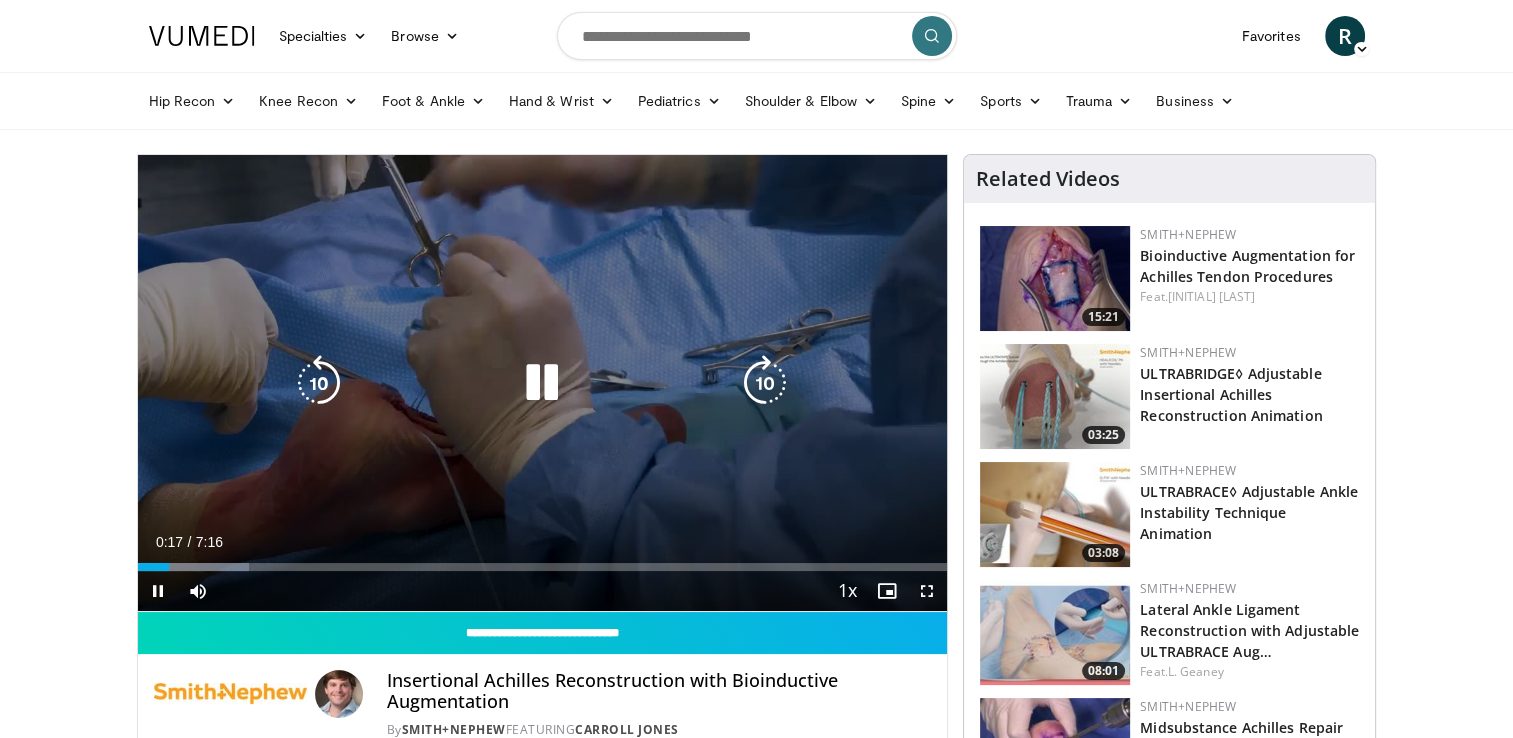 click at bounding box center (542, 383) 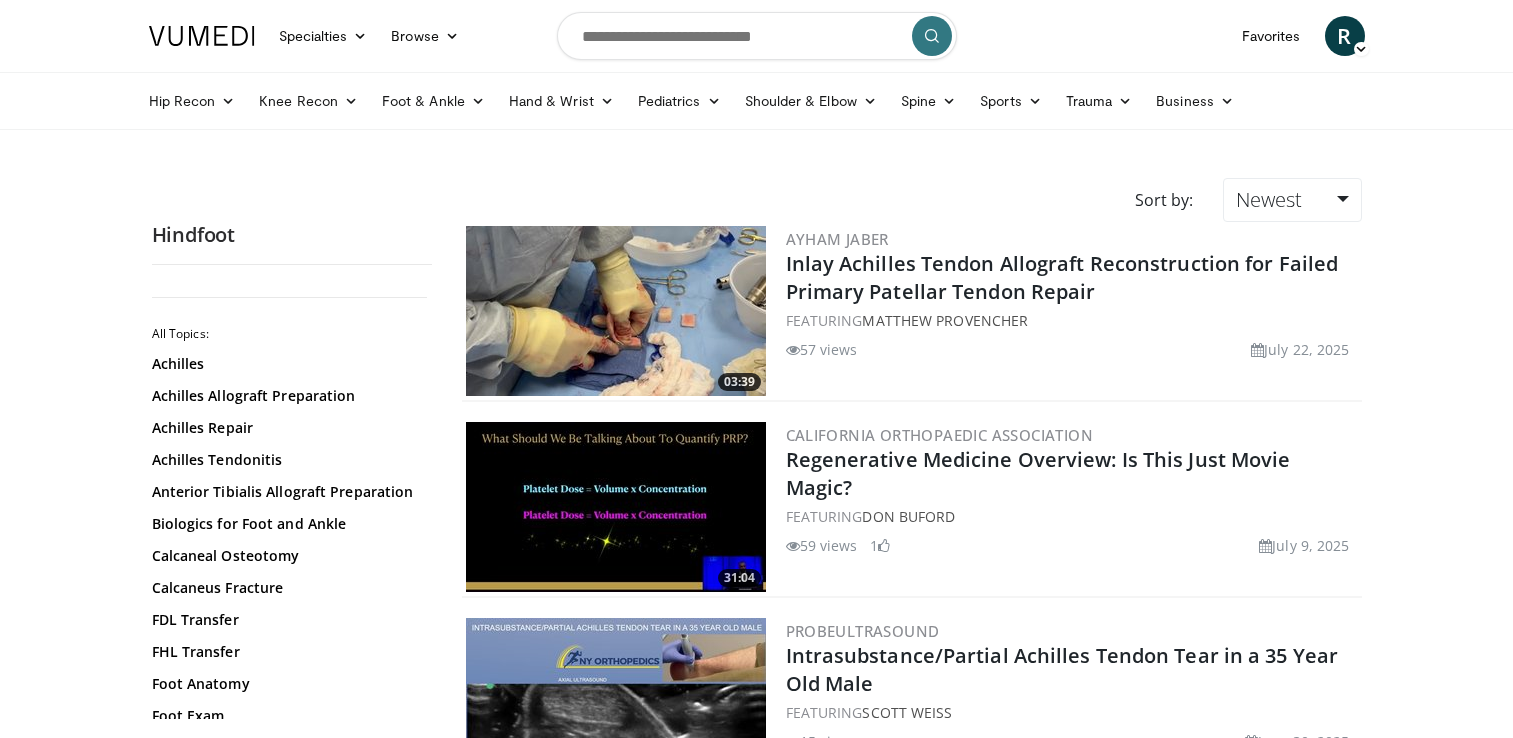 scroll, scrollTop: 0, scrollLeft: 0, axis: both 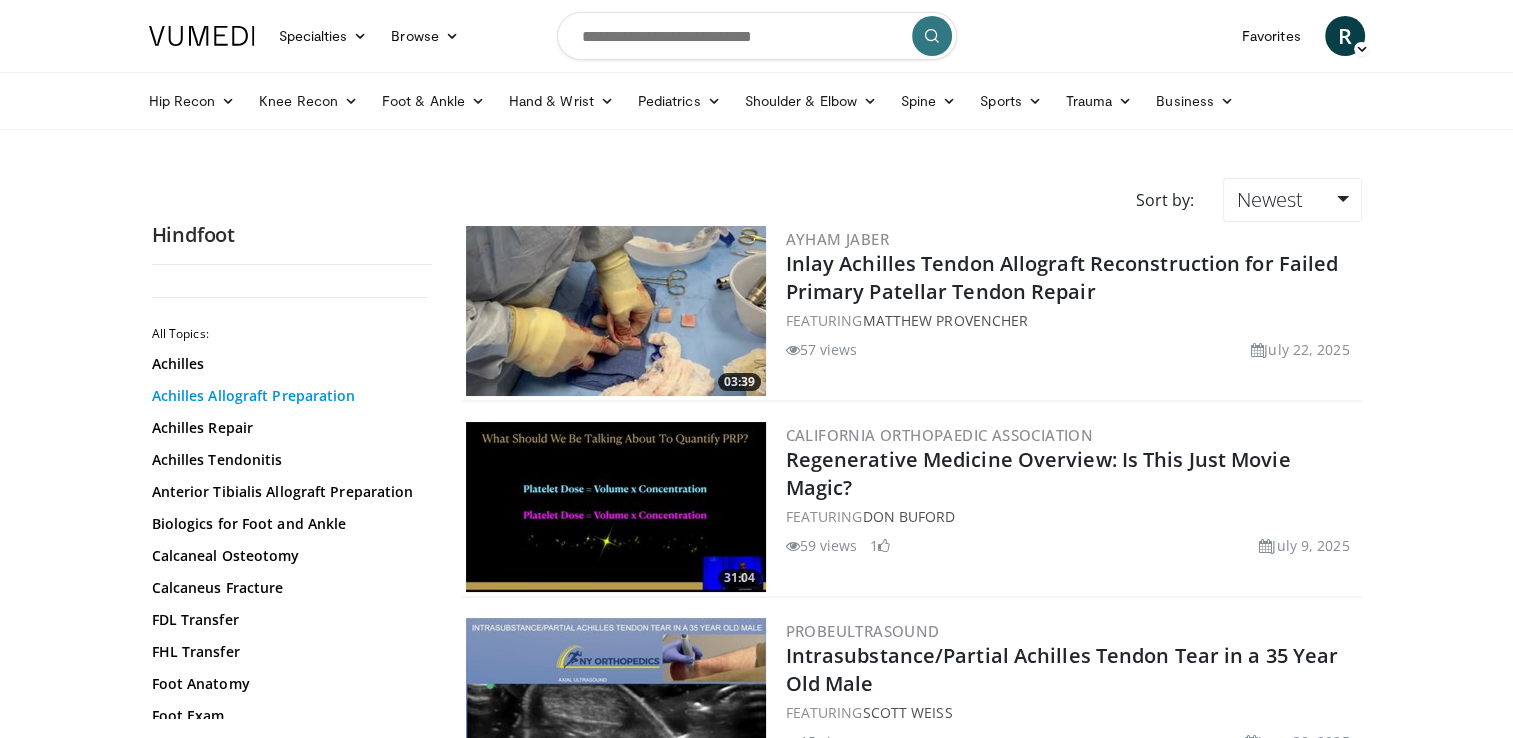 click on "Achilles Allograft Preparation" at bounding box center [287, 396] 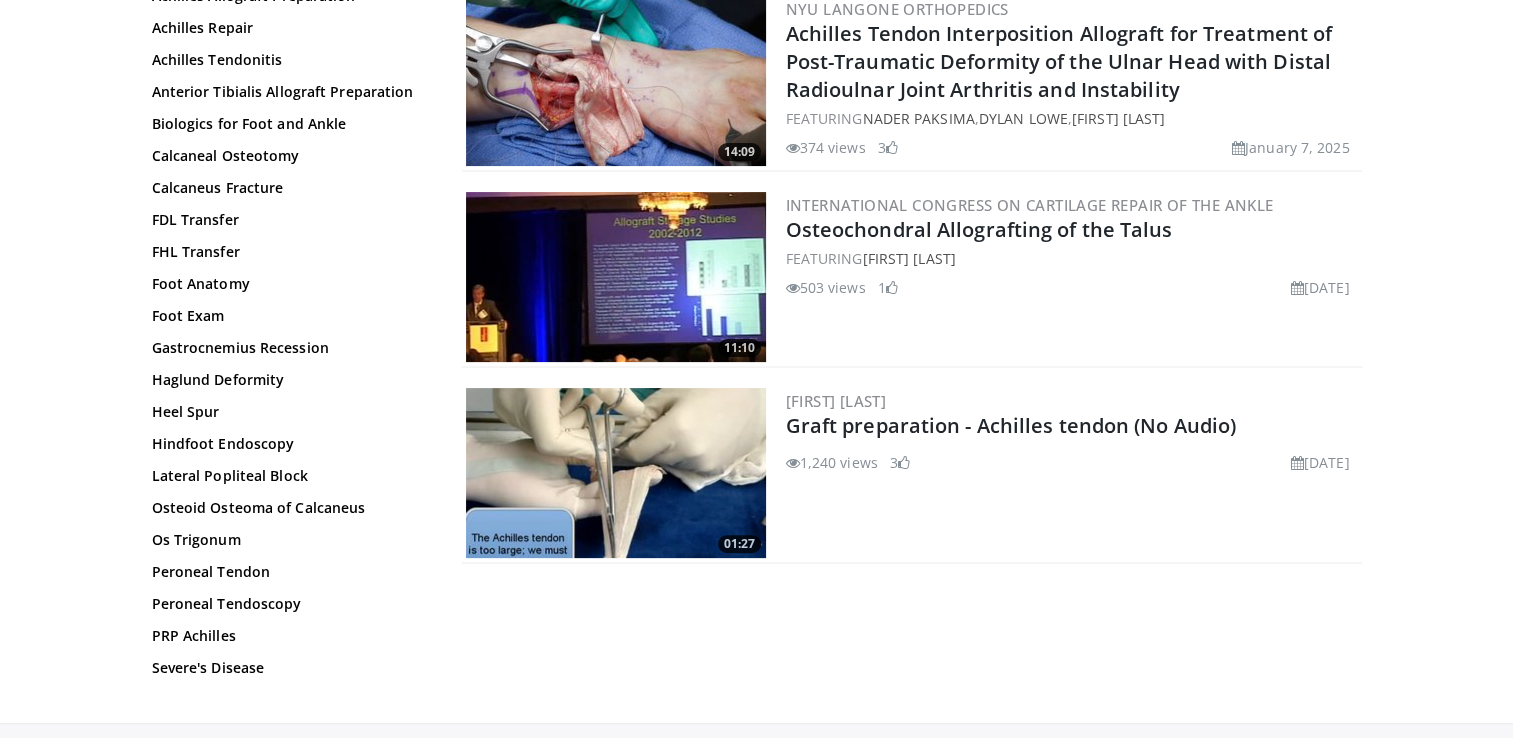 scroll, scrollTop: 360, scrollLeft: 0, axis: vertical 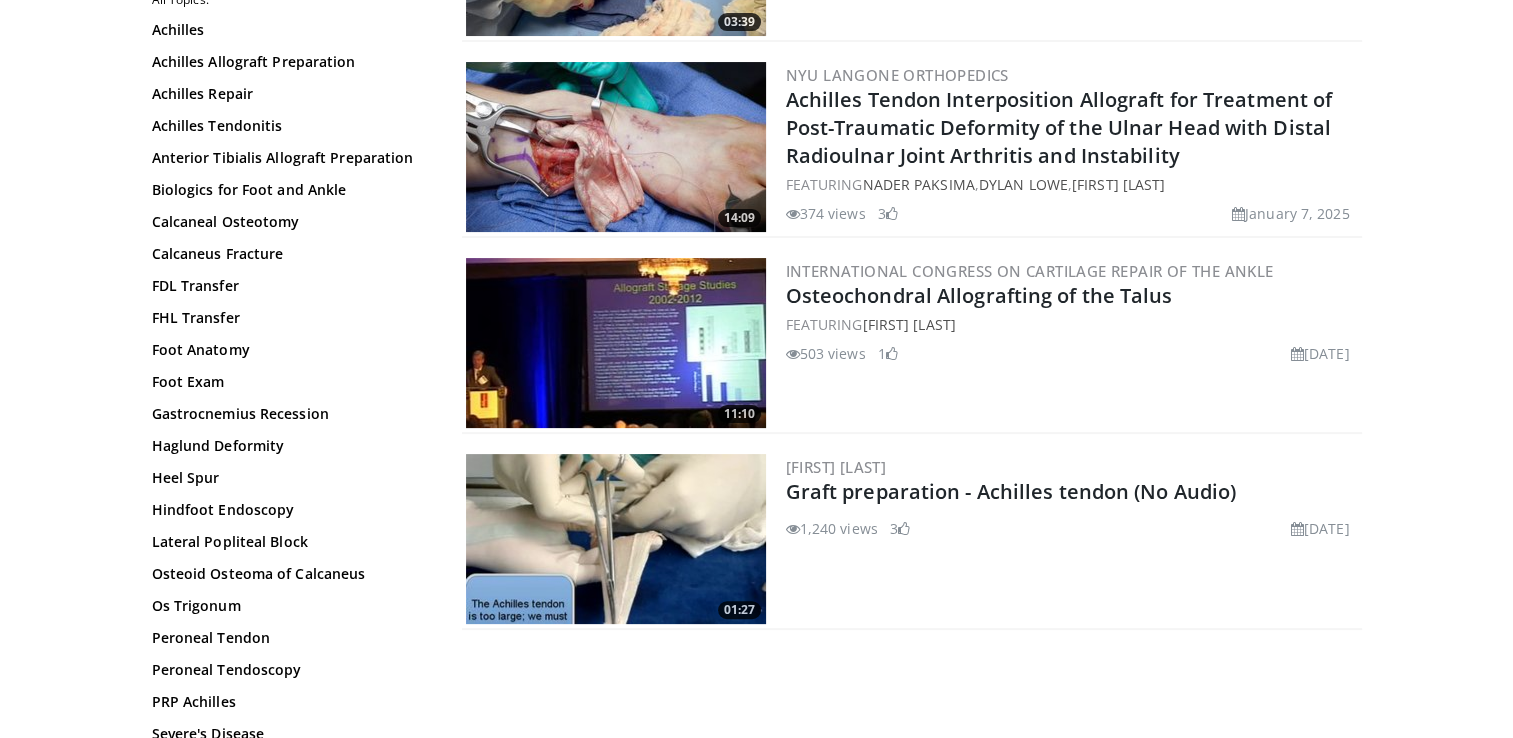 drag, startPoint x: 882, startPoint y: 486, endPoint x: 862, endPoint y: 634, distance: 149.34523 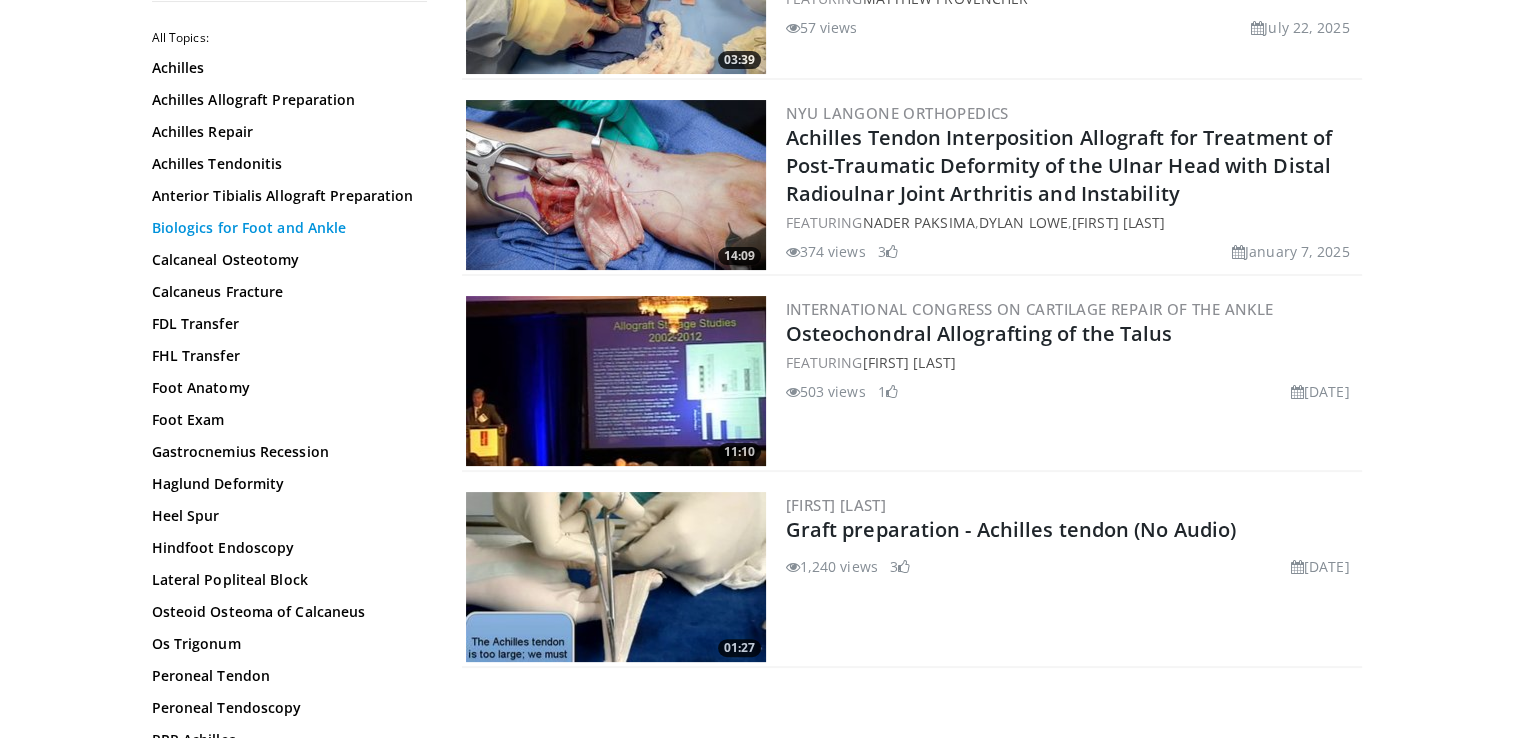 scroll, scrollTop: 320, scrollLeft: 0, axis: vertical 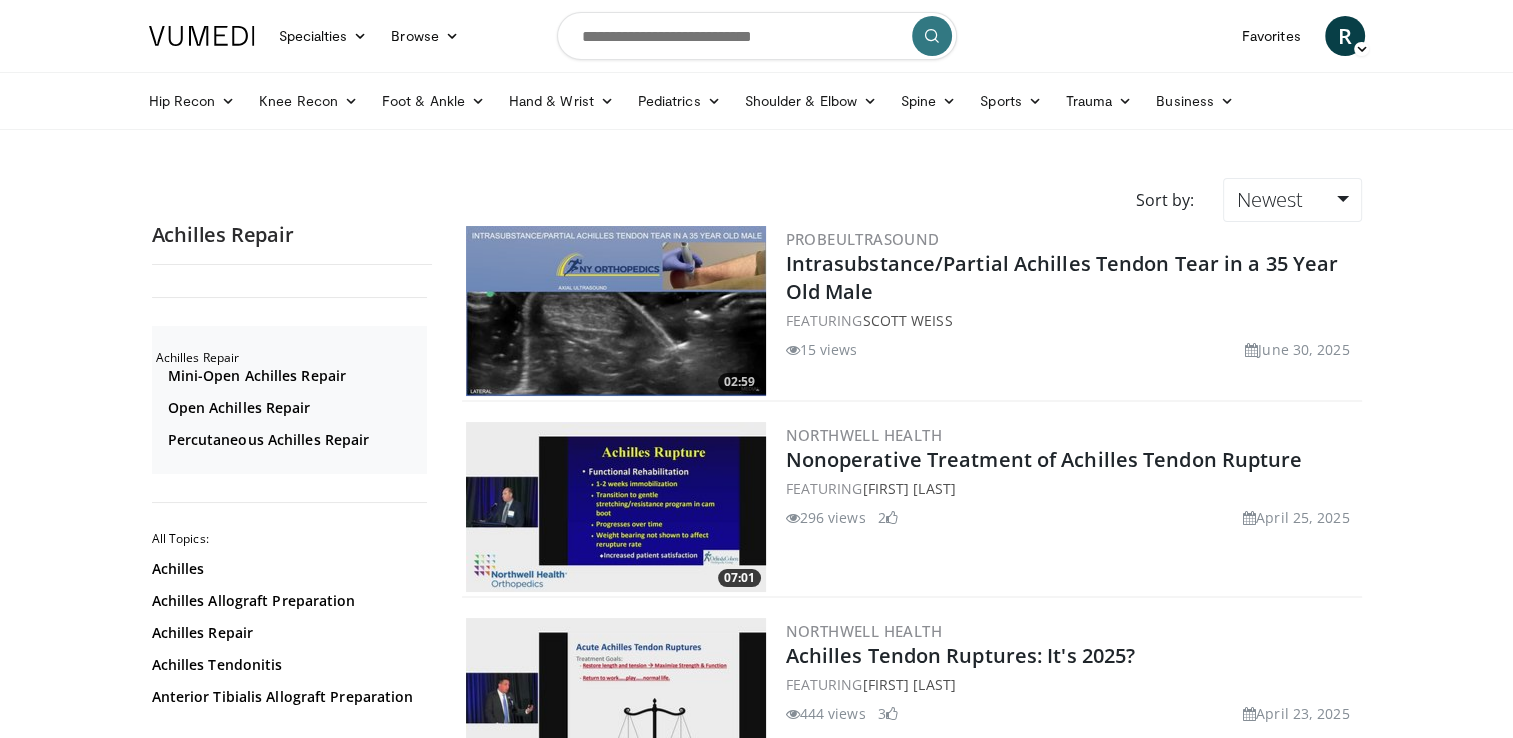 click on "Specialties
Adult & Family Medicine
Allergy, Asthma, Immunology
Anesthesiology
Cardiology
Dental
Dermatology
Endocrinology
Gastroenterology & Hepatology
General Surgery
Hematology & Oncology
Infectious Disease
Nephrology
Neurology
Neurosurgery
Obstetrics & Gynecology
Ophthalmology
Oral Maxillofacial
Orthopaedics
Otolaryngology
Pediatrics
Plastic Surgery
Podiatry
Psychiatry
Pulmonology
Radiation Oncology
Radiology
Rheumatology
Urology" at bounding box center [756, 2687] 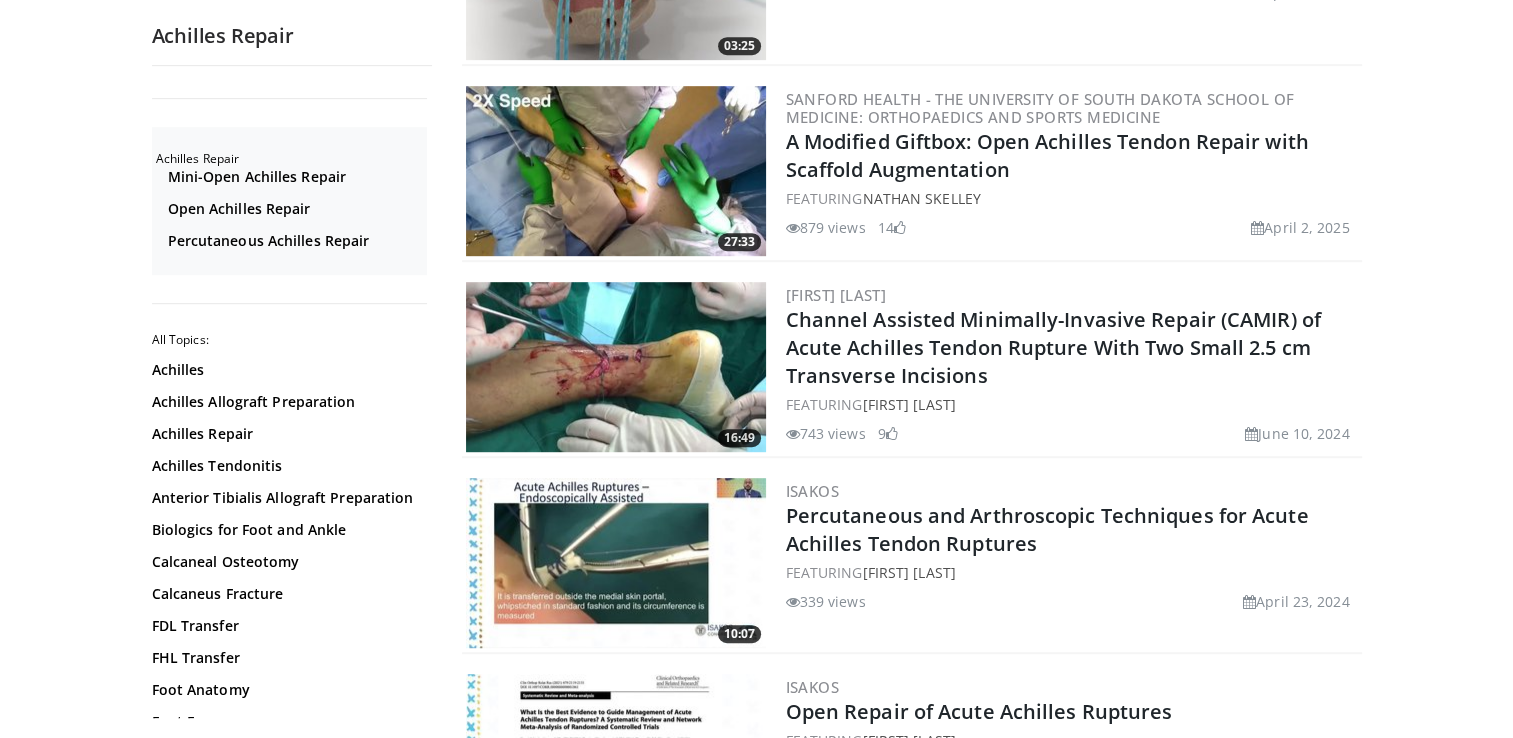 scroll, scrollTop: 1080, scrollLeft: 0, axis: vertical 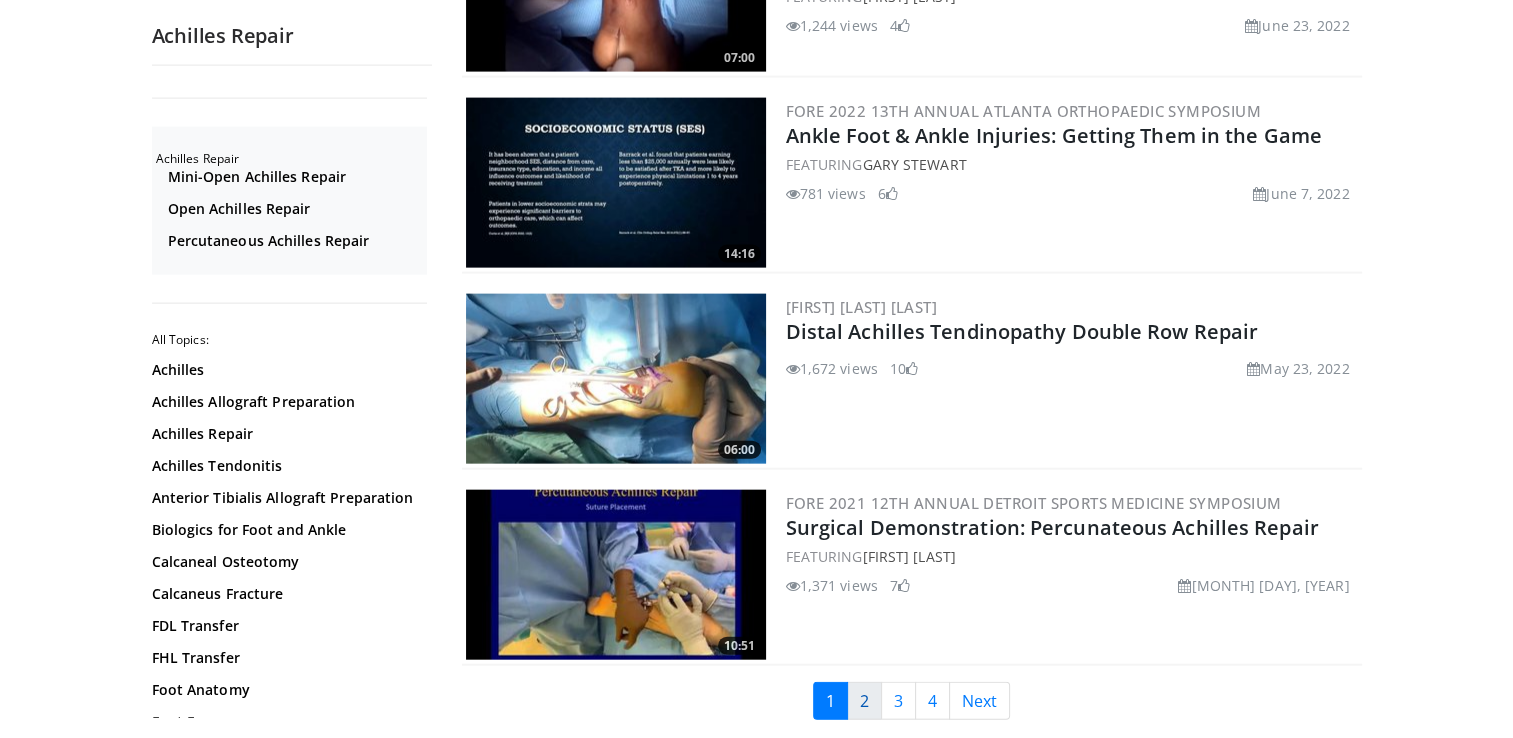 click on "2" at bounding box center (864, 701) 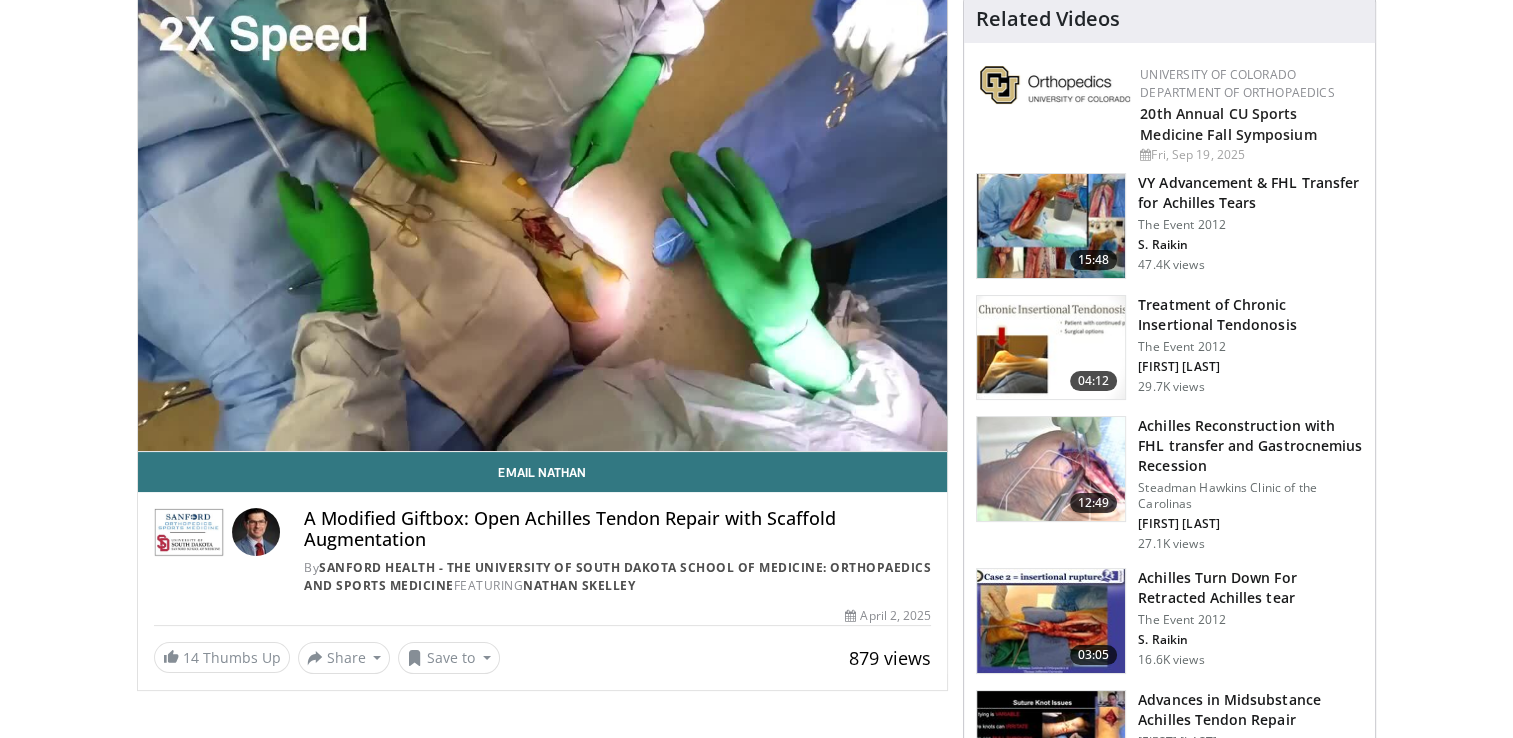 scroll, scrollTop: 200, scrollLeft: 0, axis: vertical 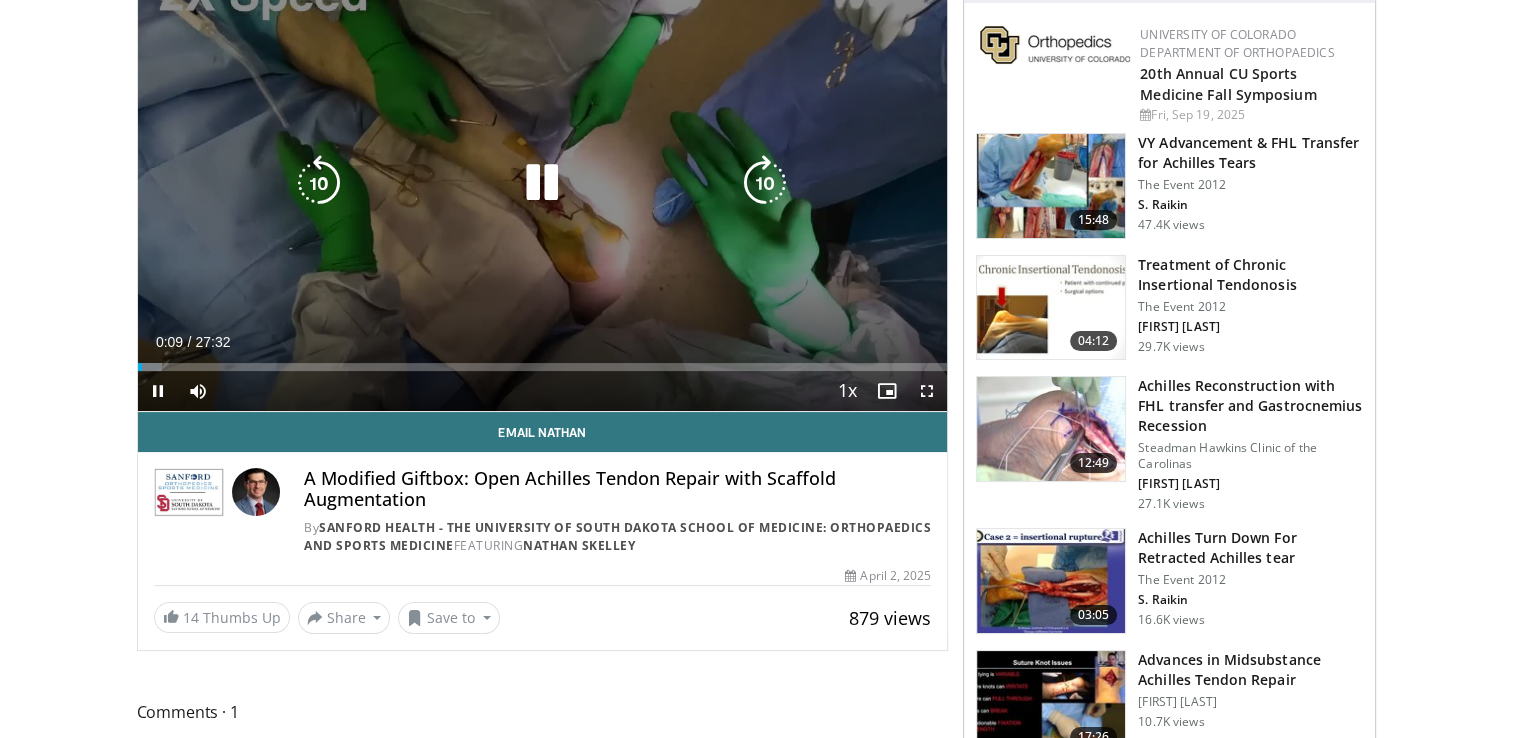 click at bounding box center [542, 183] 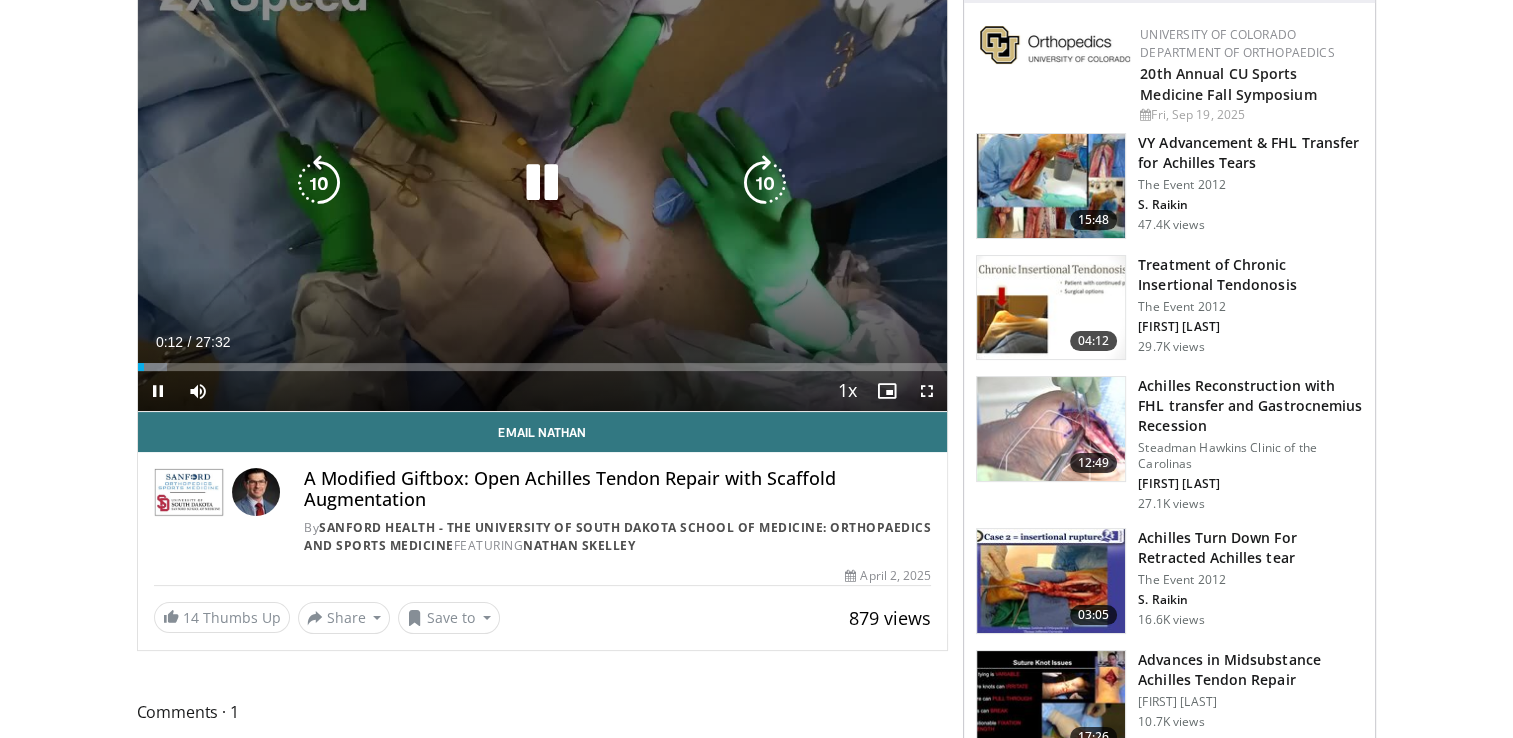 click at bounding box center (542, 183) 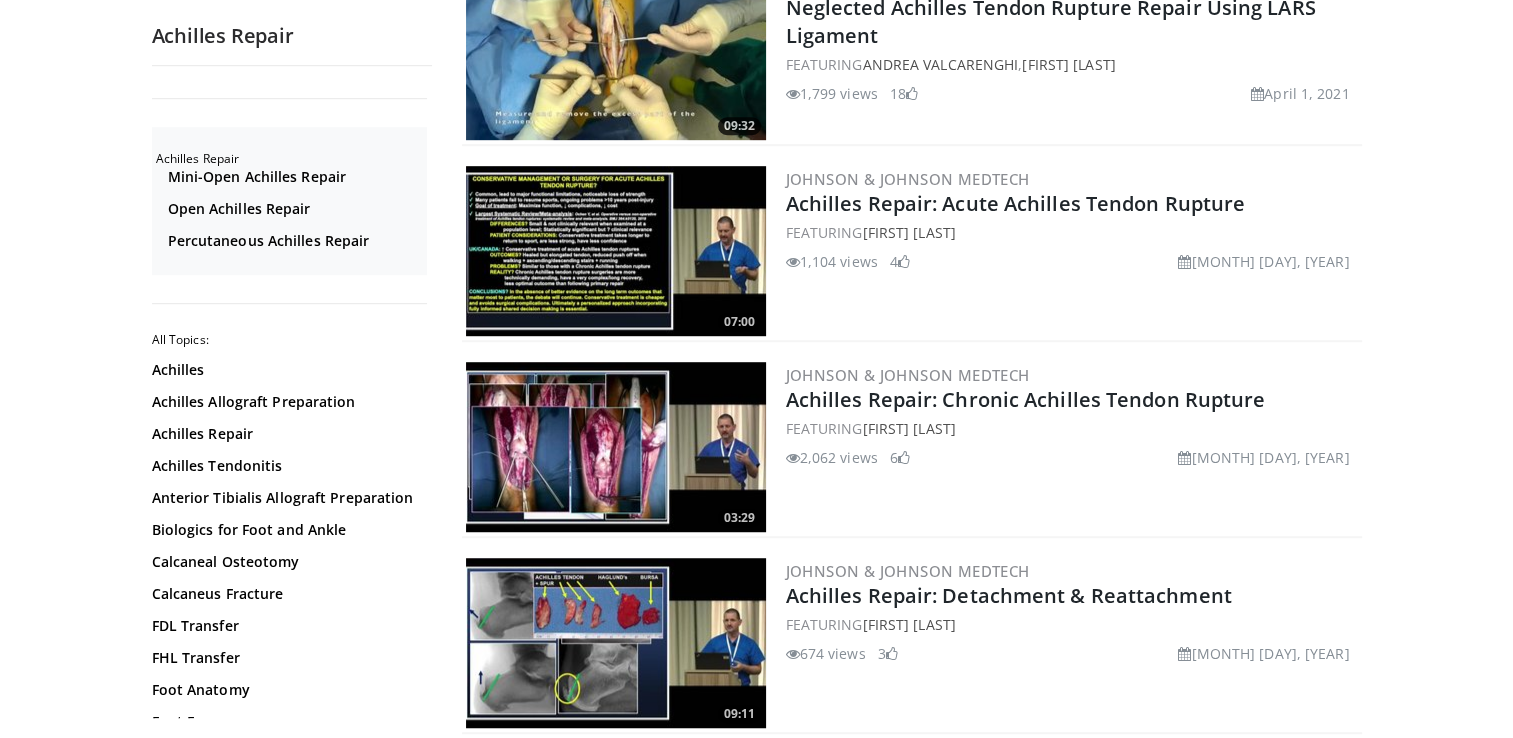 scroll, scrollTop: 1240, scrollLeft: 0, axis: vertical 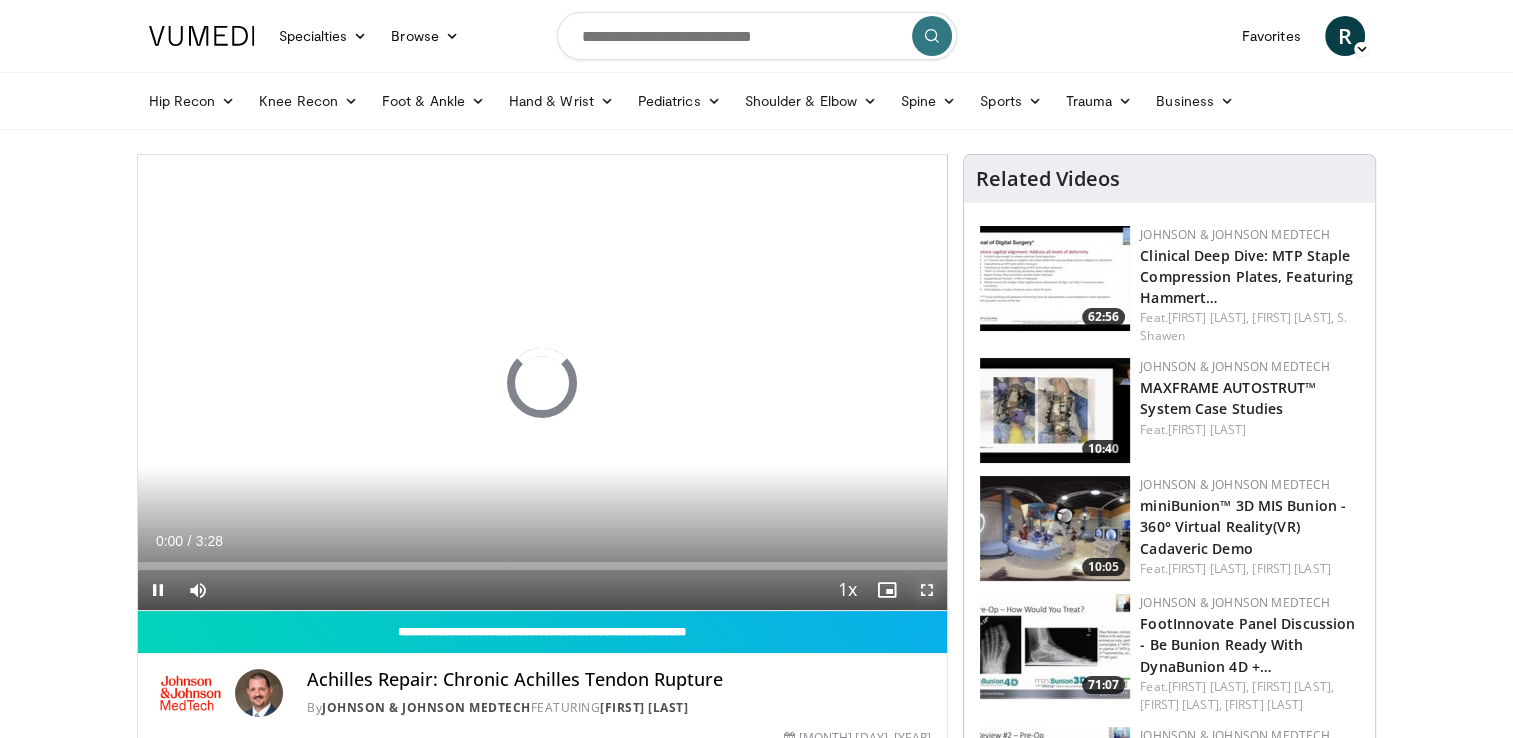 click at bounding box center [927, 590] 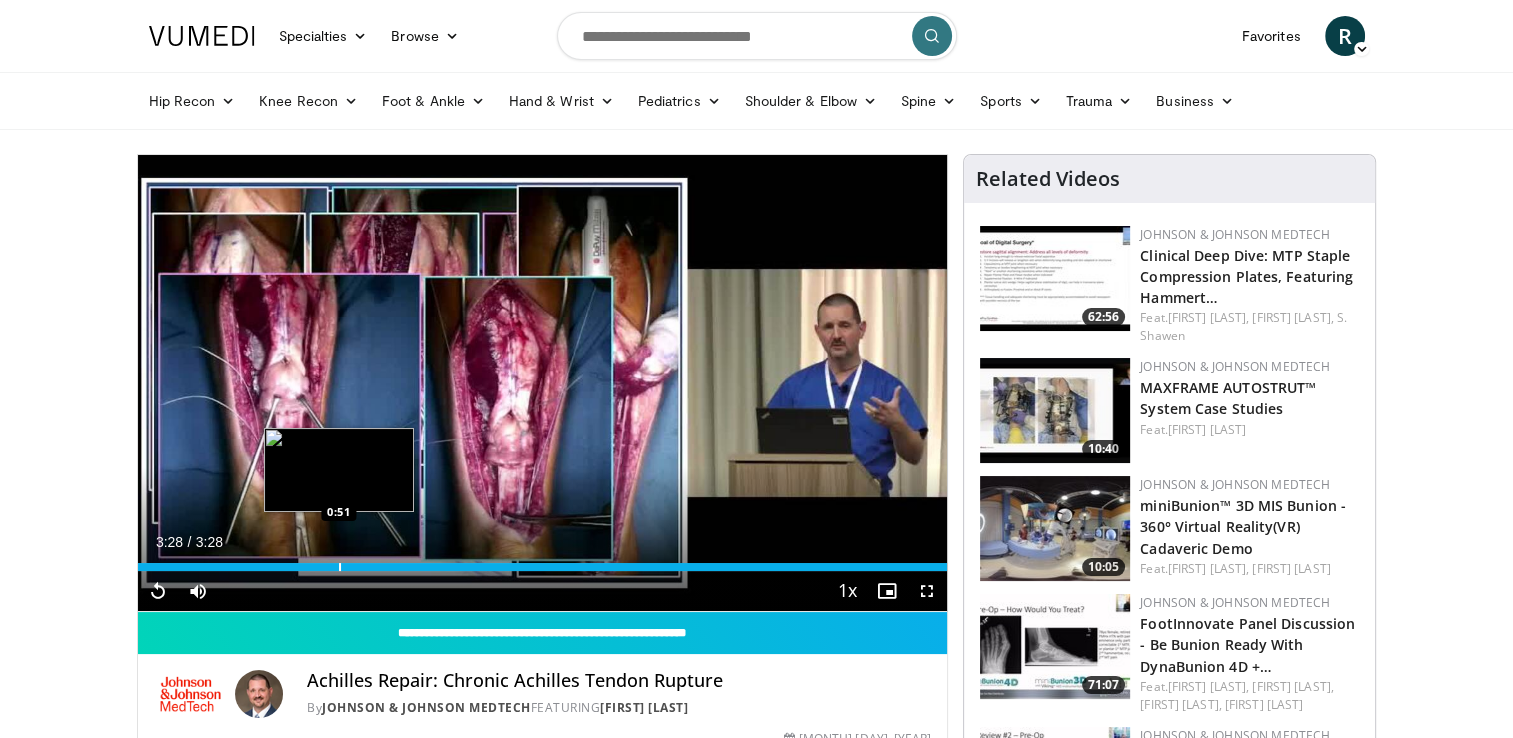 click at bounding box center [340, 567] 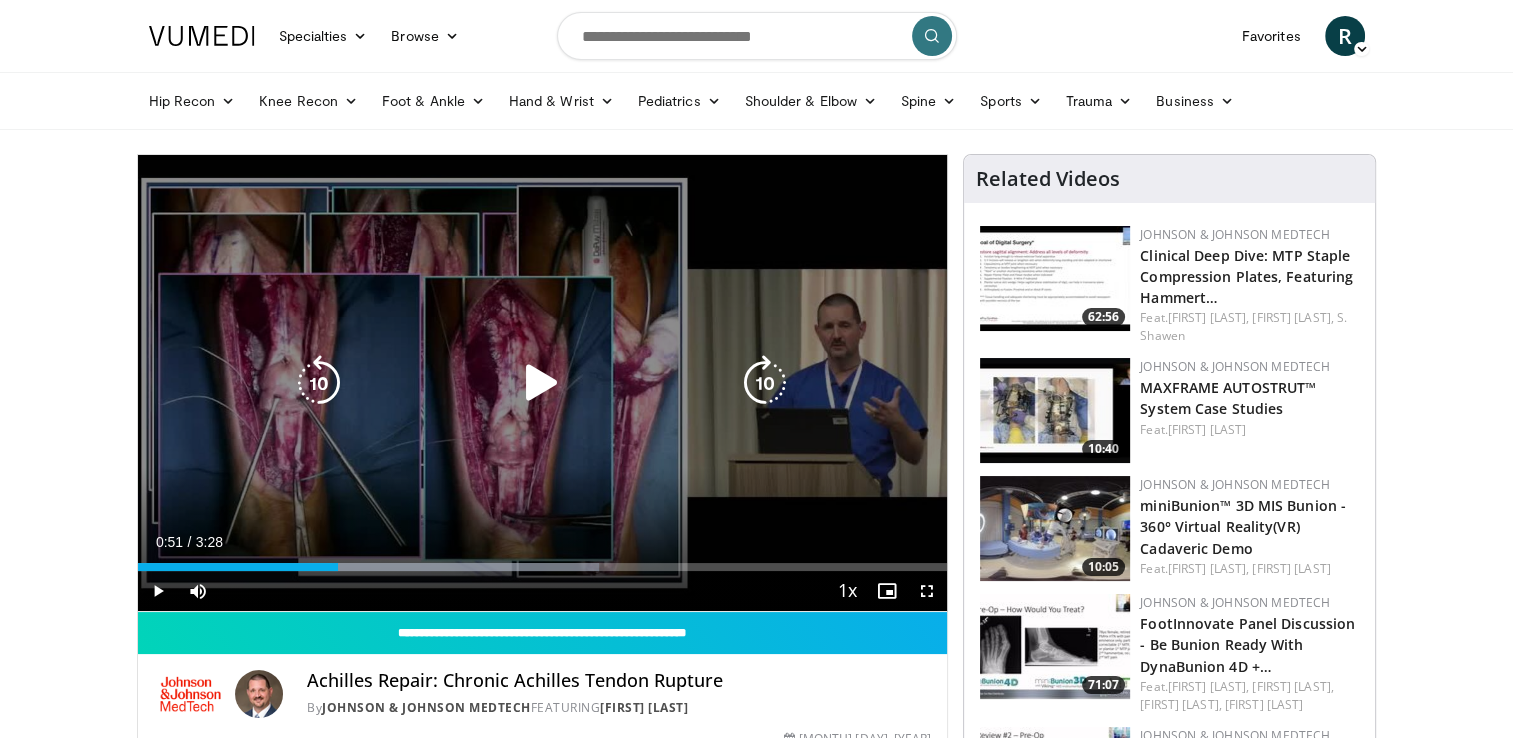 click at bounding box center (542, 383) 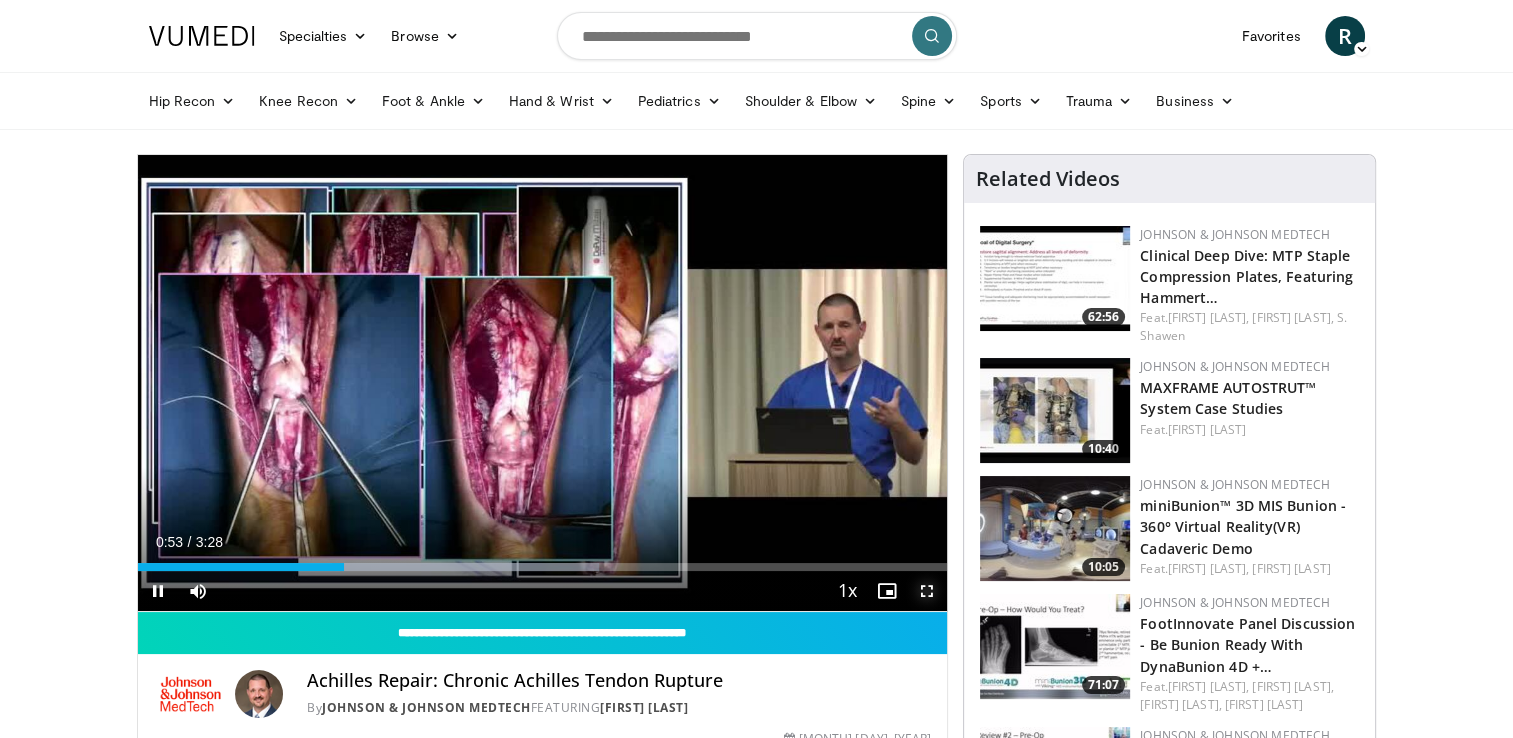 click at bounding box center [927, 591] 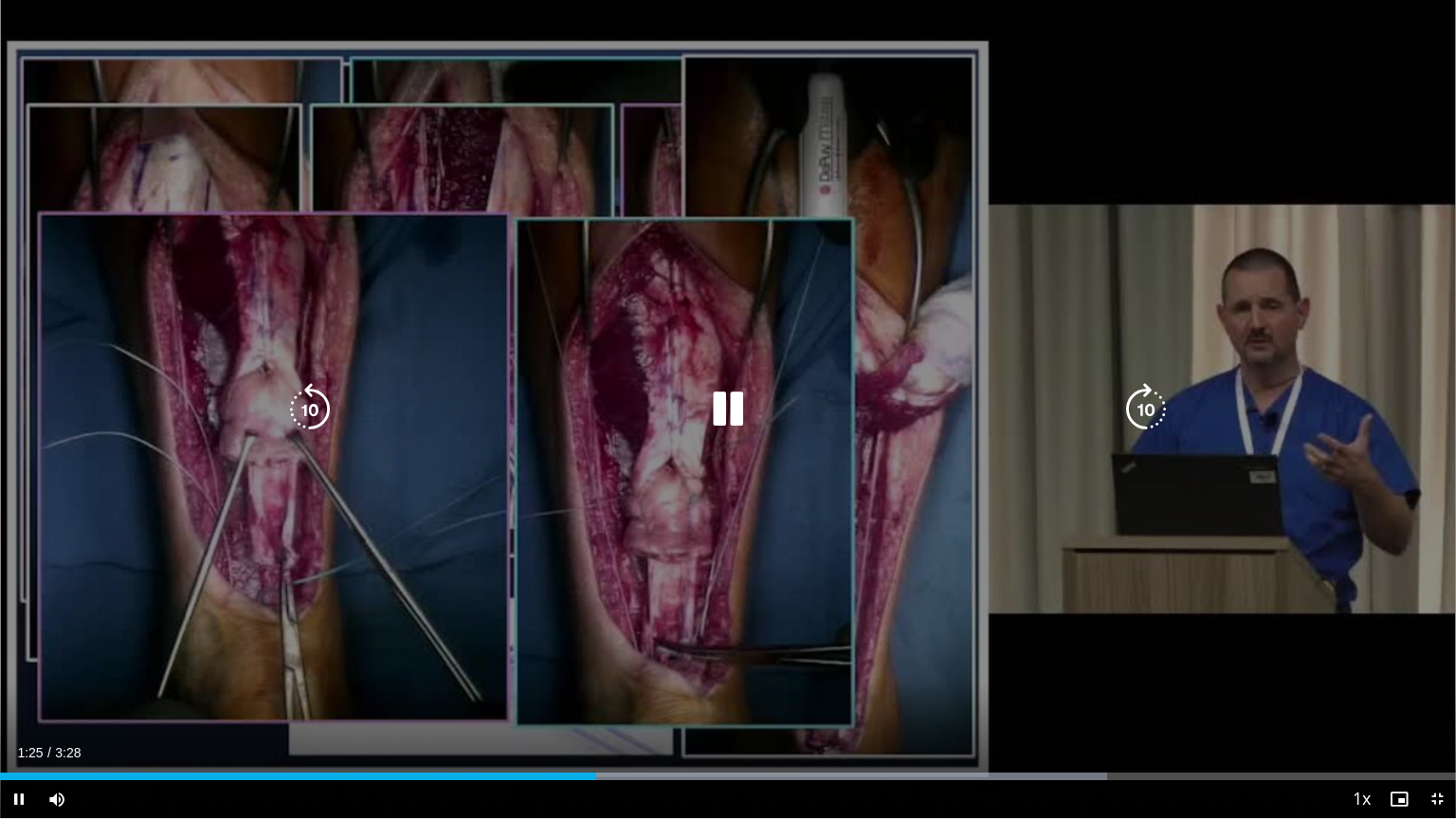 click at bounding box center (728, 410) 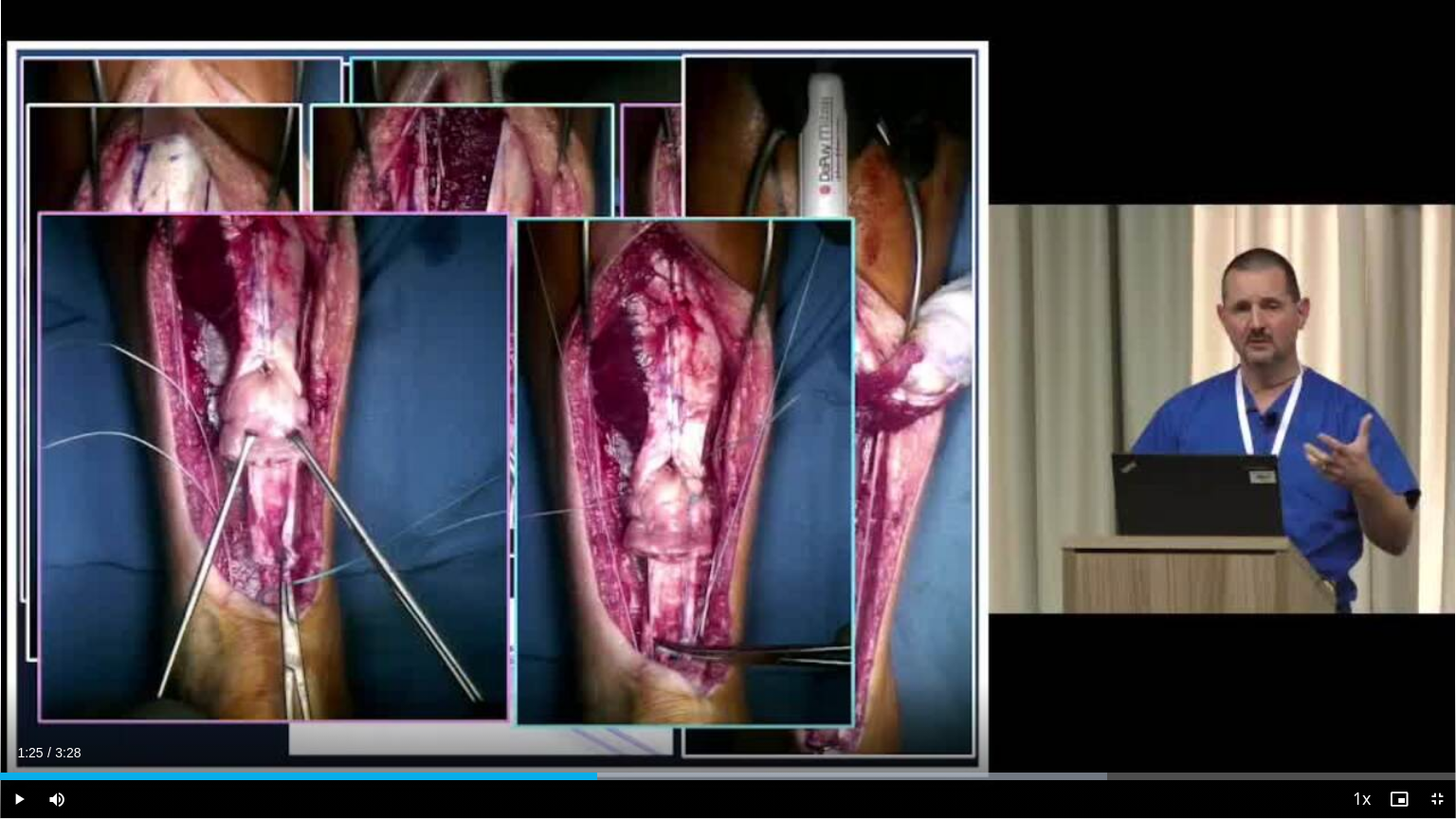 click on "10 seconds
Tap to unmute" at bounding box center [728, 409] 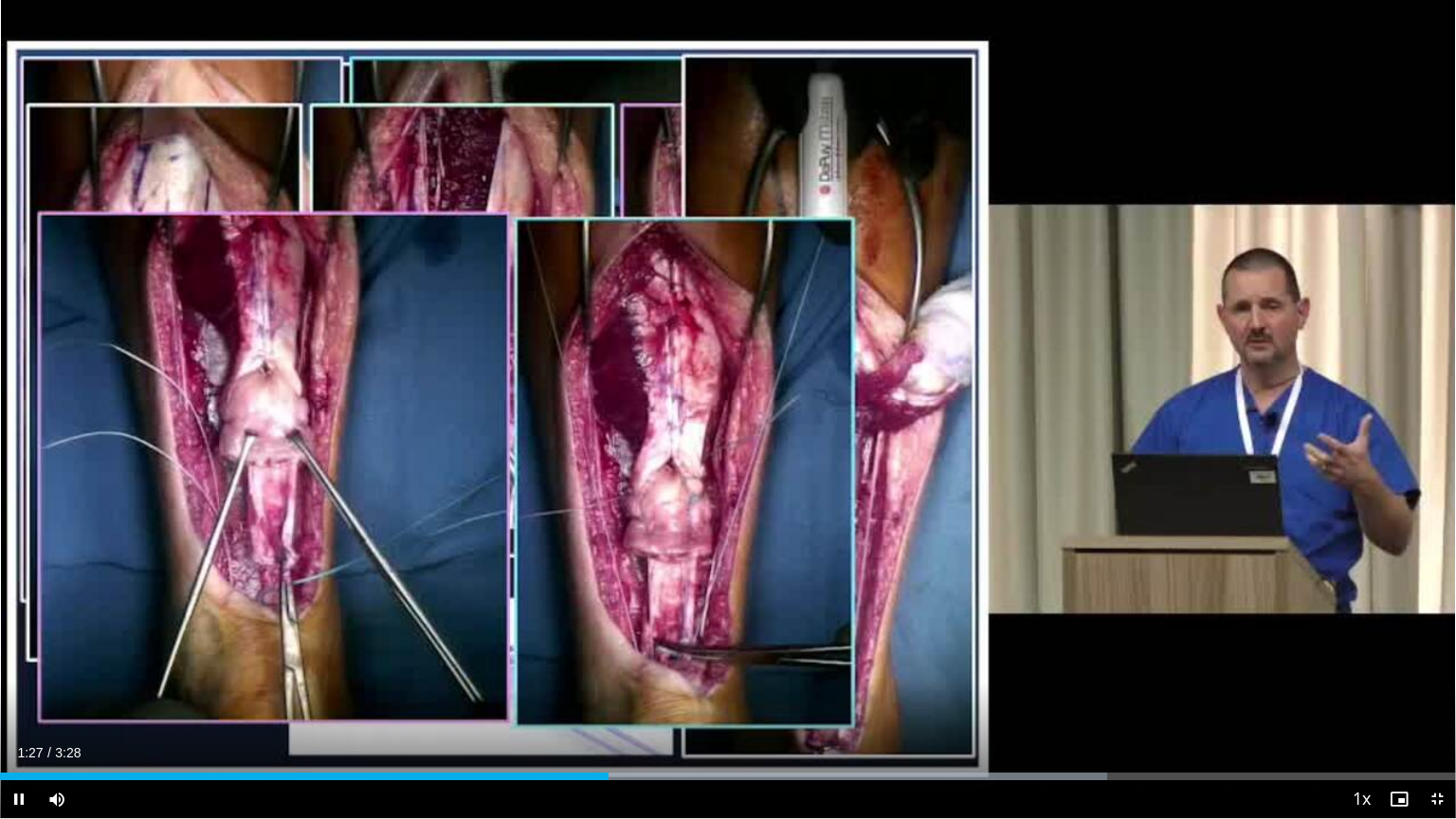 click on "10 seconds
Tap to unmute" at bounding box center [728, 409] 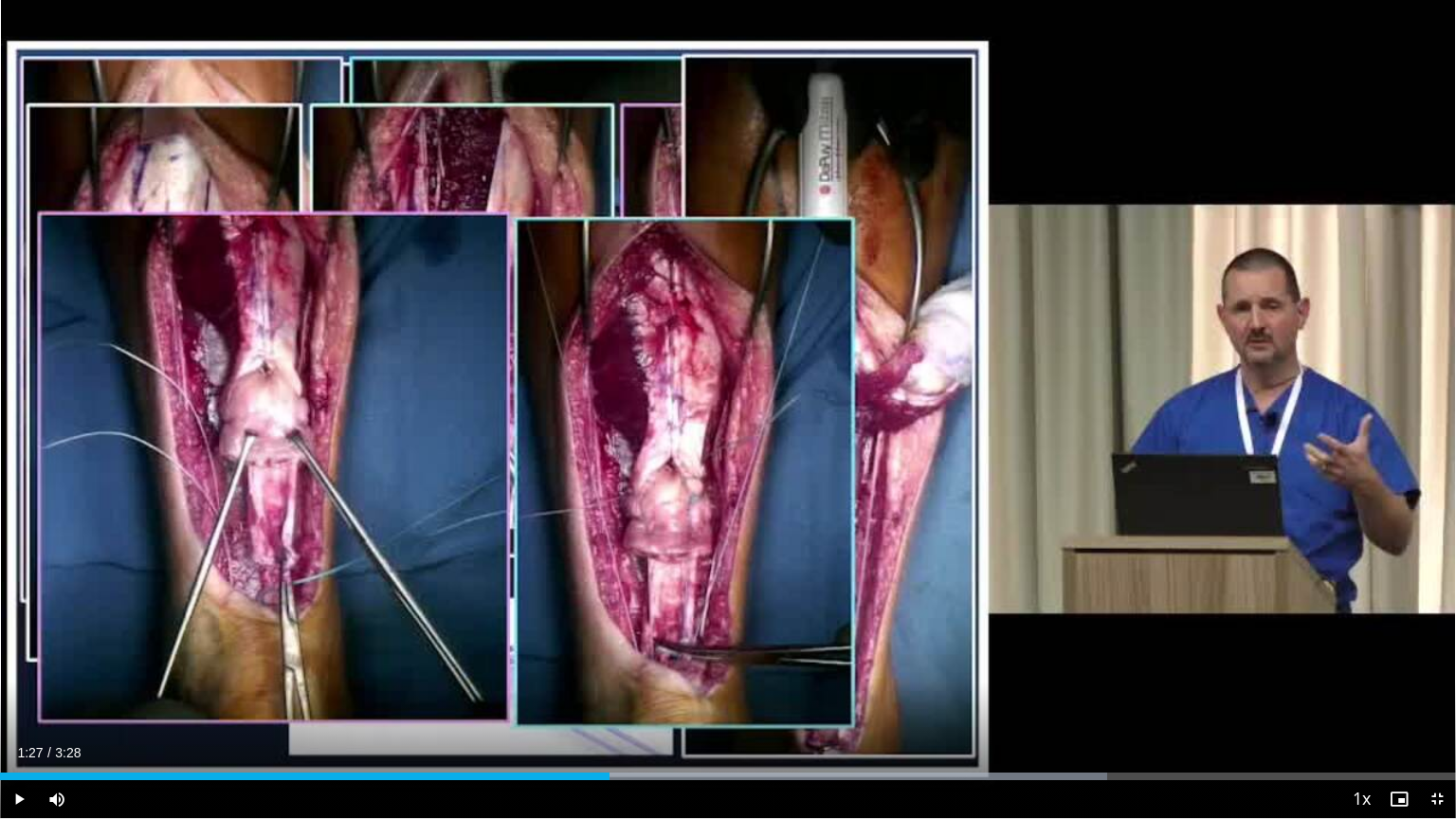 click on "10 seconds
Tap to unmute" at bounding box center [728, 409] 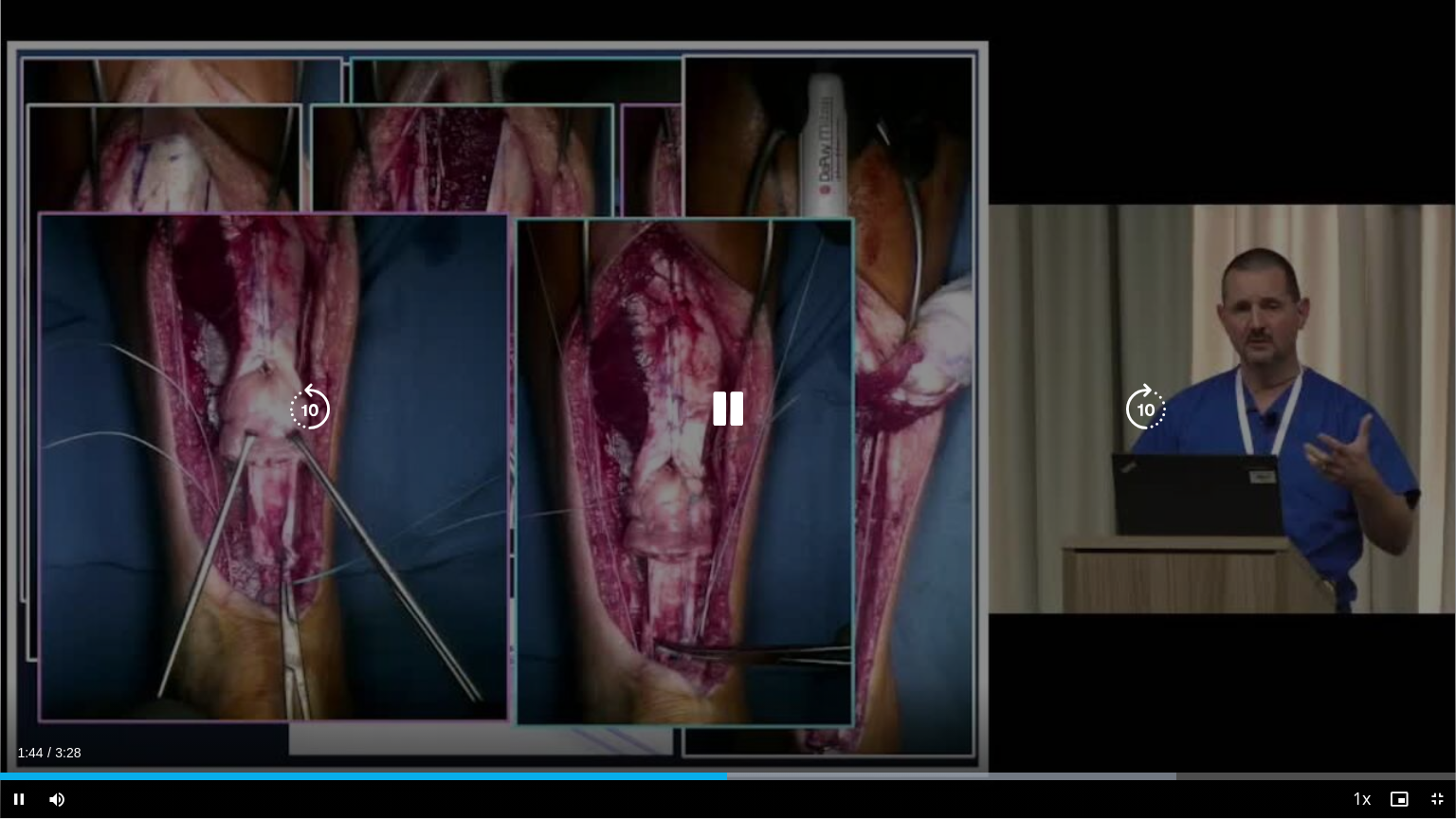 click at bounding box center (728, 410) 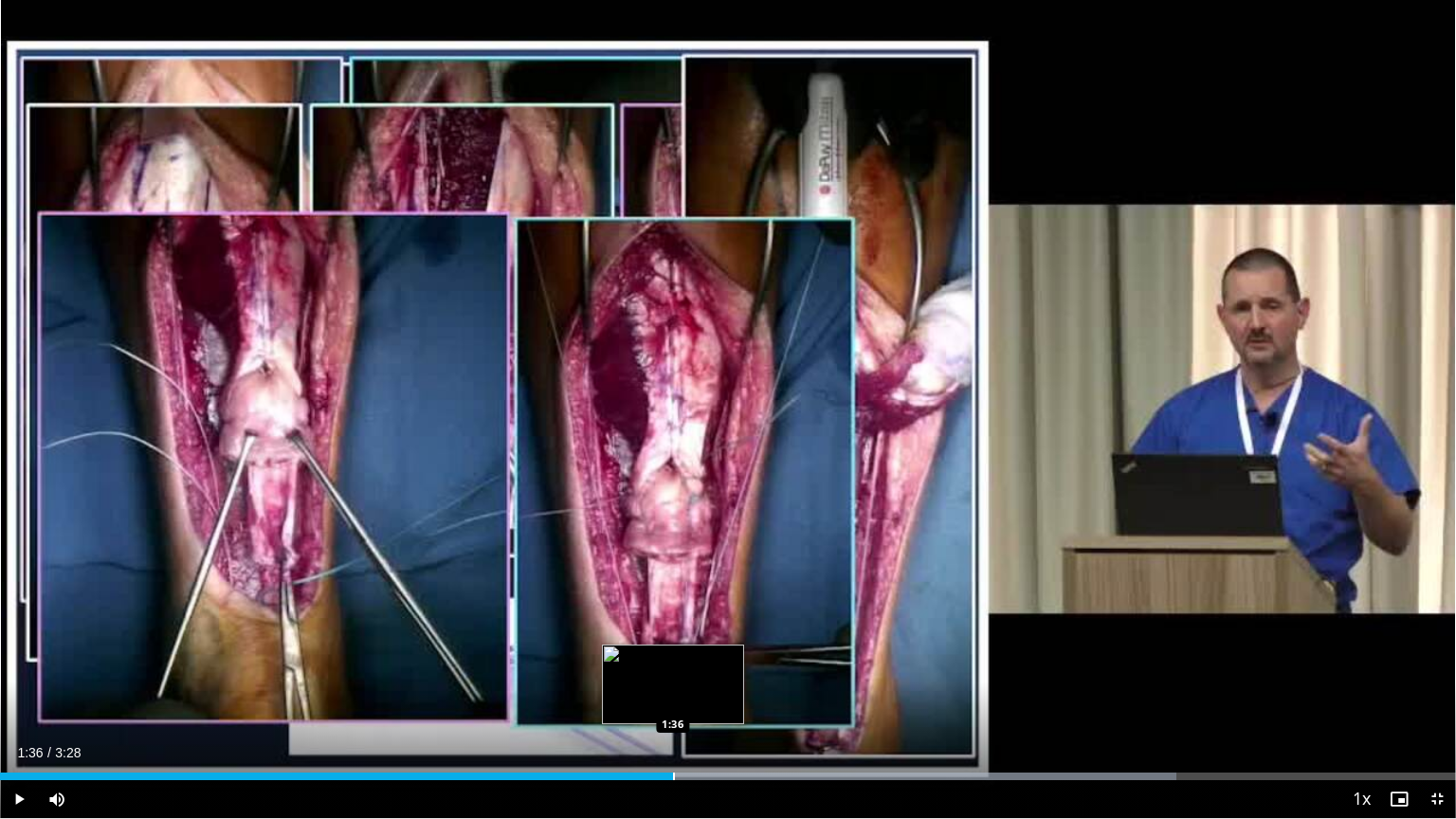 click at bounding box center (674, 776) 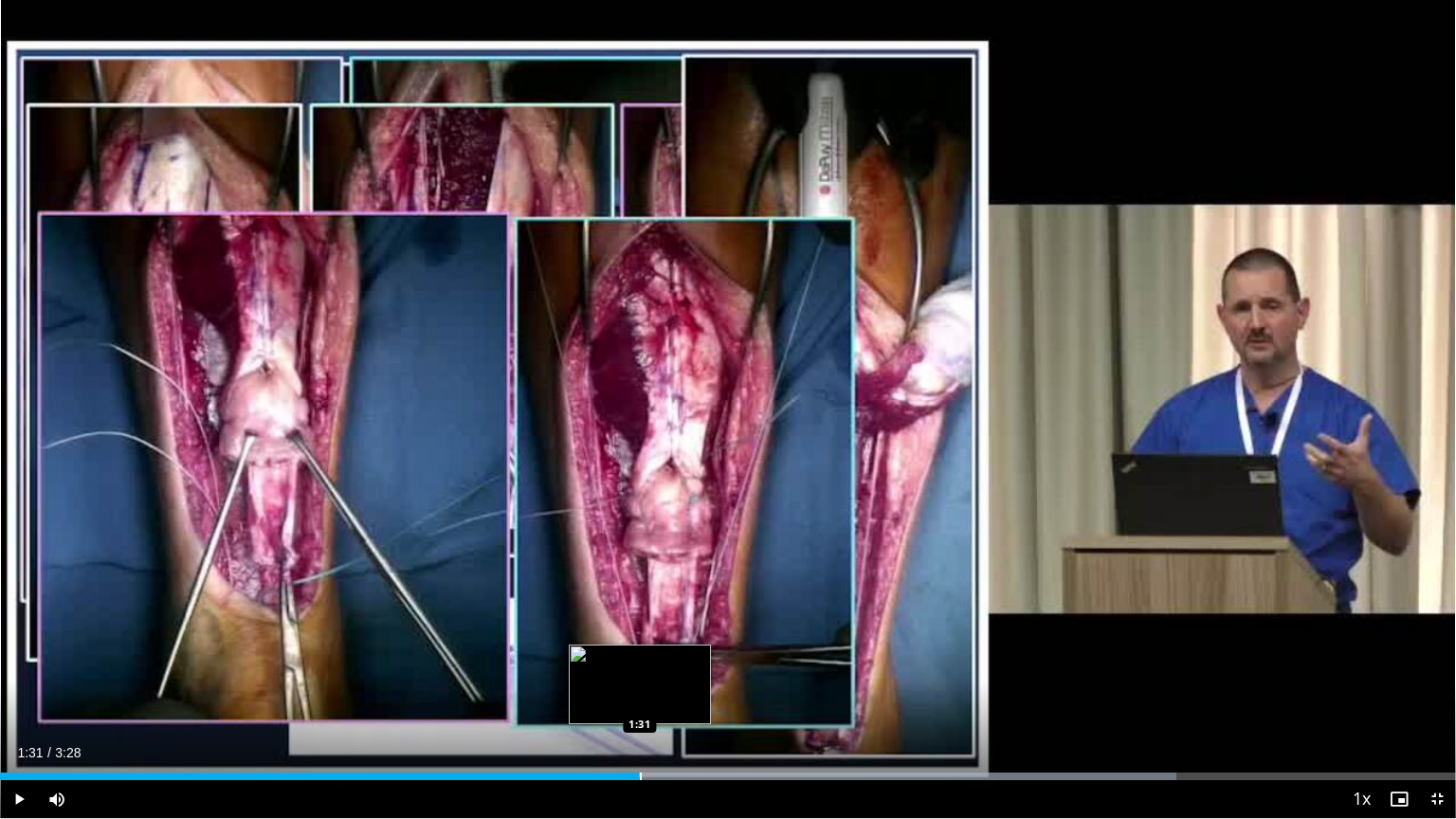 click at bounding box center [641, 776] 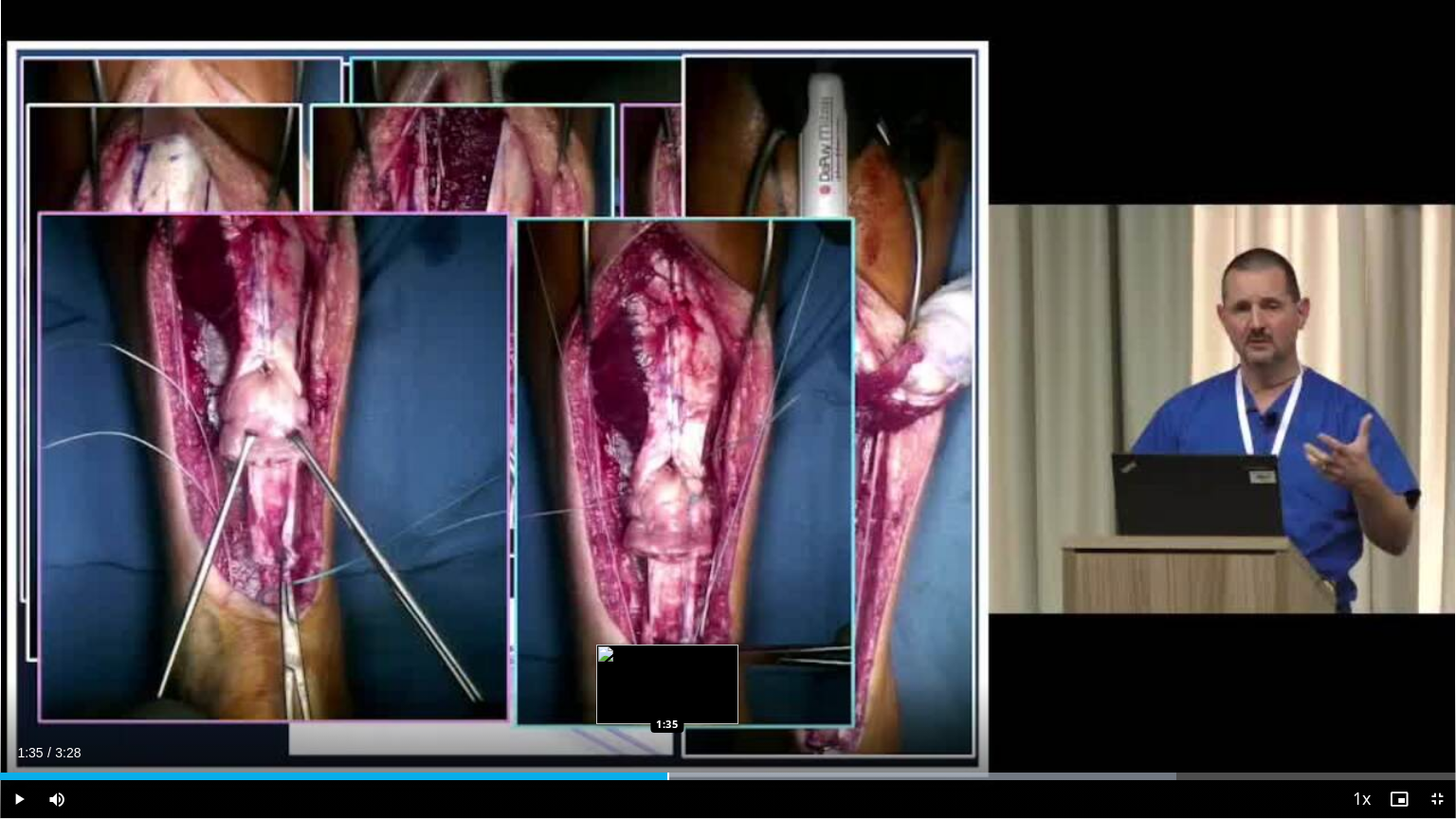 click at bounding box center (668, 776) 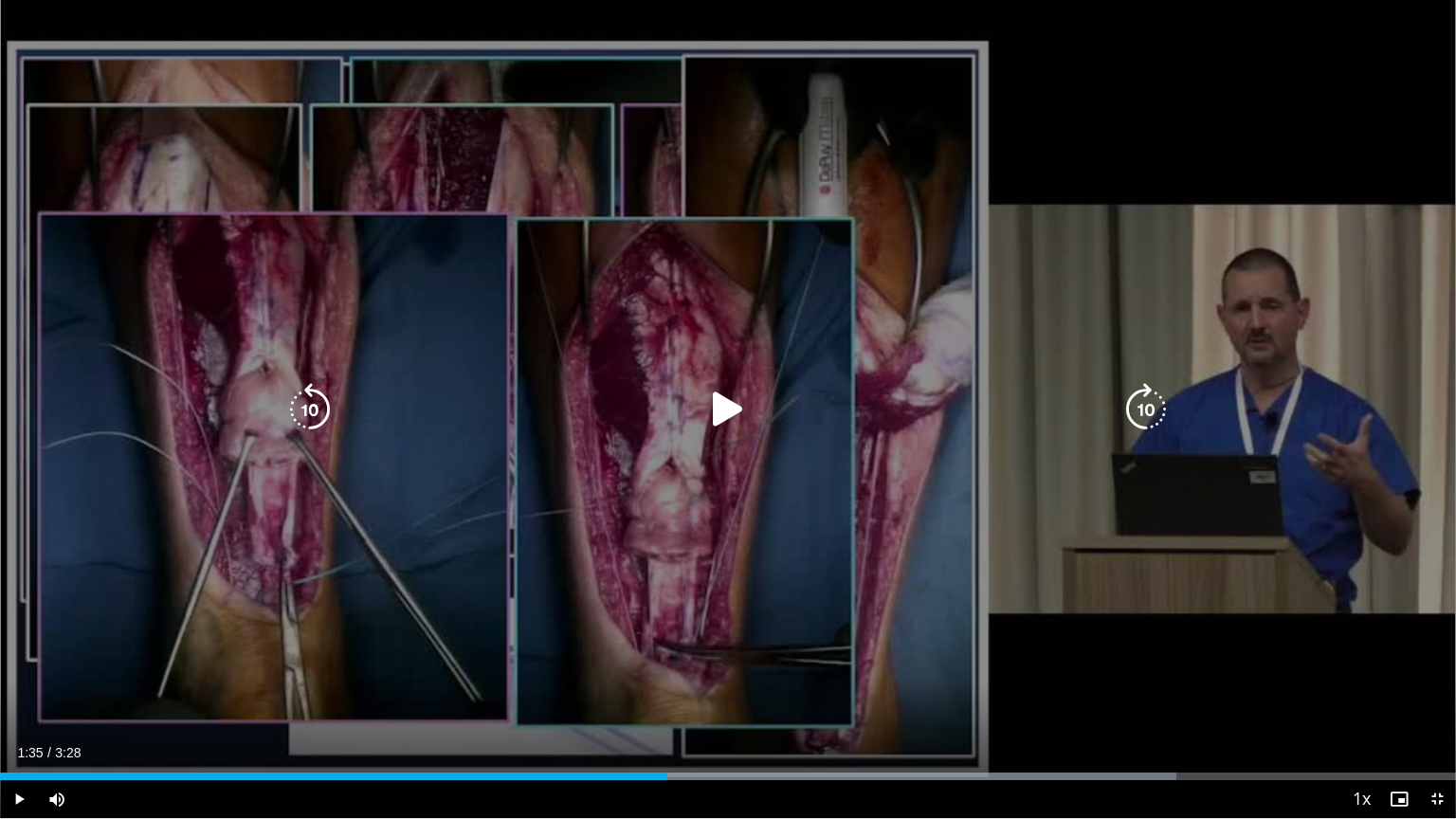 click at bounding box center (728, 410) 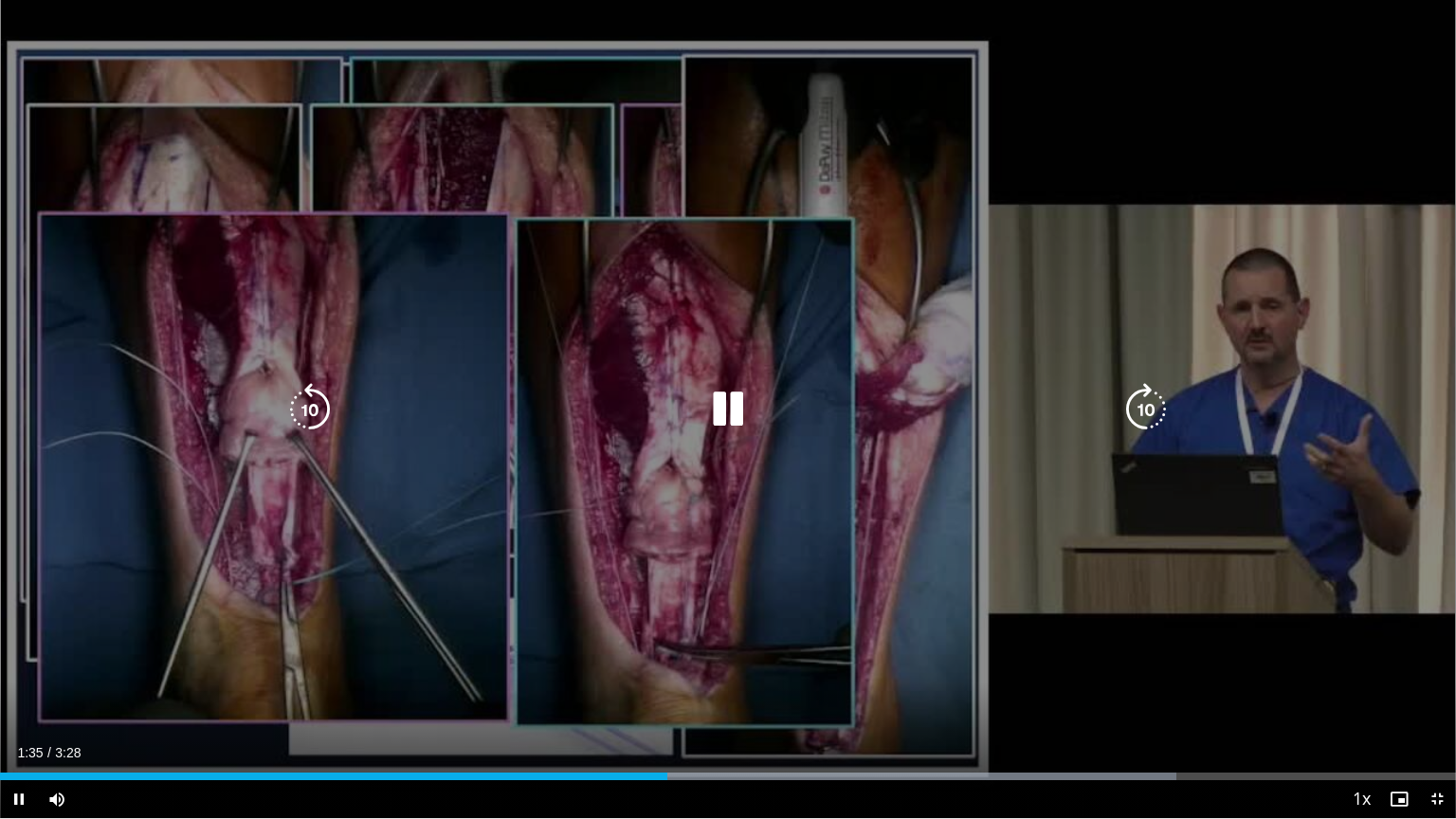 type 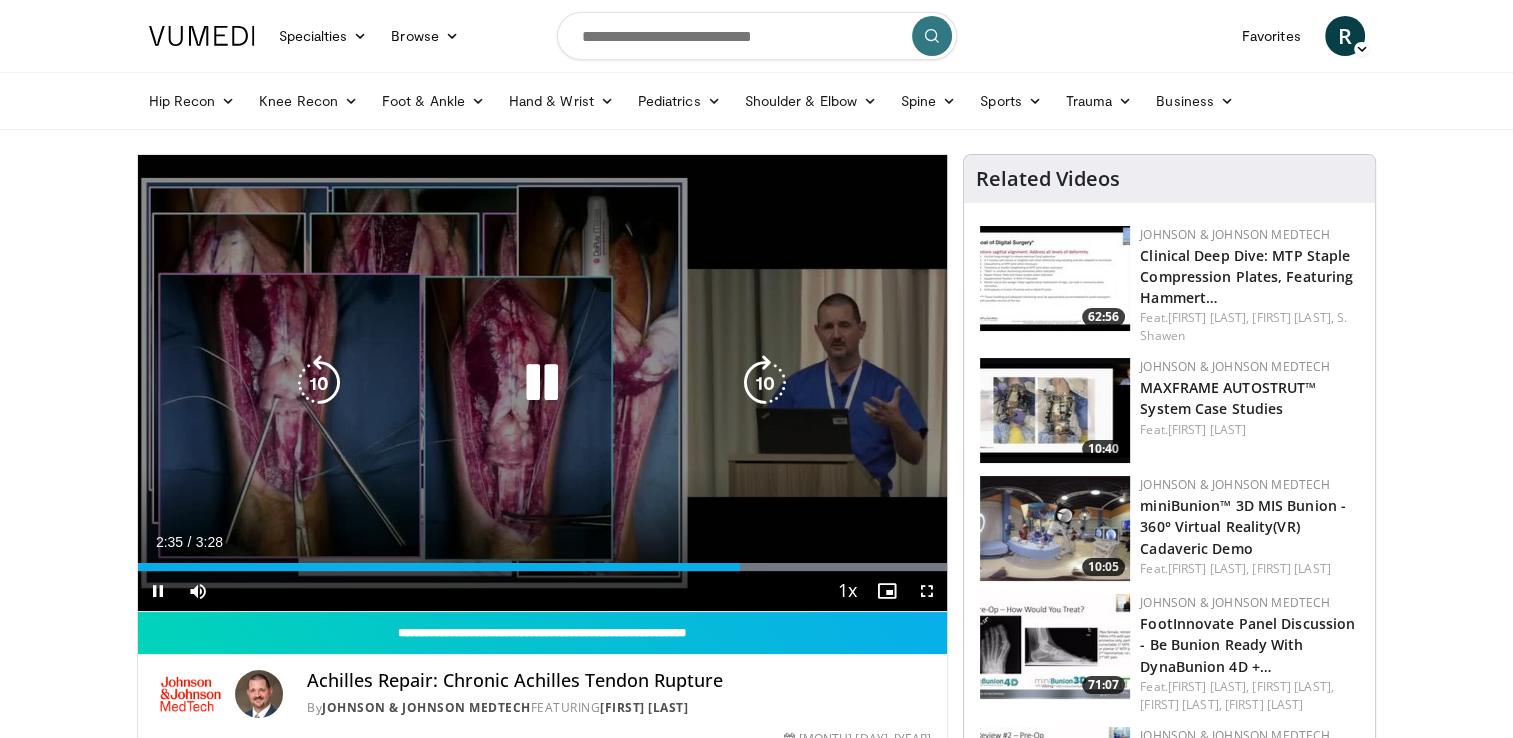 click at bounding box center (542, 383) 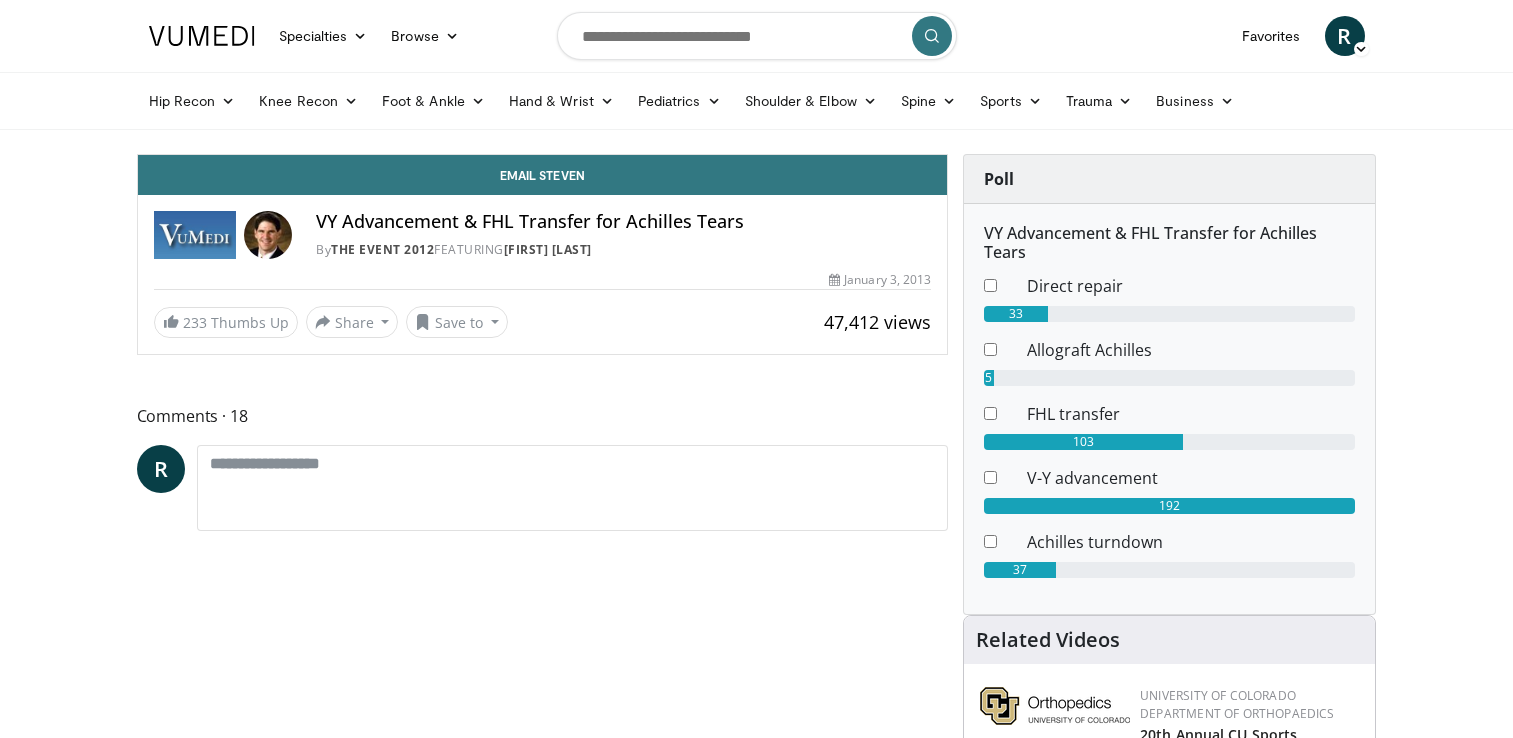 scroll, scrollTop: 0, scrollLeft: 0, axis: both 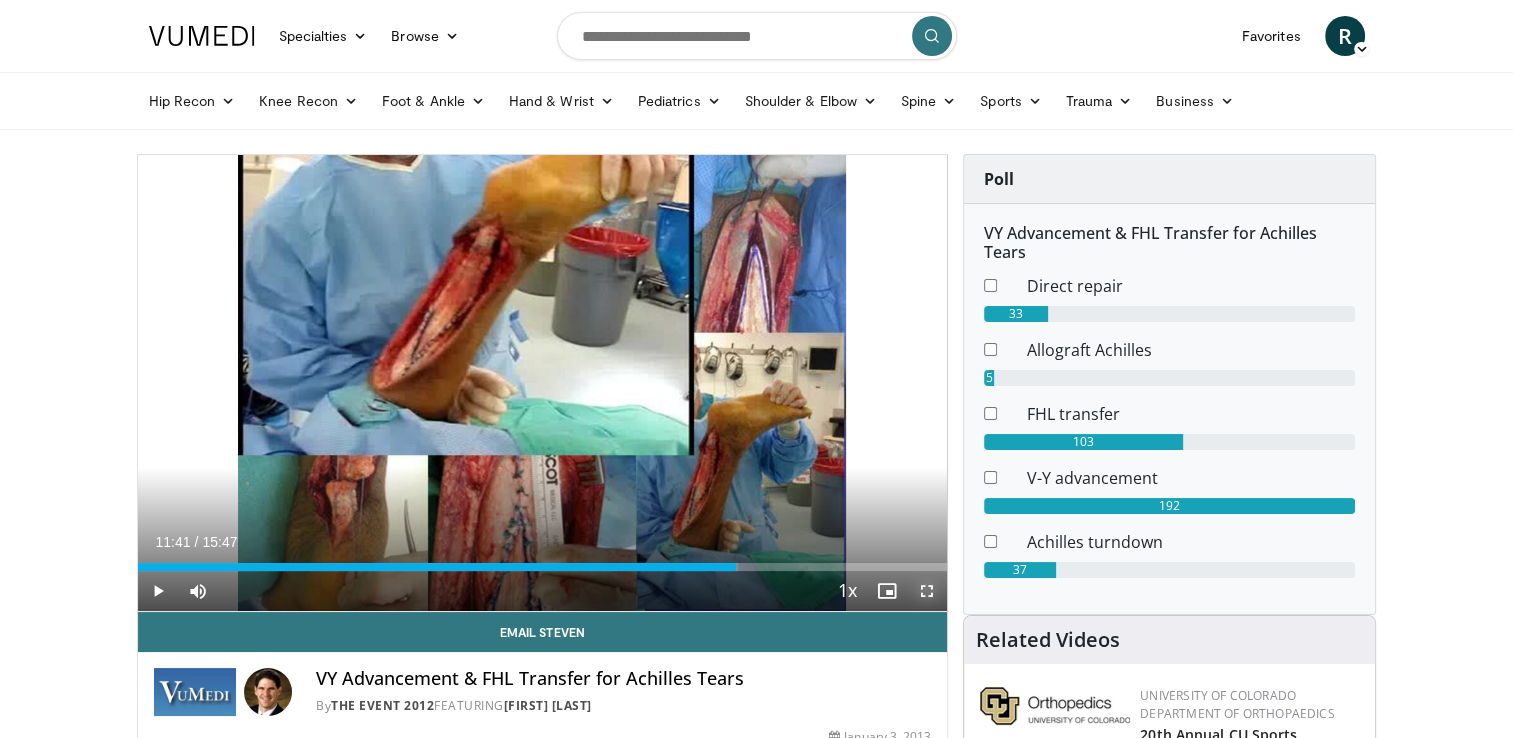 click at bounding box center [927, 591] 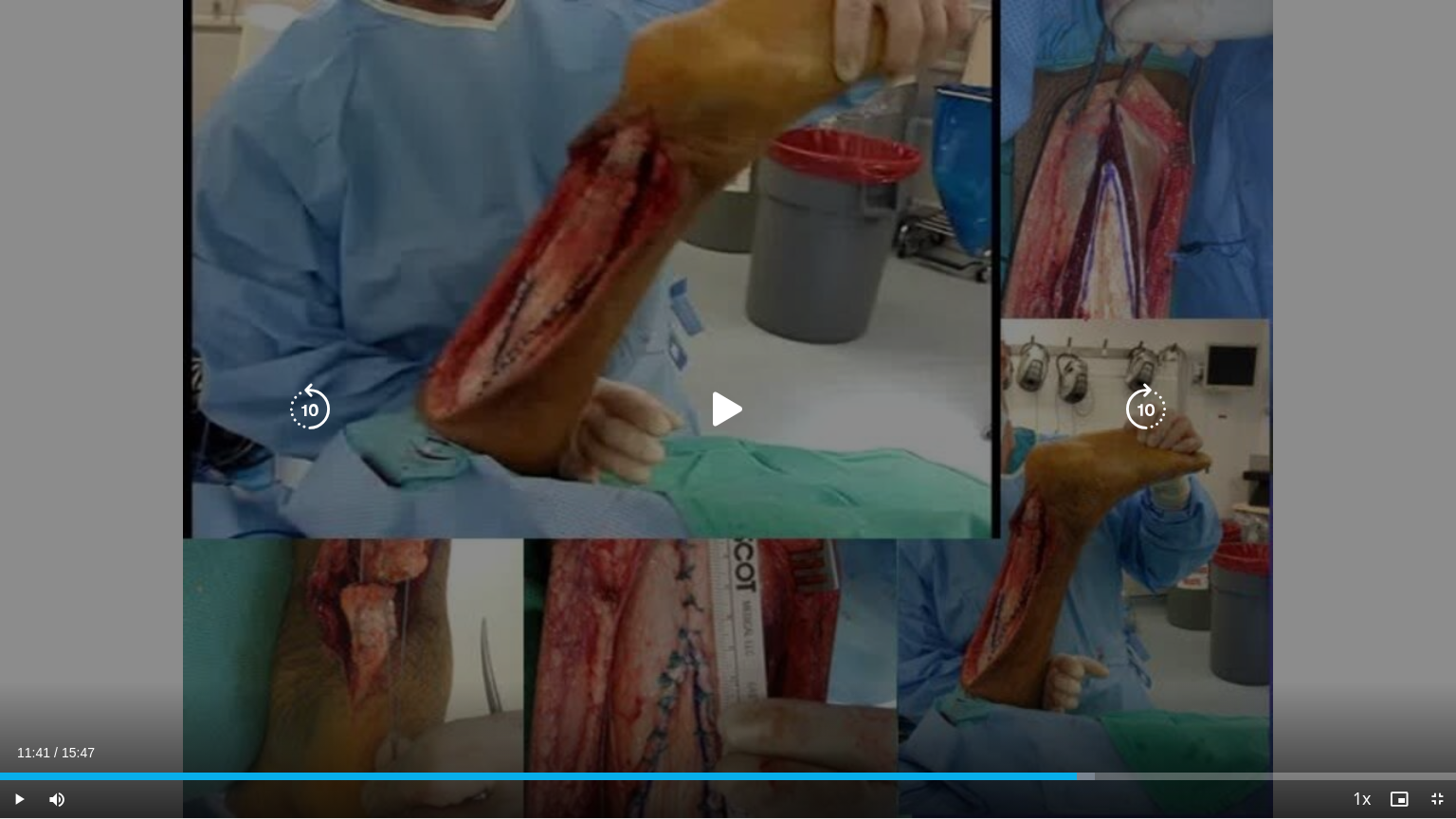 click at bounding box center [728, 410] 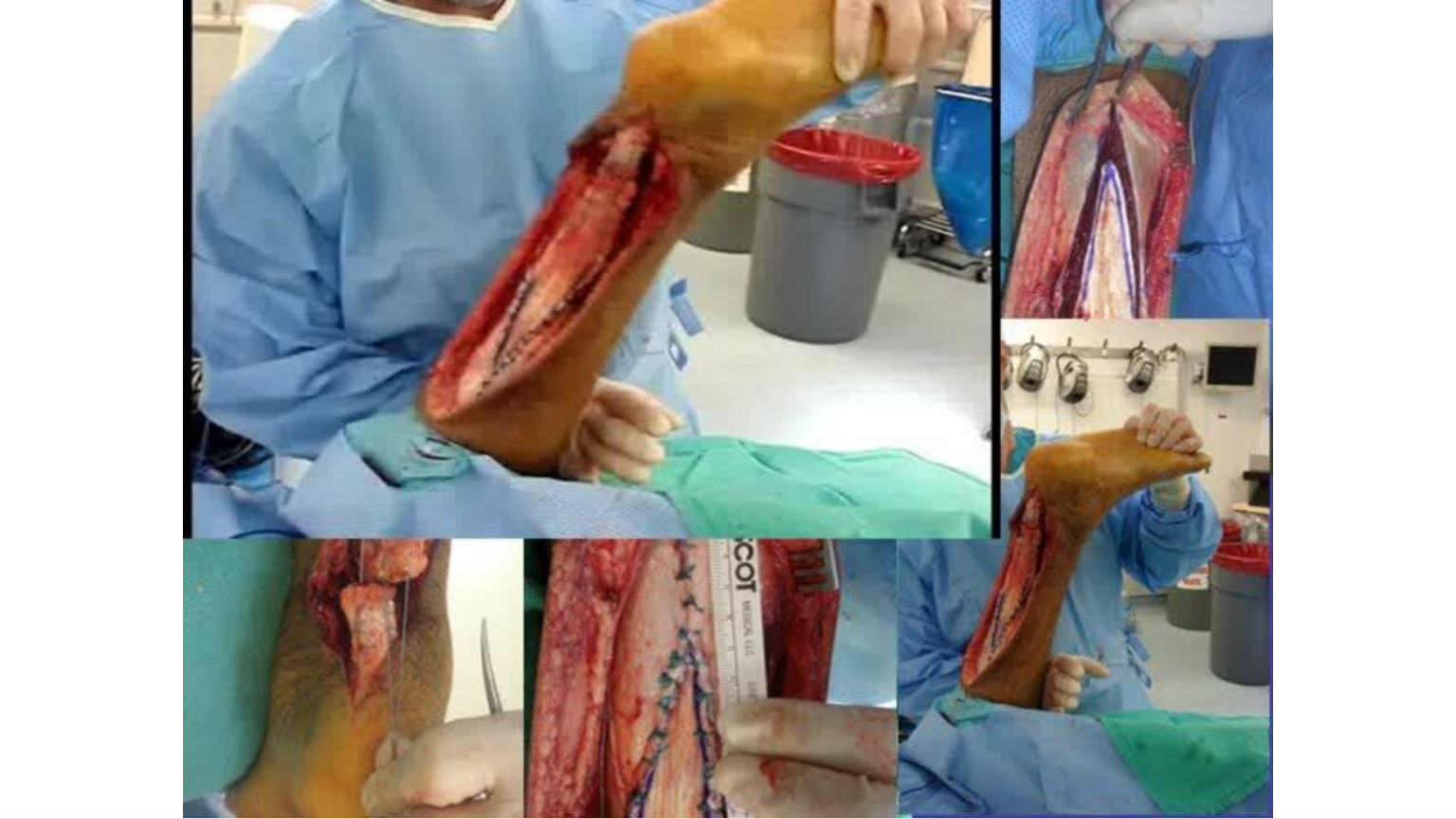 type 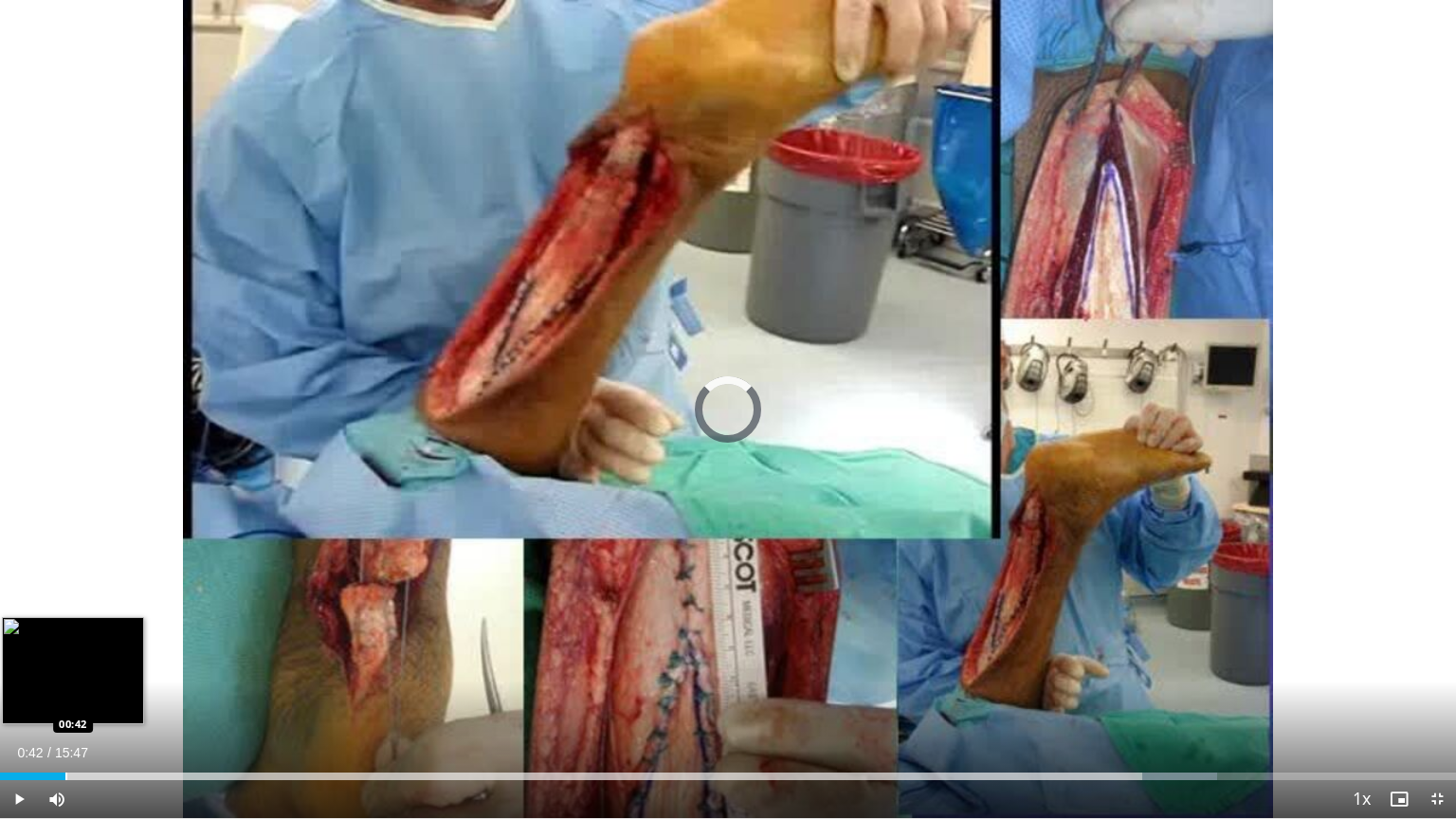 click at bounding box center (66, 776) 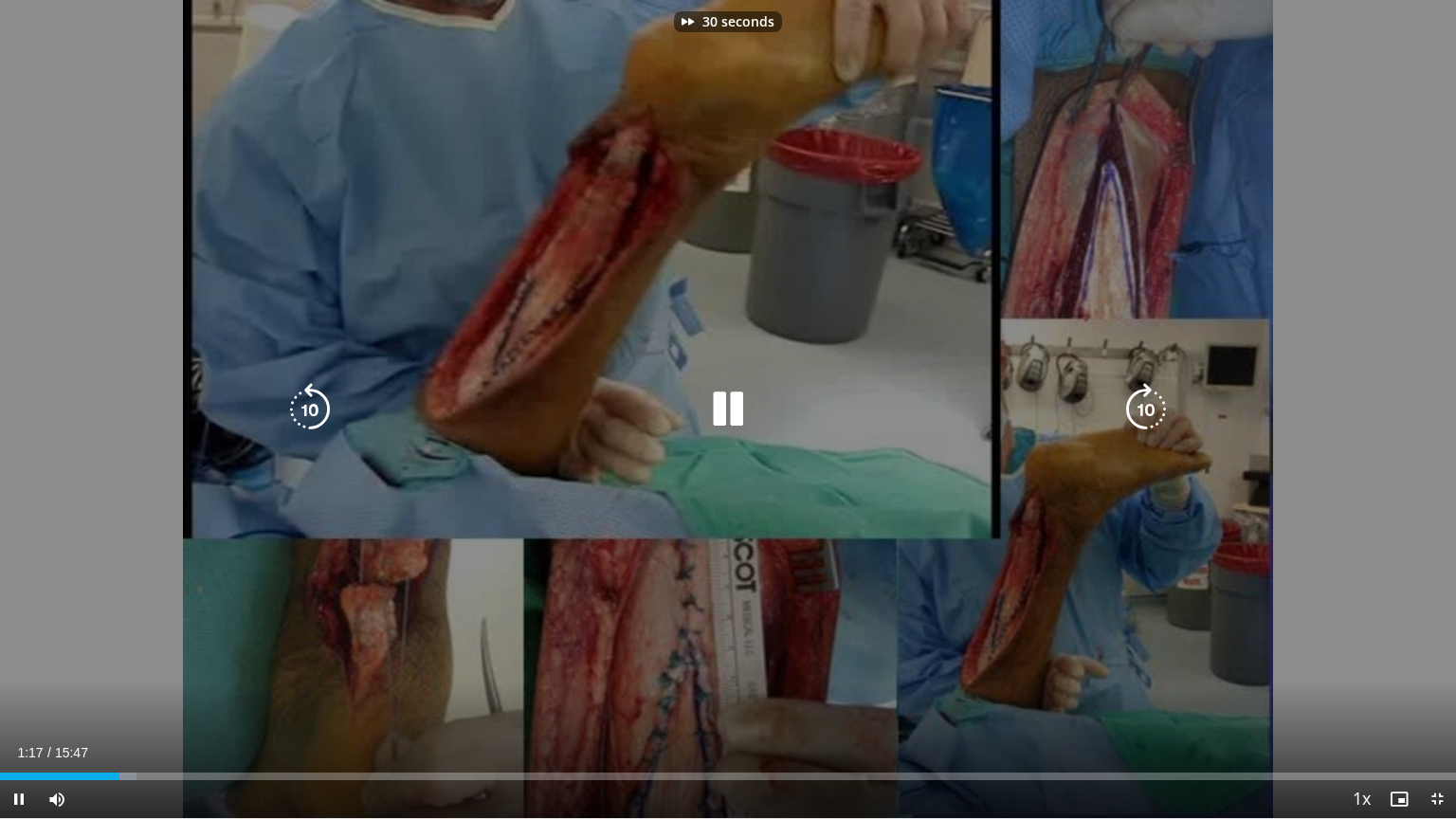 click at bounding box center (1146, 410) 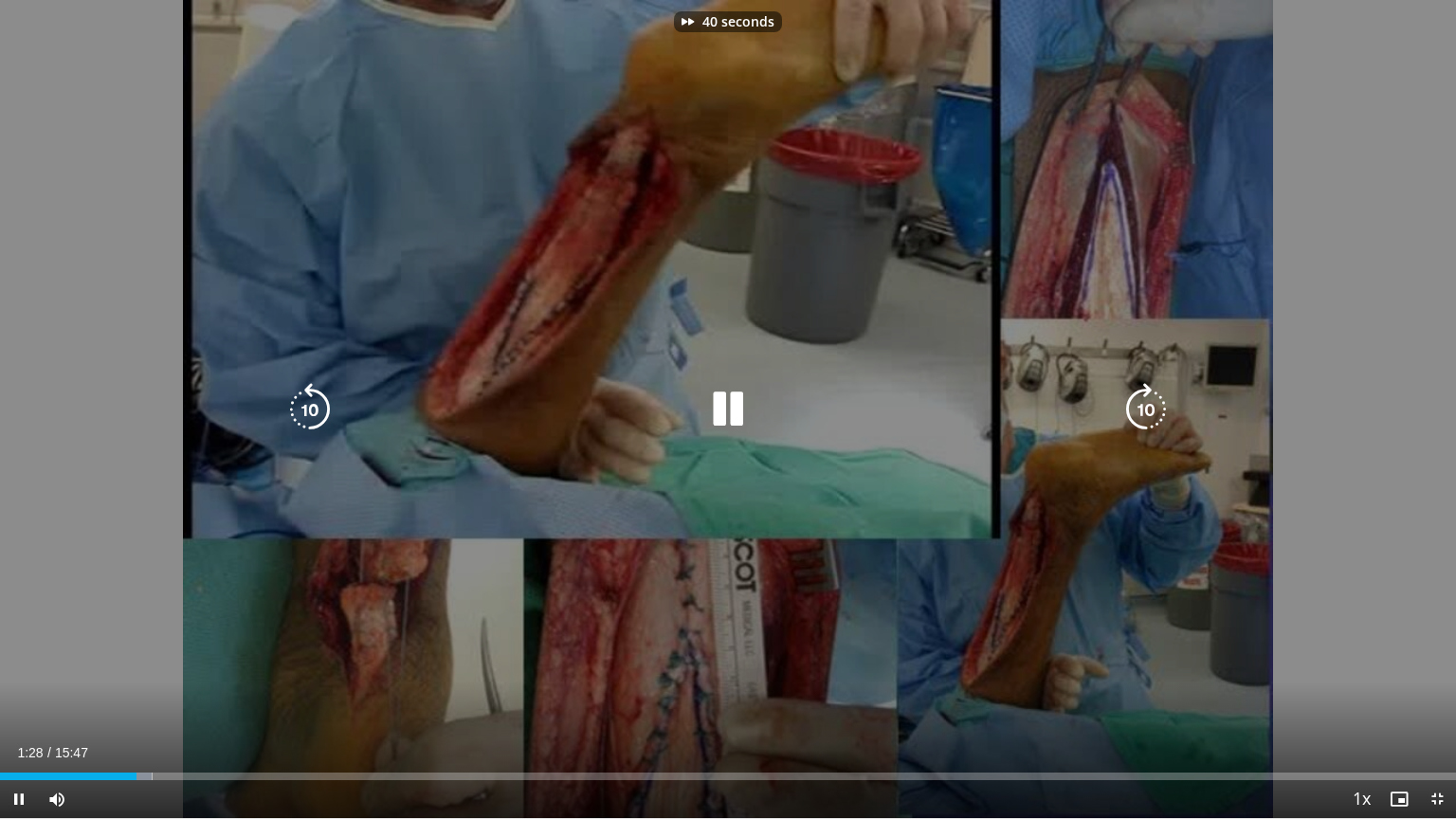 click at bounding box center [1146, 410] 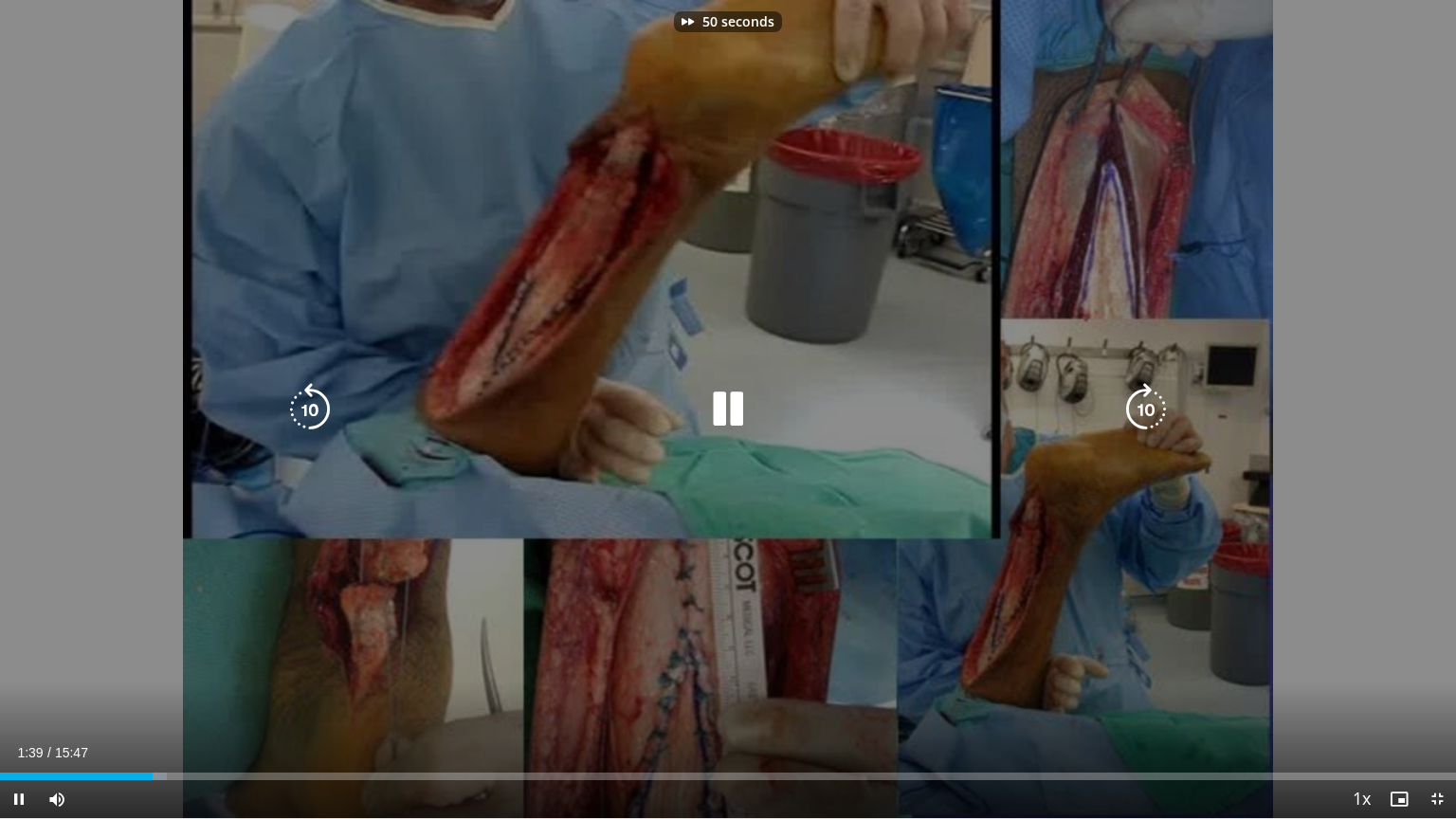 click at bounding box center (1146, 410) 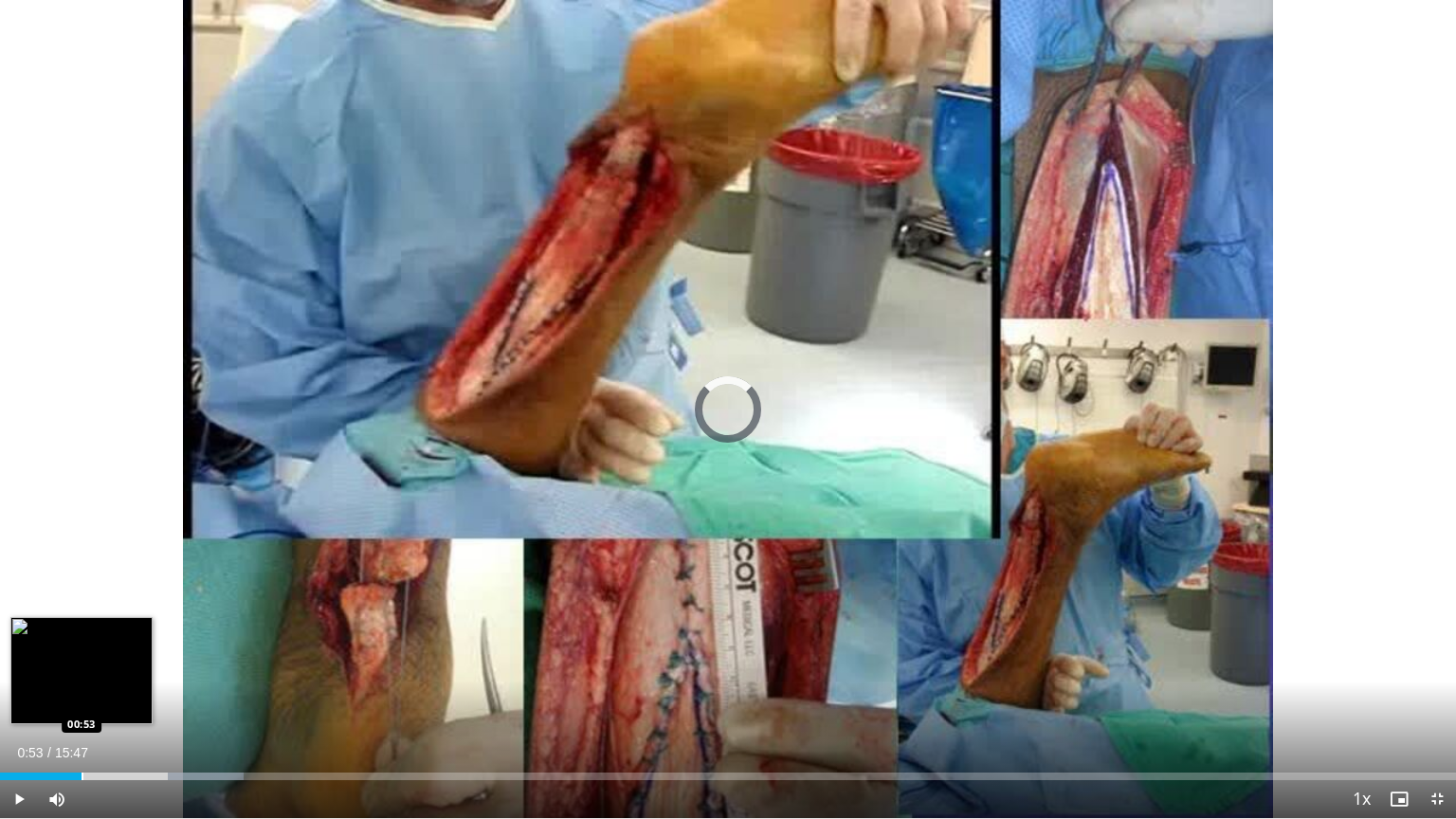 click at bounding box center [82, 776] 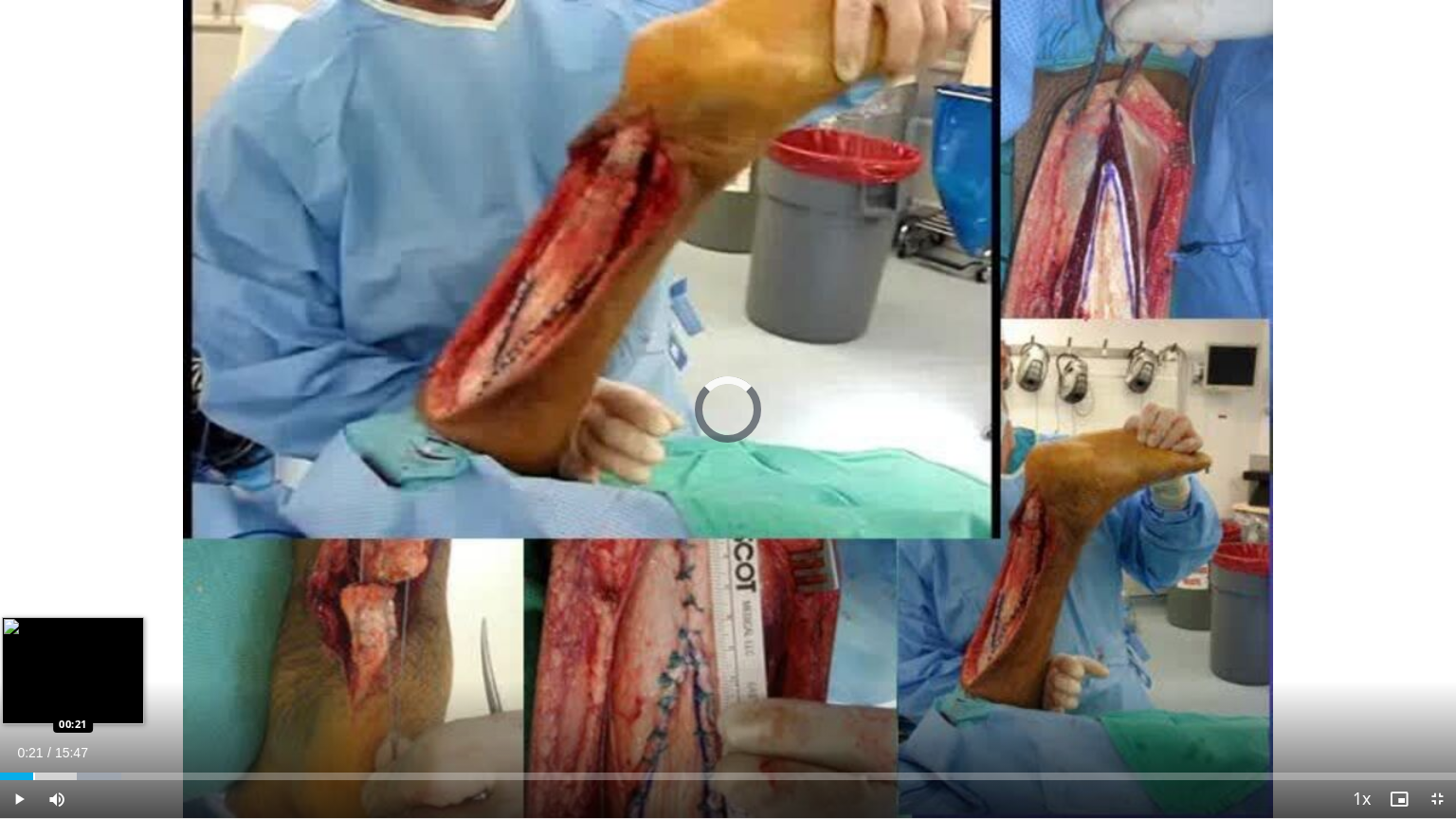 click on "Loaded :  8.36% 00:55 00:21" at bounding box center (728, 771) 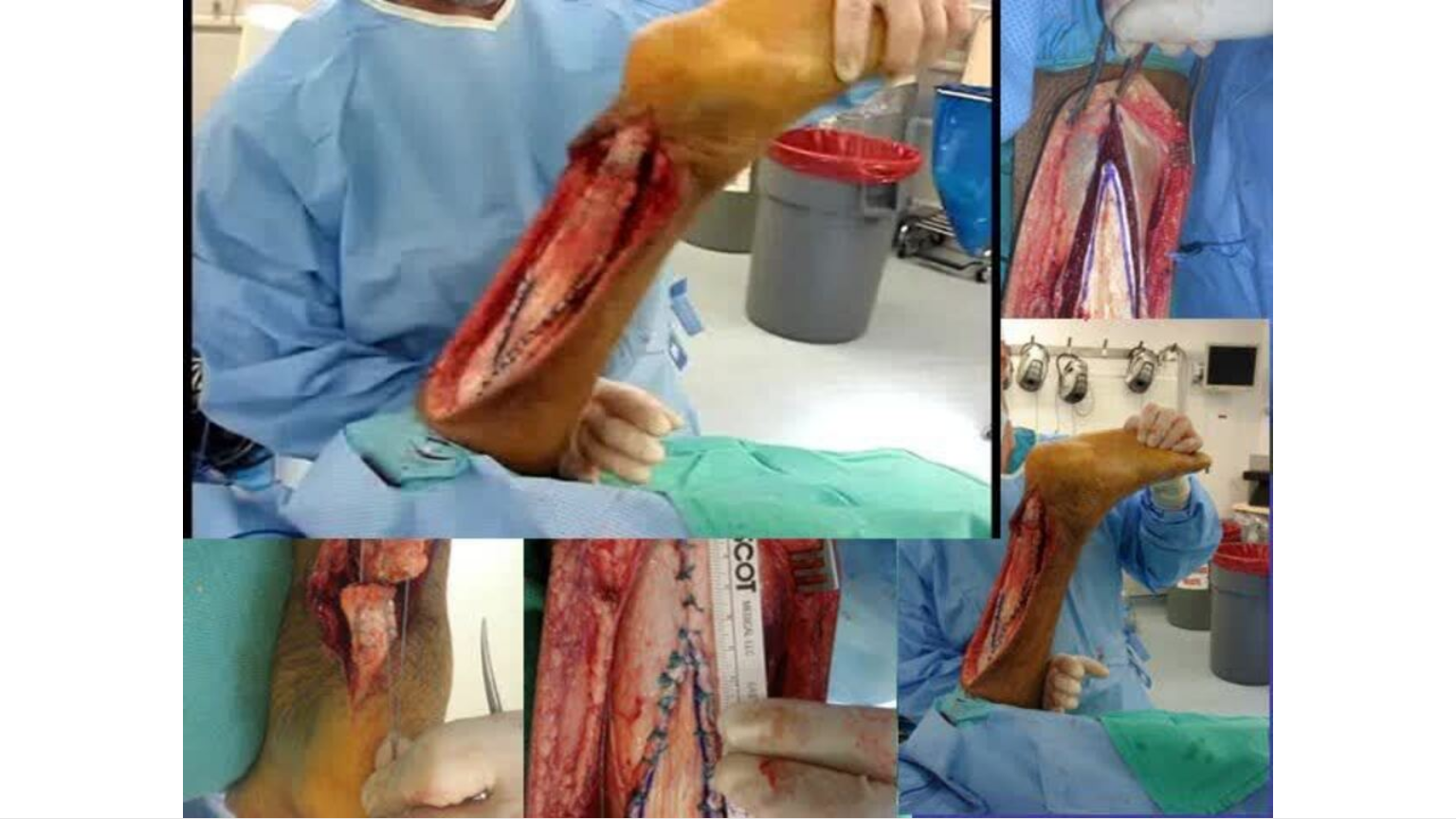 type 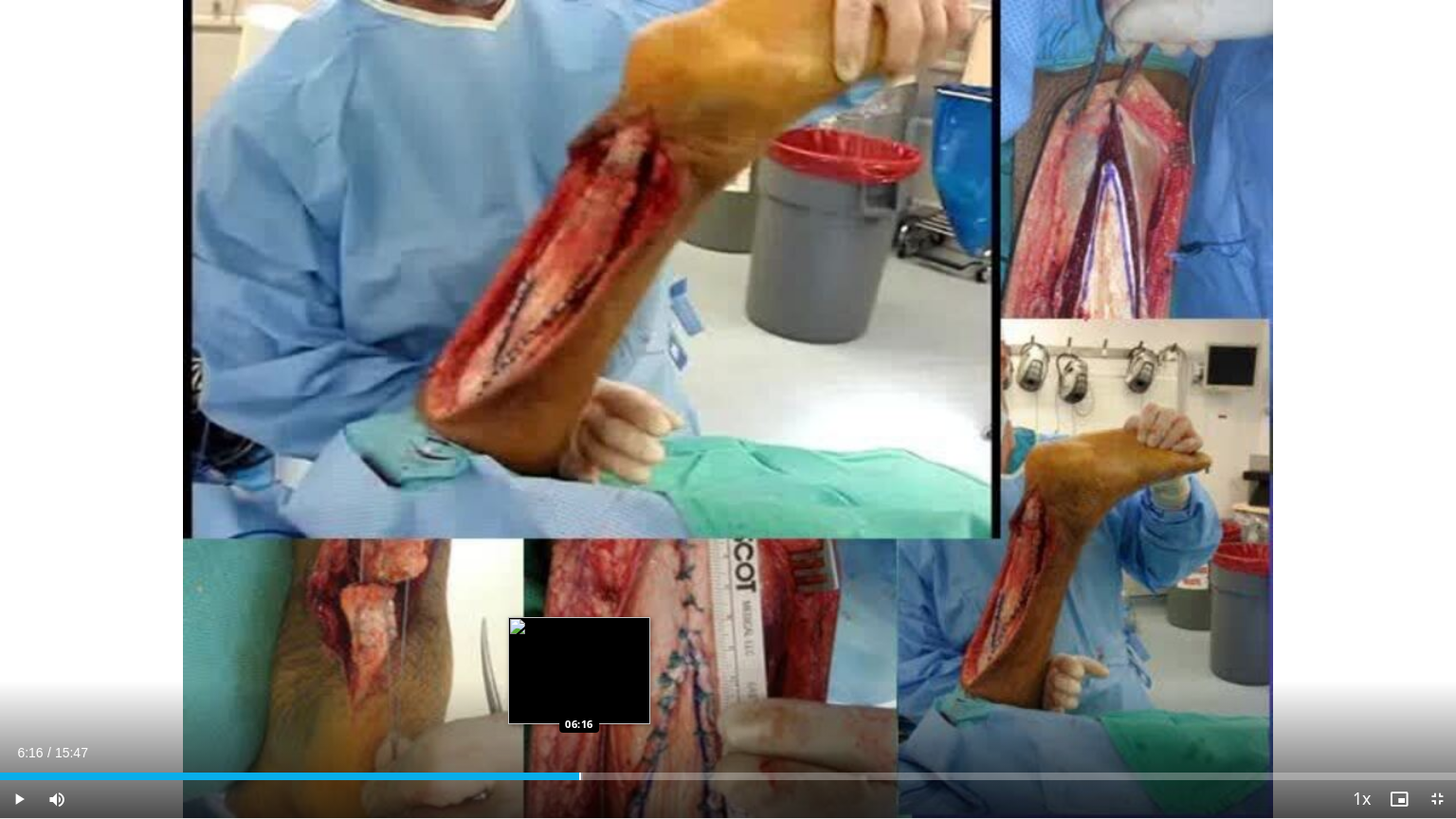 click at bounding box center (580, 776) 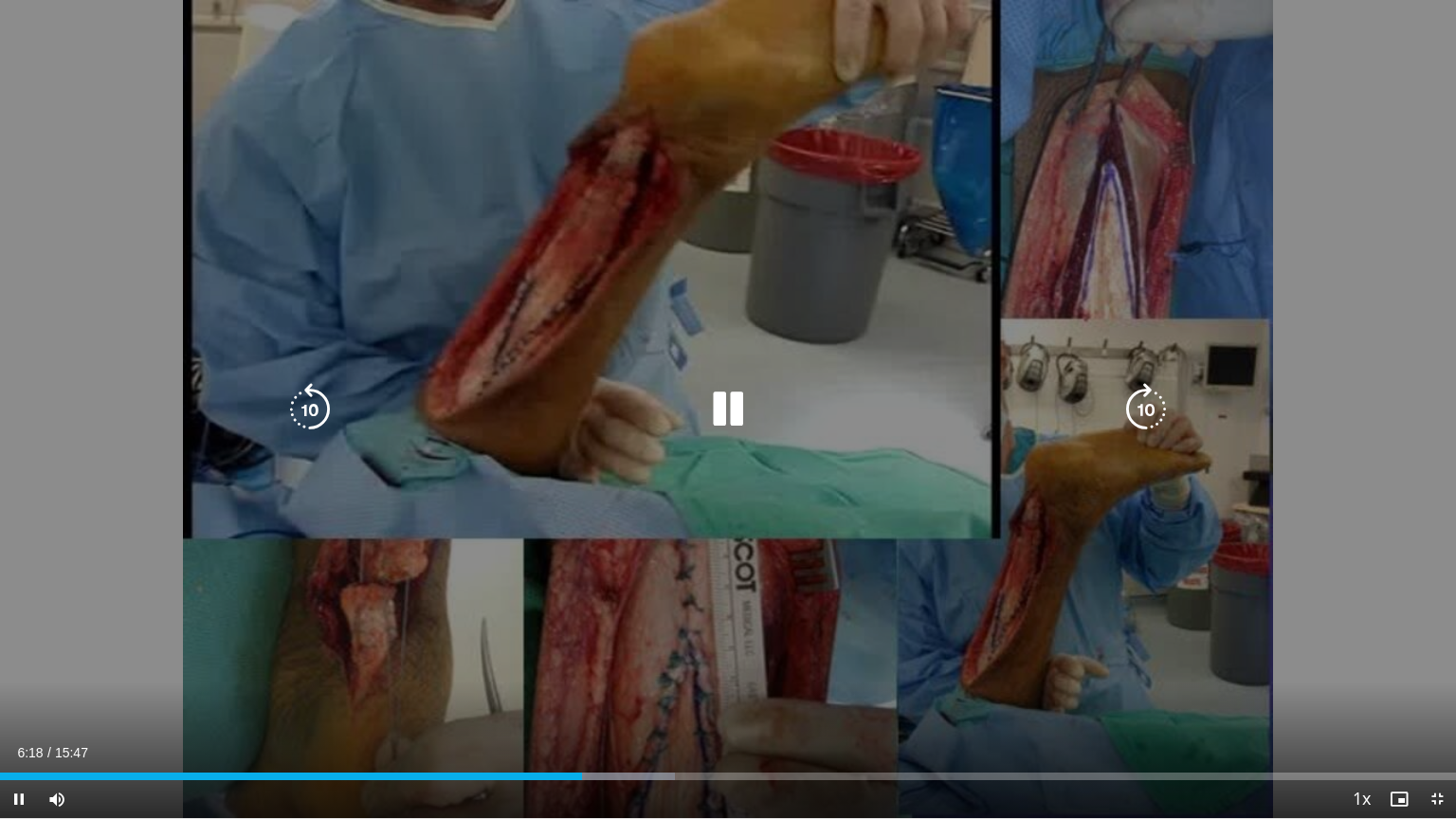 click on "40 seconds
Tap to unmute" at bounding box center (728, 409) 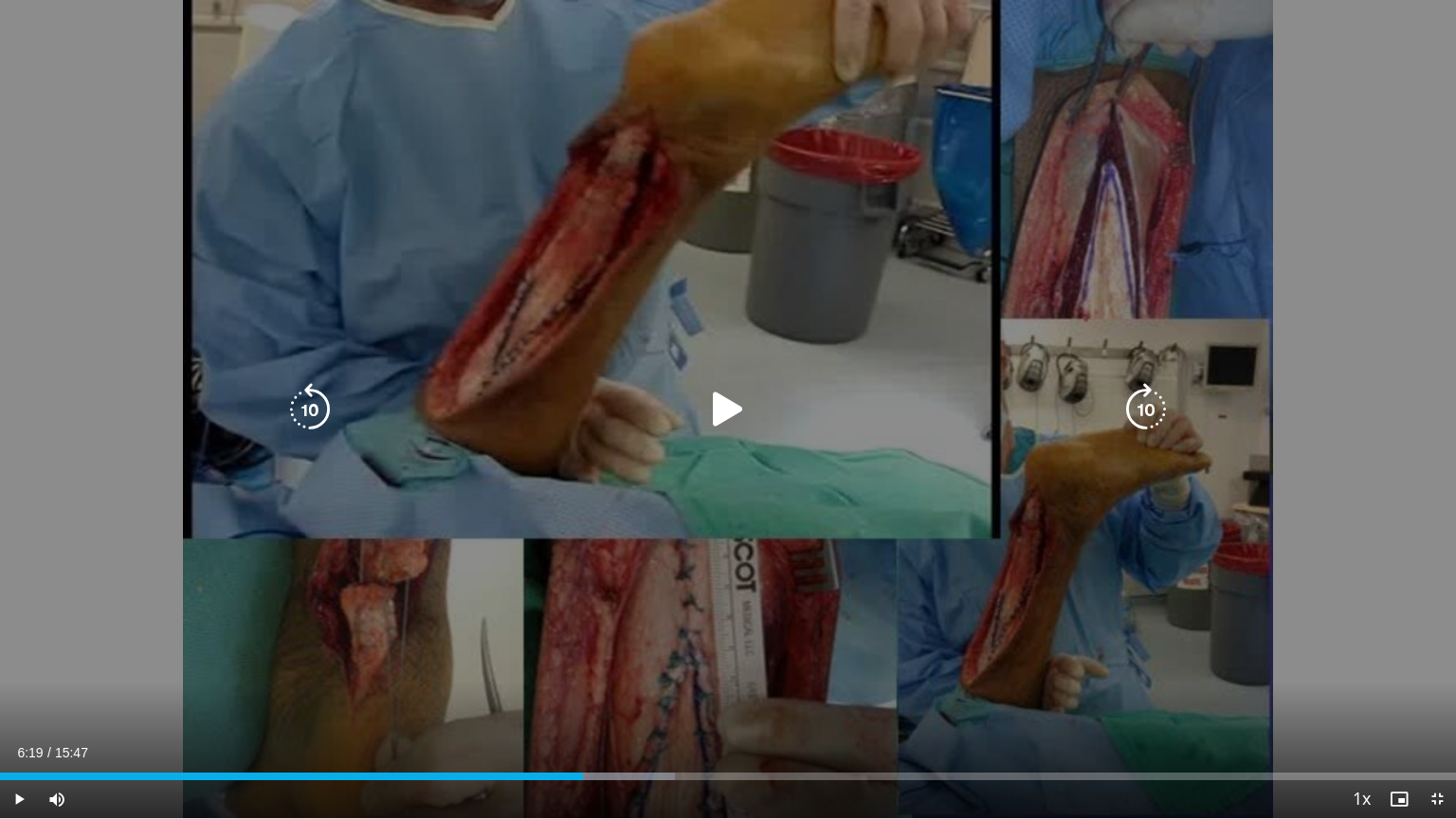 click on "40 seconds
Tap to unmute" at bounding box center [728, 409] 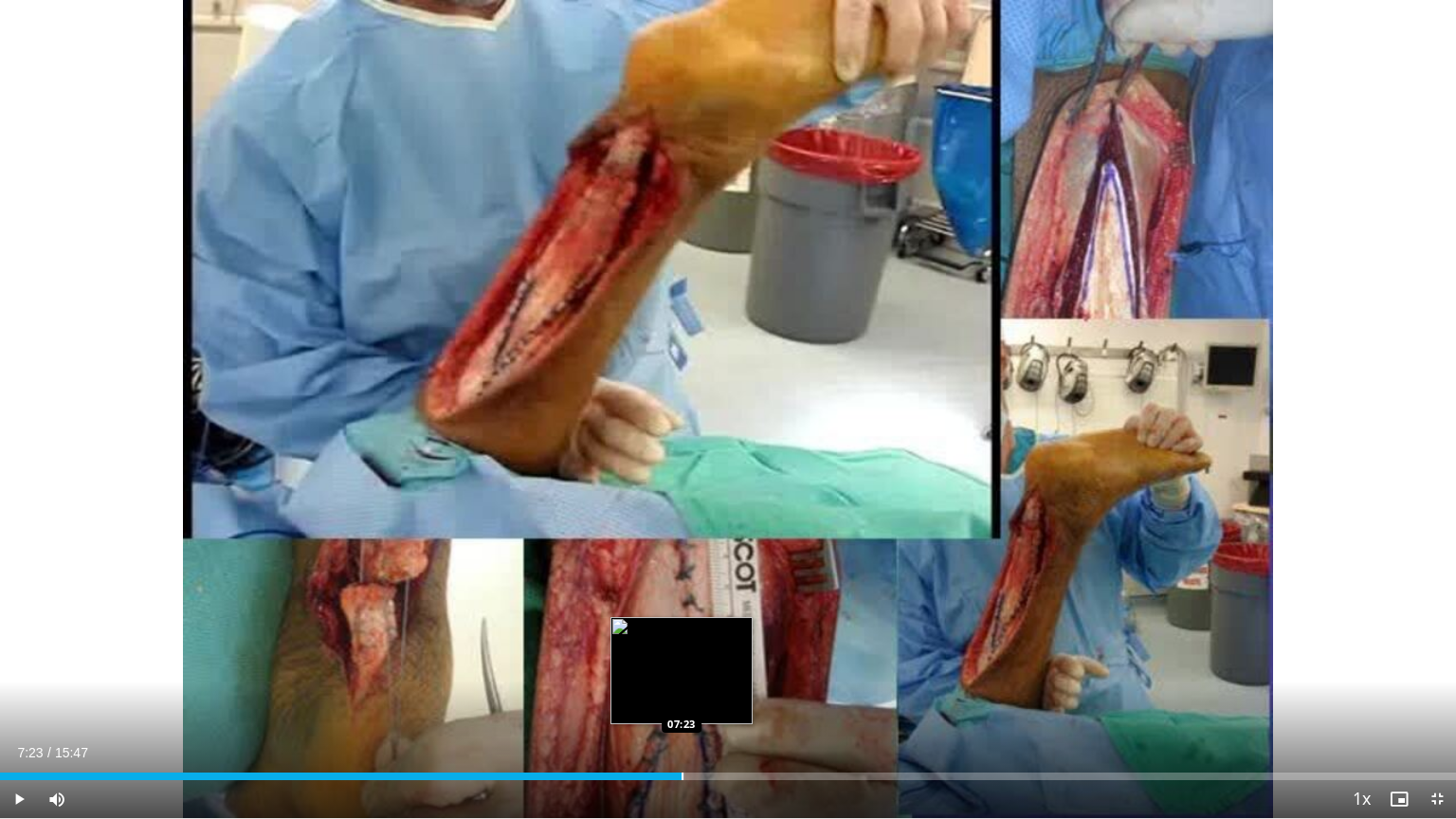 click on "Loaded :  47.01% 07:23 07:23" at bounding box center [728, 771] 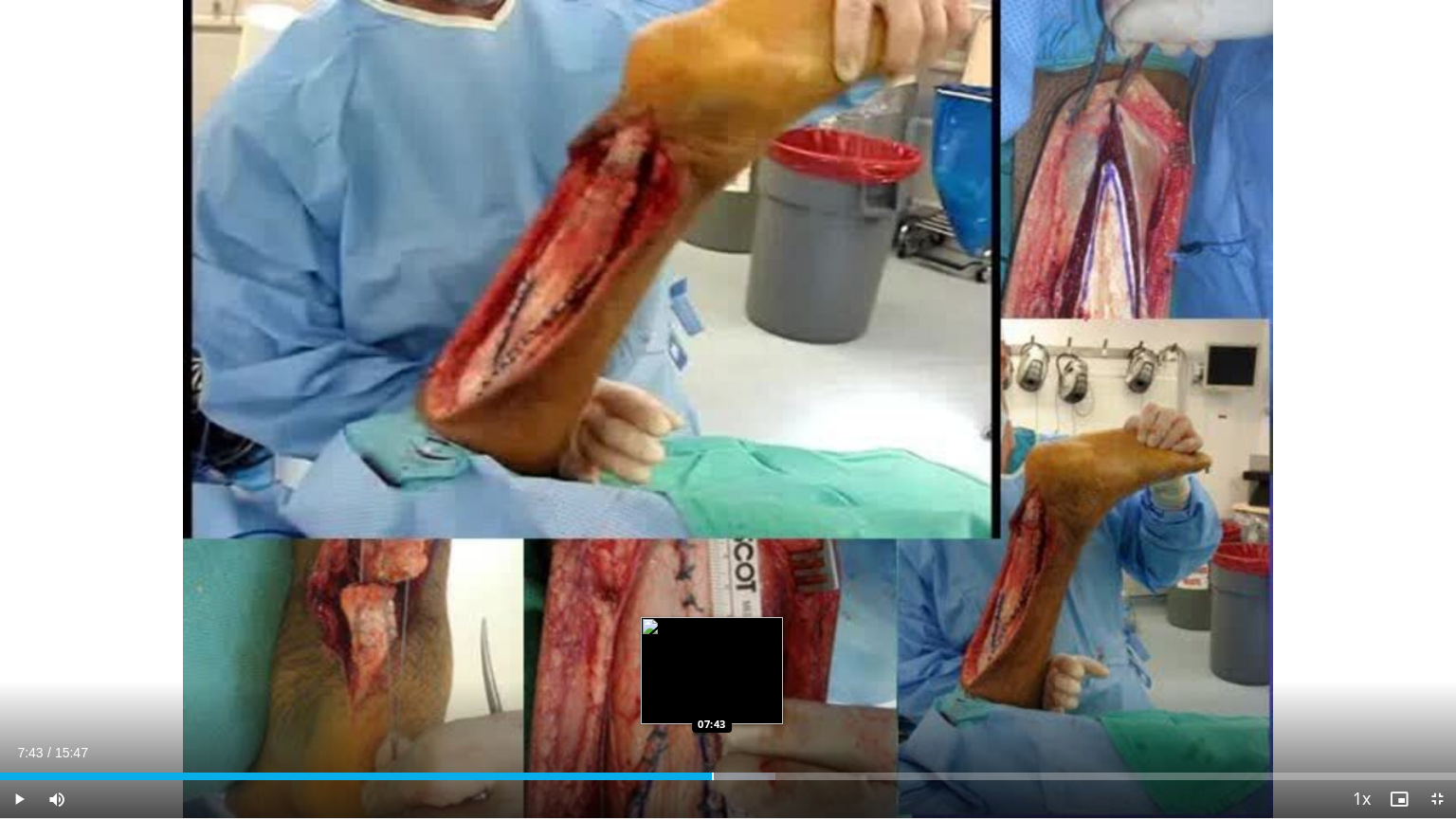 click on "Loaded :  53.28% 07:43 07:43" at bounding box center (728, 771) 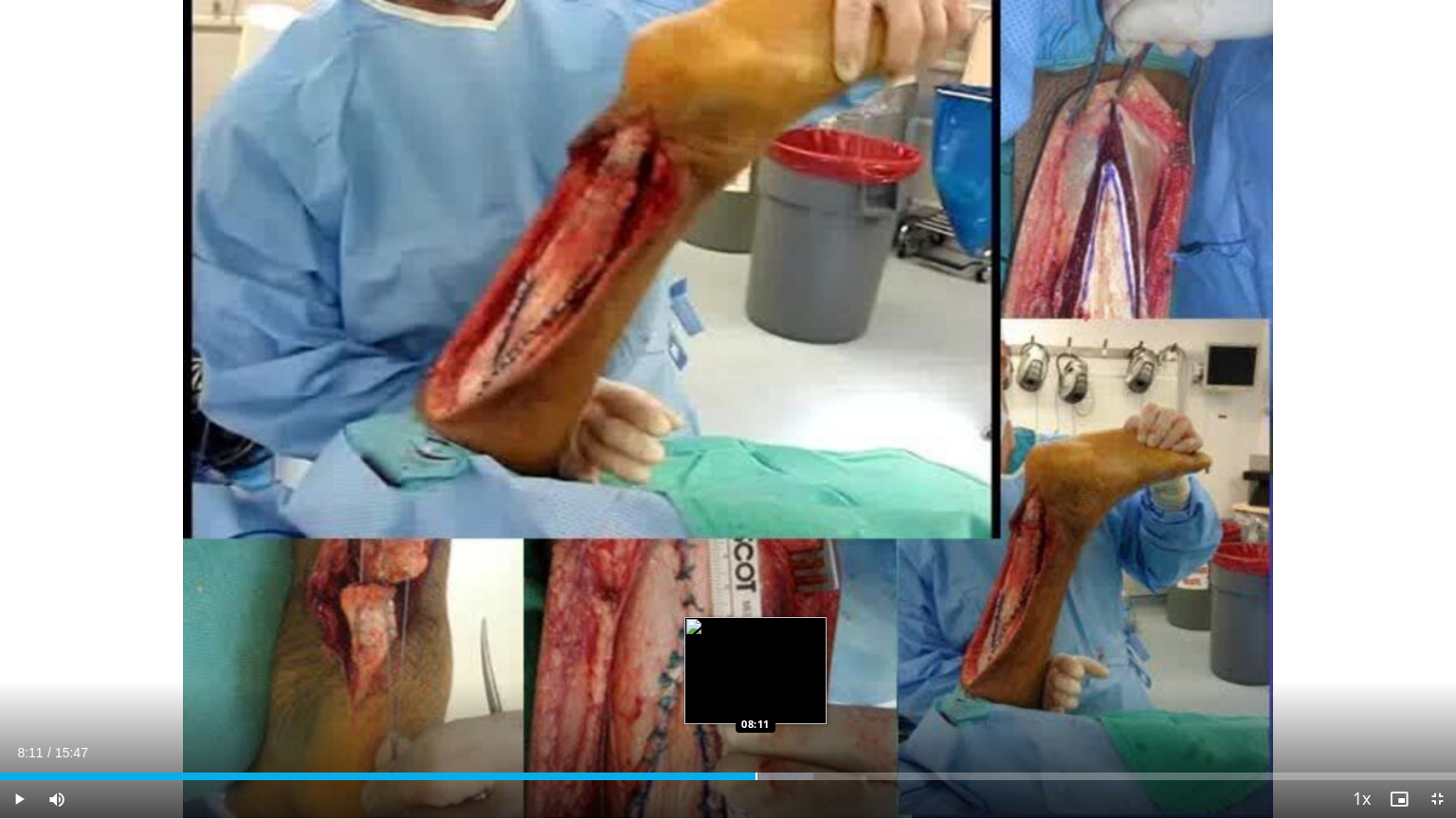 click on "Loaded :  55.84% 08:11 08:11" at bounding box center [728, 771] 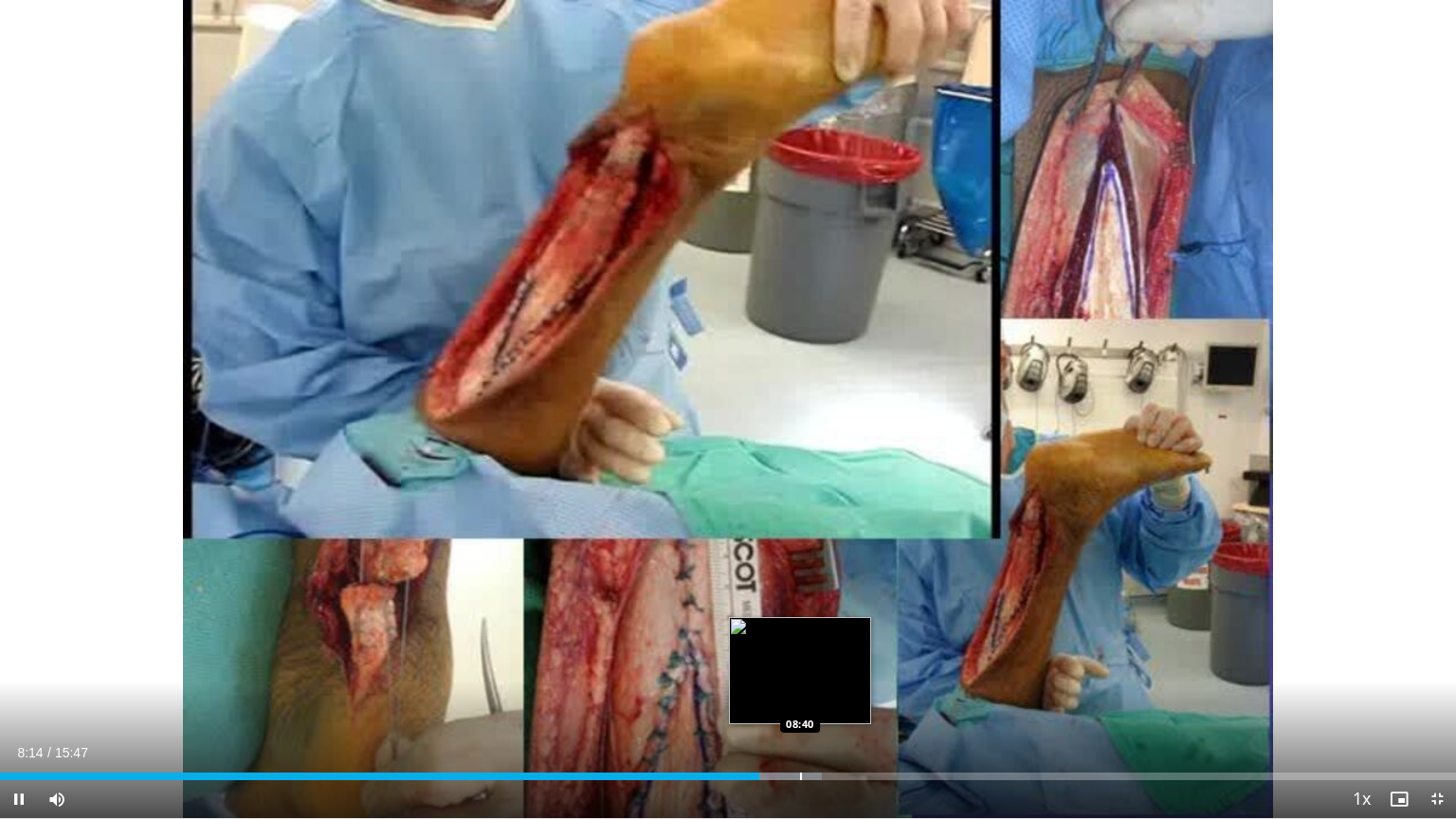 click at bounding box center (801, 776) 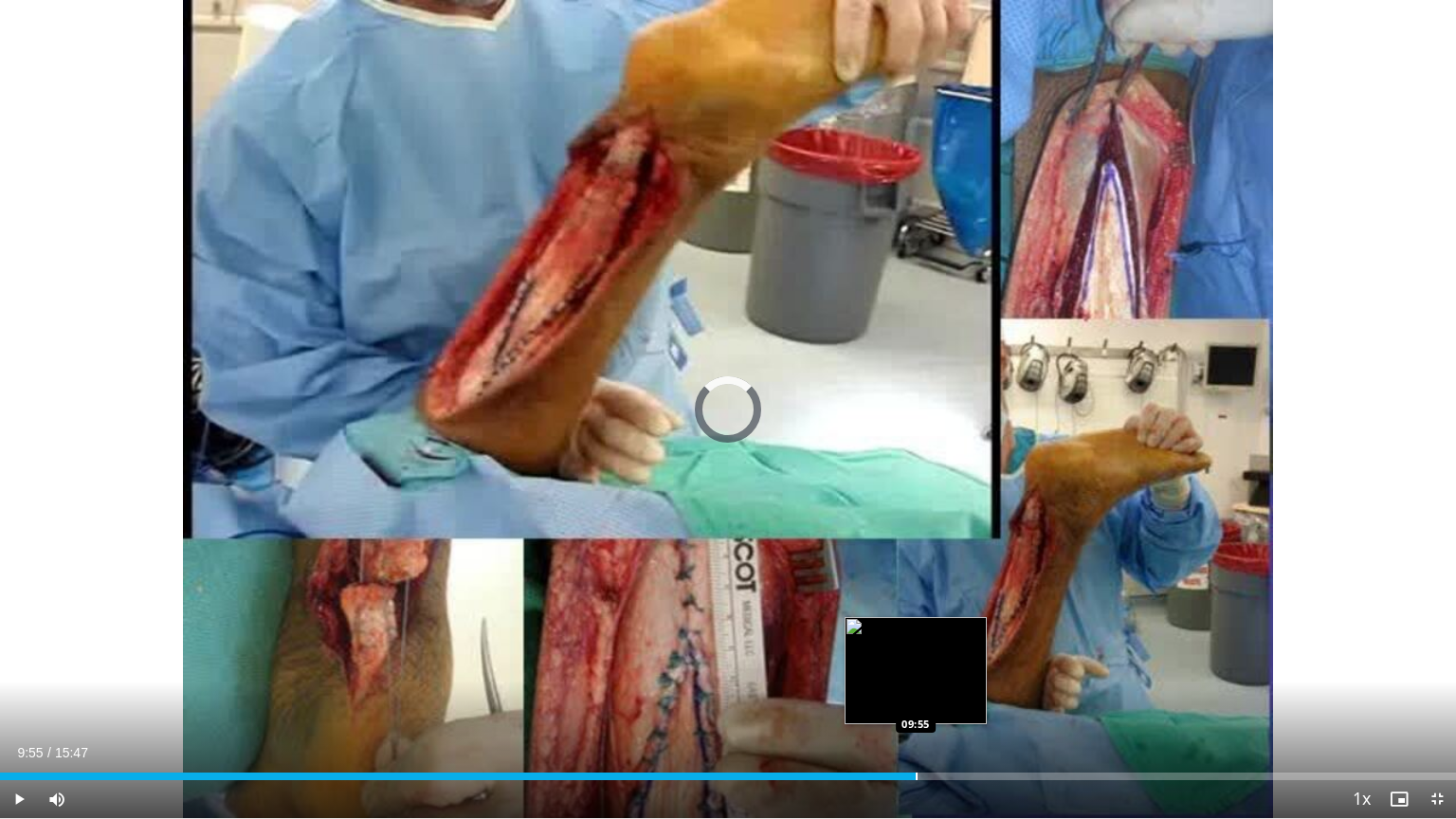 click on "Loaded :  0.00% 08:43 09:55" at bounding box center (728, 771) 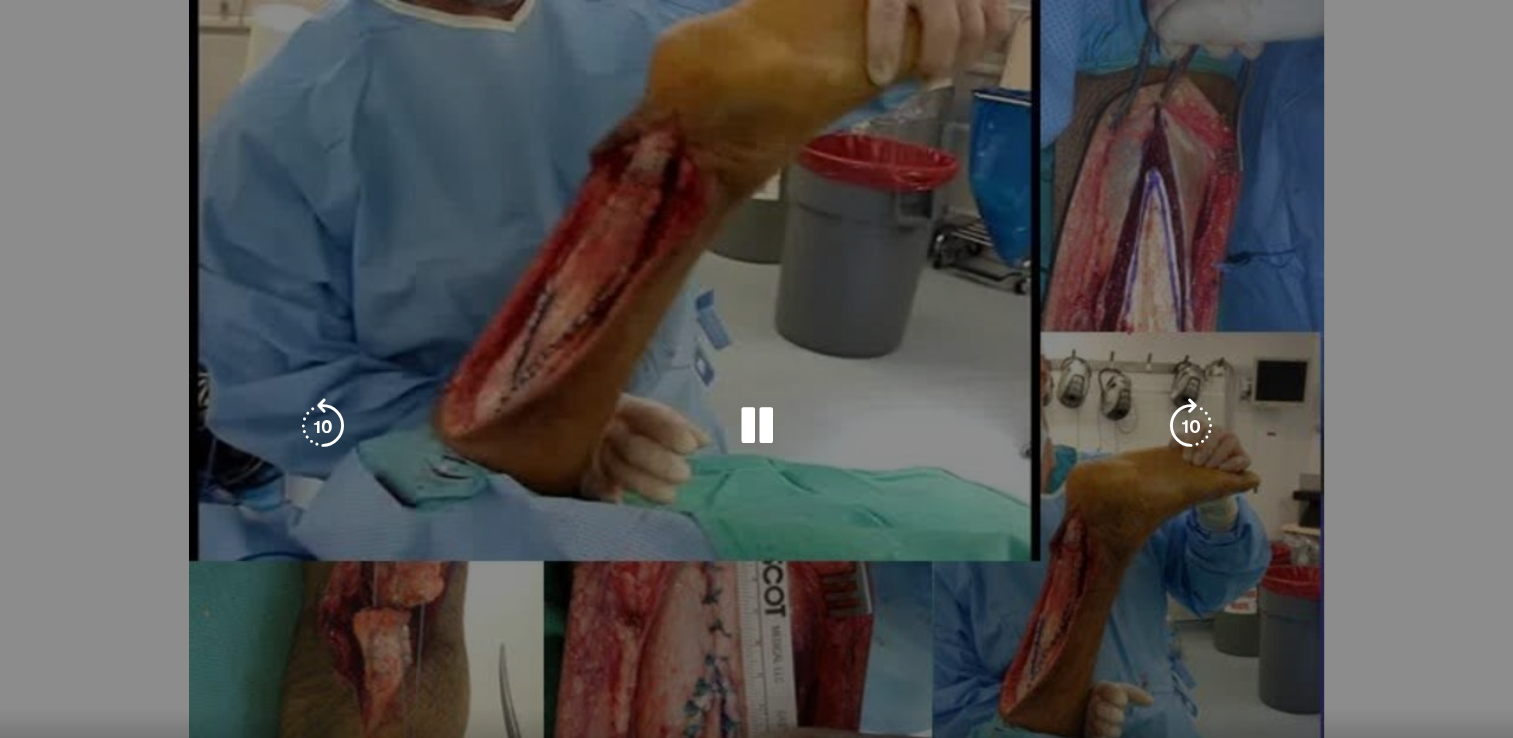 scroll, scrollTop: 240, scrollLeft: 0, axis: vertical 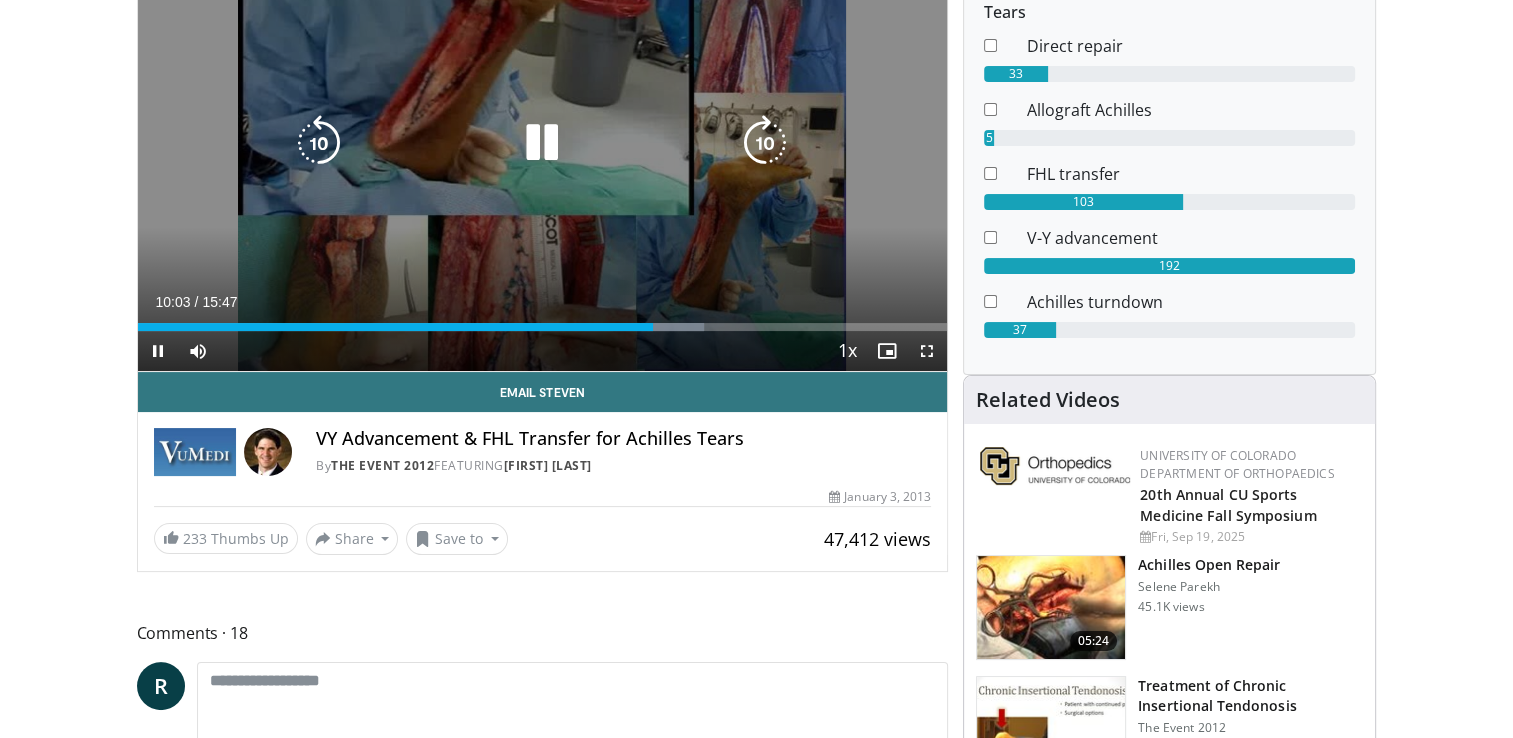 click at bounding box center [542, 143] 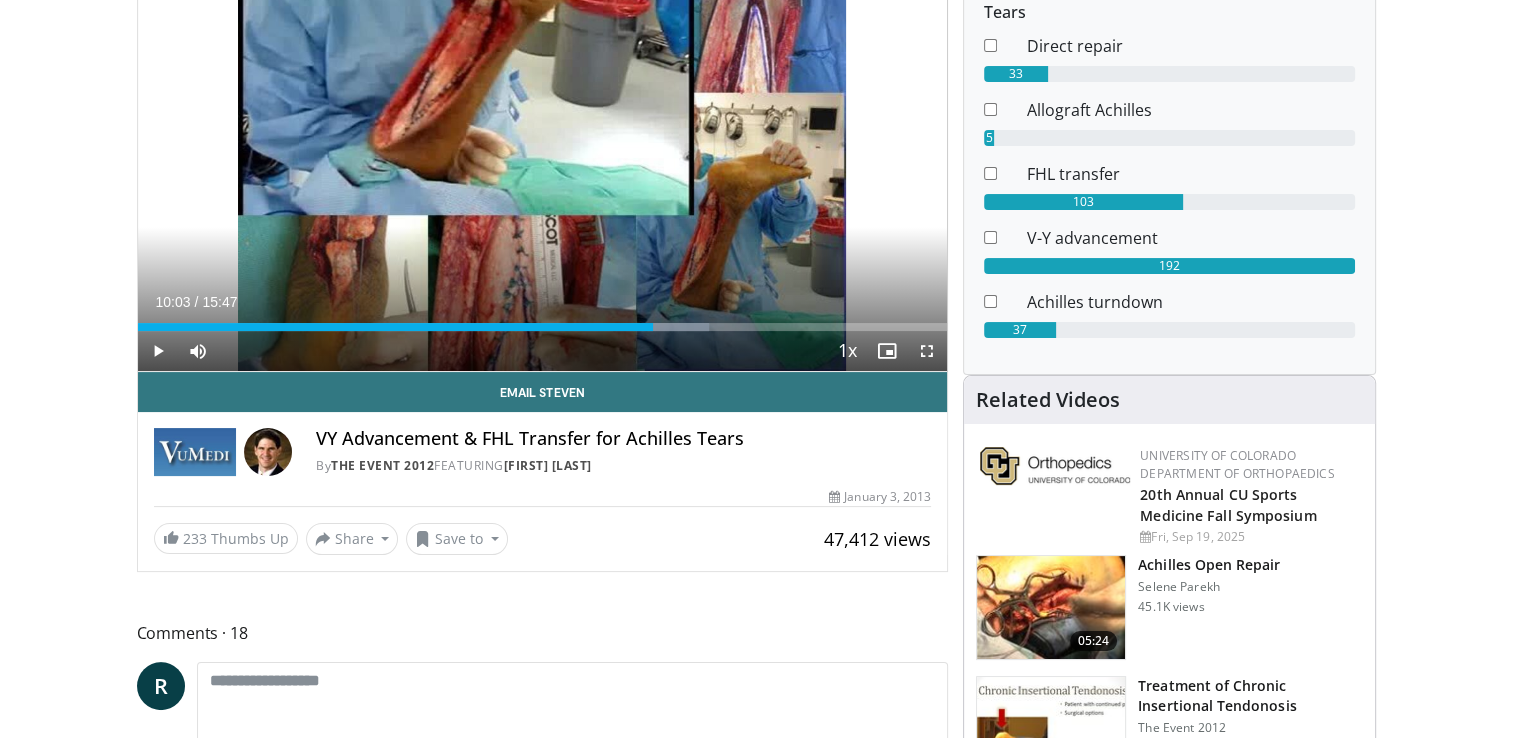 click on "Specialties
Adult & Family Medicine
Allergy, Asthma, Immunology
Anesthesiology
Cardiology
Dental
Dermatology
Endocrinology
Gastroenterology & Hepatology
General Surgery
Hematology & Oncology
Infectious Disease
Nephrology
Neurology
Neurosurgery
Obstetrics & Gynecology
Ophthalmology
Oral Maxillofacial
Orthopaedics
Otolaryngology
Pediatrics
Plastic Surgery
Podiatry
Psychiatry
Pulmonology
Radiation Oncology
Radiology
Rheumatology
Urology" at bounding box center (756, 1528) 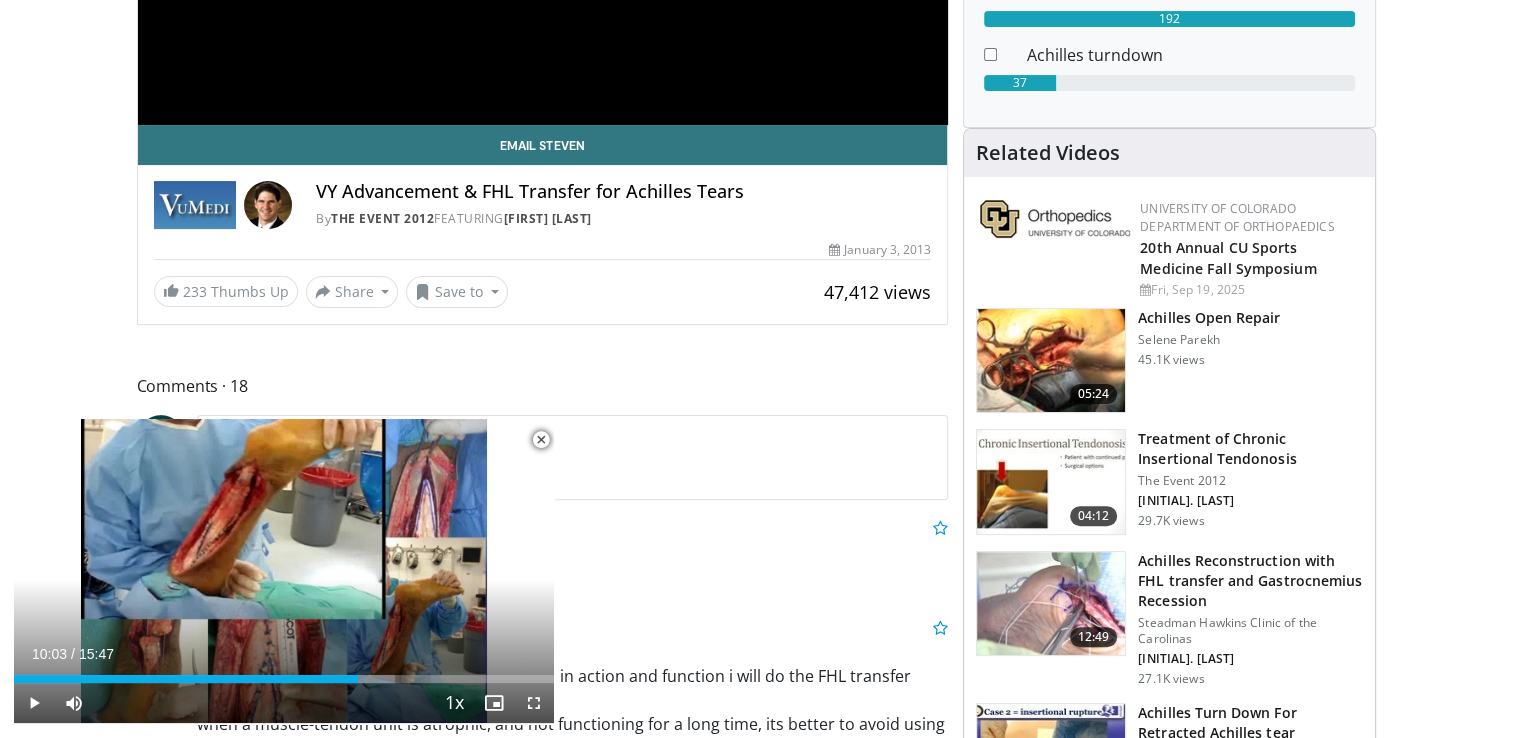 scroll, scrollTop: 560, scrollLeft: 0, axis: vertical 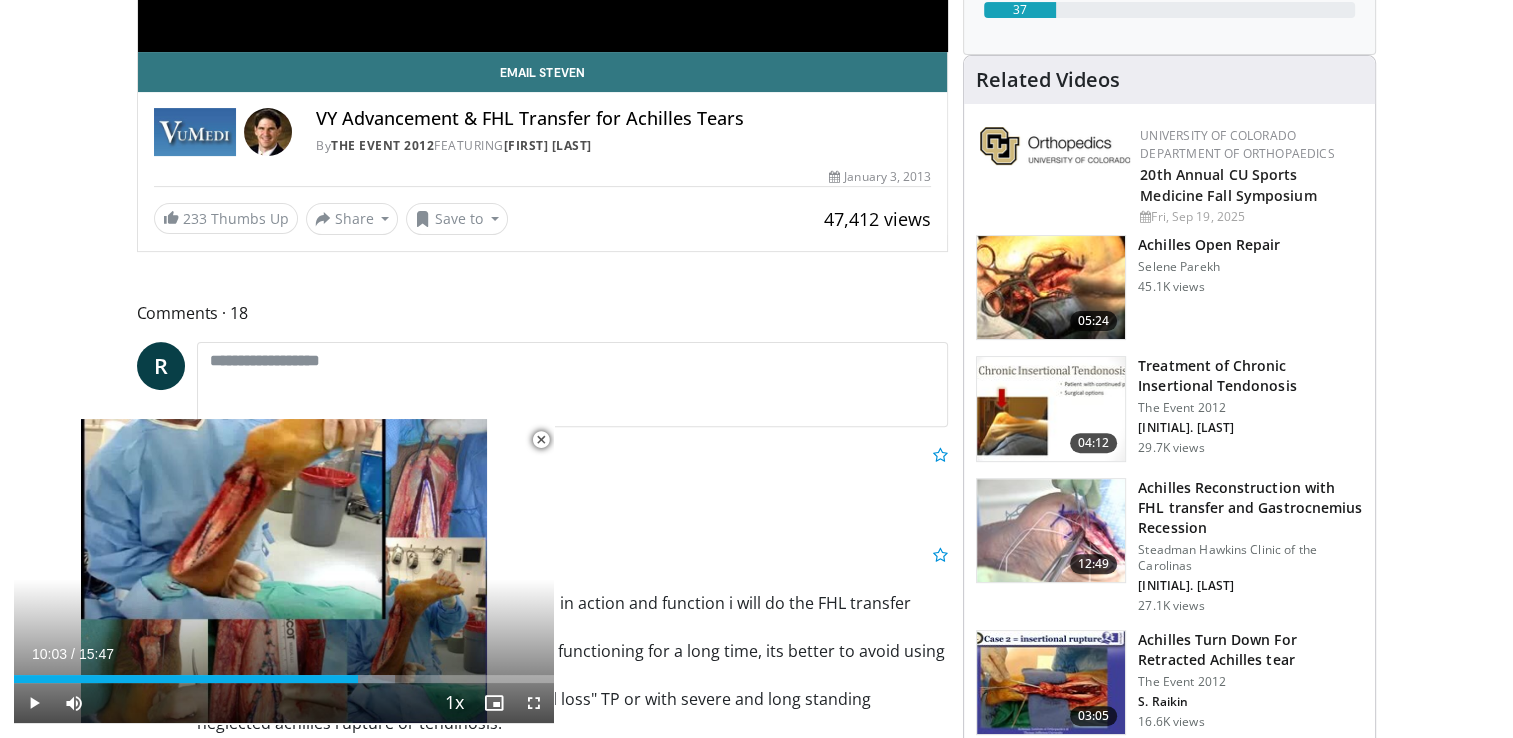 click on "Specialties
Adult & Family Medicine
Allergy, Asthma, Immunology
Anesthesiology
Cardiology
Dental
Dermatology
Endocrinology
Gastroenterology & Hepatology
General Surgery
Hematology & Oncology
Infectious Disease
Nephrology
Neurology
Neurosurgery
Obstetrics & Gynecology
Ophthalmology
Oral Maxillofacial
Orthopaedics
Otolaryngology
Pediatrics
Plastic Surgery
Podiatry
Psychiatry
Pulmonology
Radiation Oncology
Radiology
Rheumatology
Urology" at bounding box center [756, 1208] 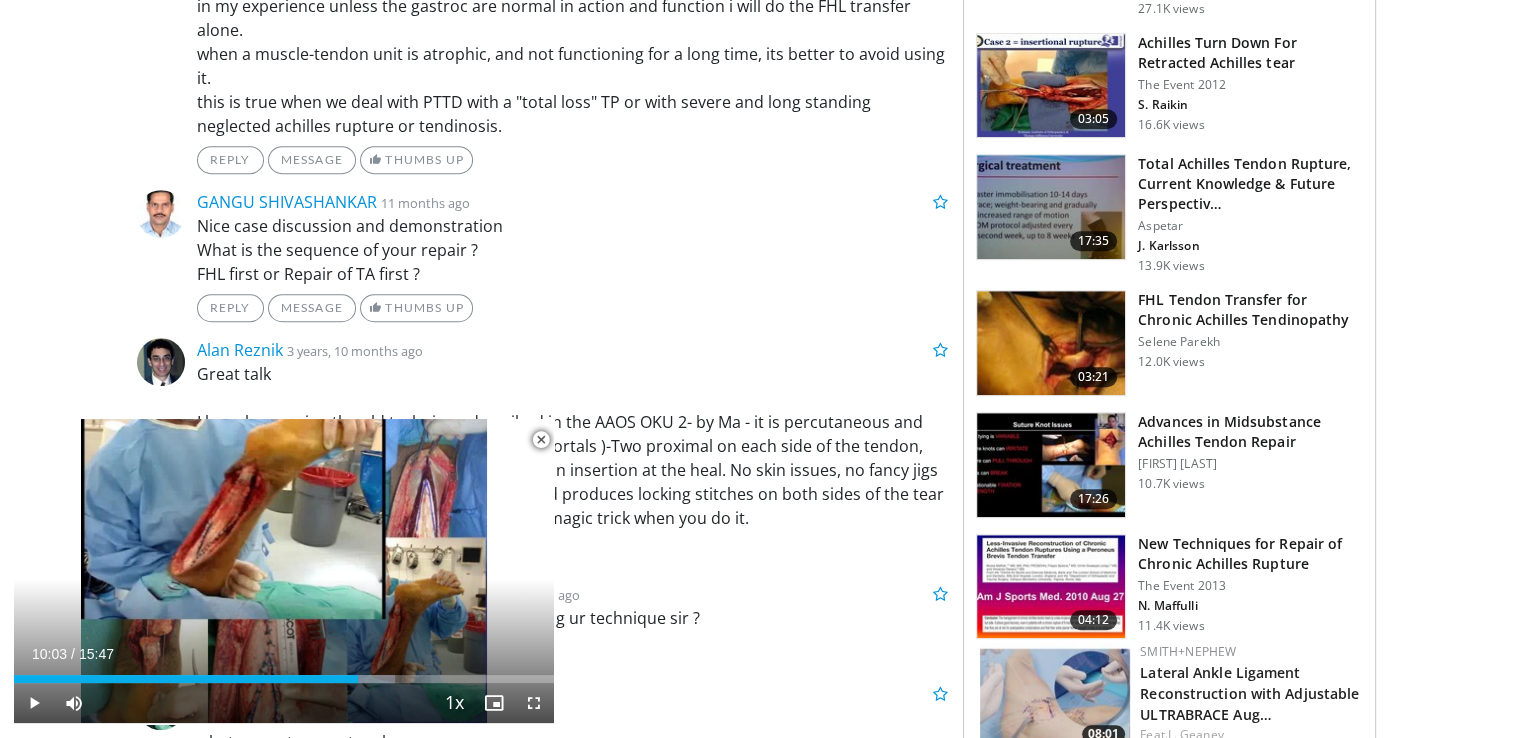 scroll, scrollTop: 1160, scrollLeft: 0, axis: vertical 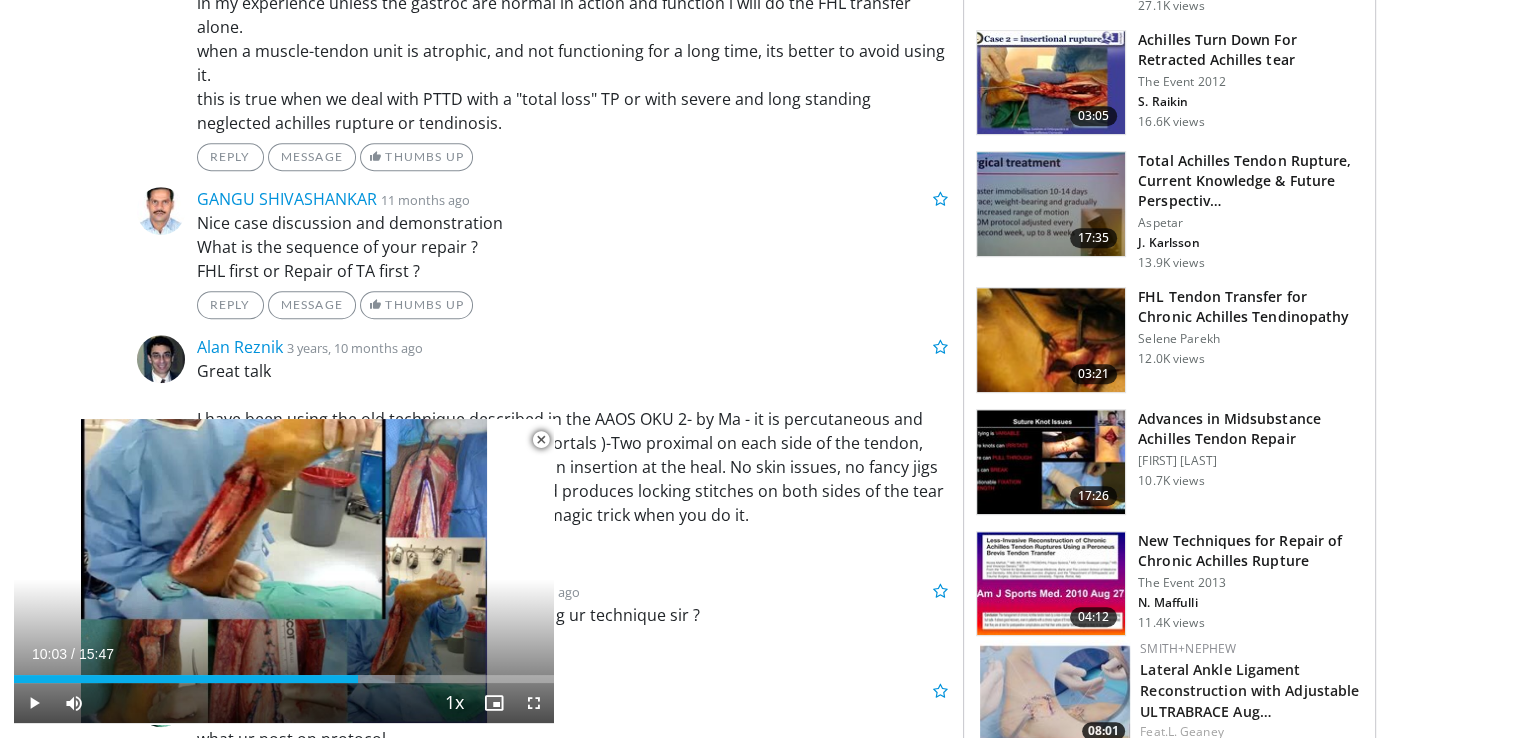 click on "Specialties
Adult & Family Medicine
Allergy, Asthma, Immunology
Anesthesiology
Cardiology
Dental
Dermatology
Endocrinology
Gastroenterology & Hepatology
General Surgery
Hematology & Oncology
Infectious Disease
Nephrology
Neurology
Neurosurgery
Obstetrics & Gynecology
Ophthalmology
Oral Maxillofacial
Orthopaedics
Otolaryngology
Pediatrics
Plastic Surgery
Podiatry
Psychiatry
Pulmonology
Radiation Oncology
Radiology
Rheumatology
Urology" at bounding box center (756, 608) 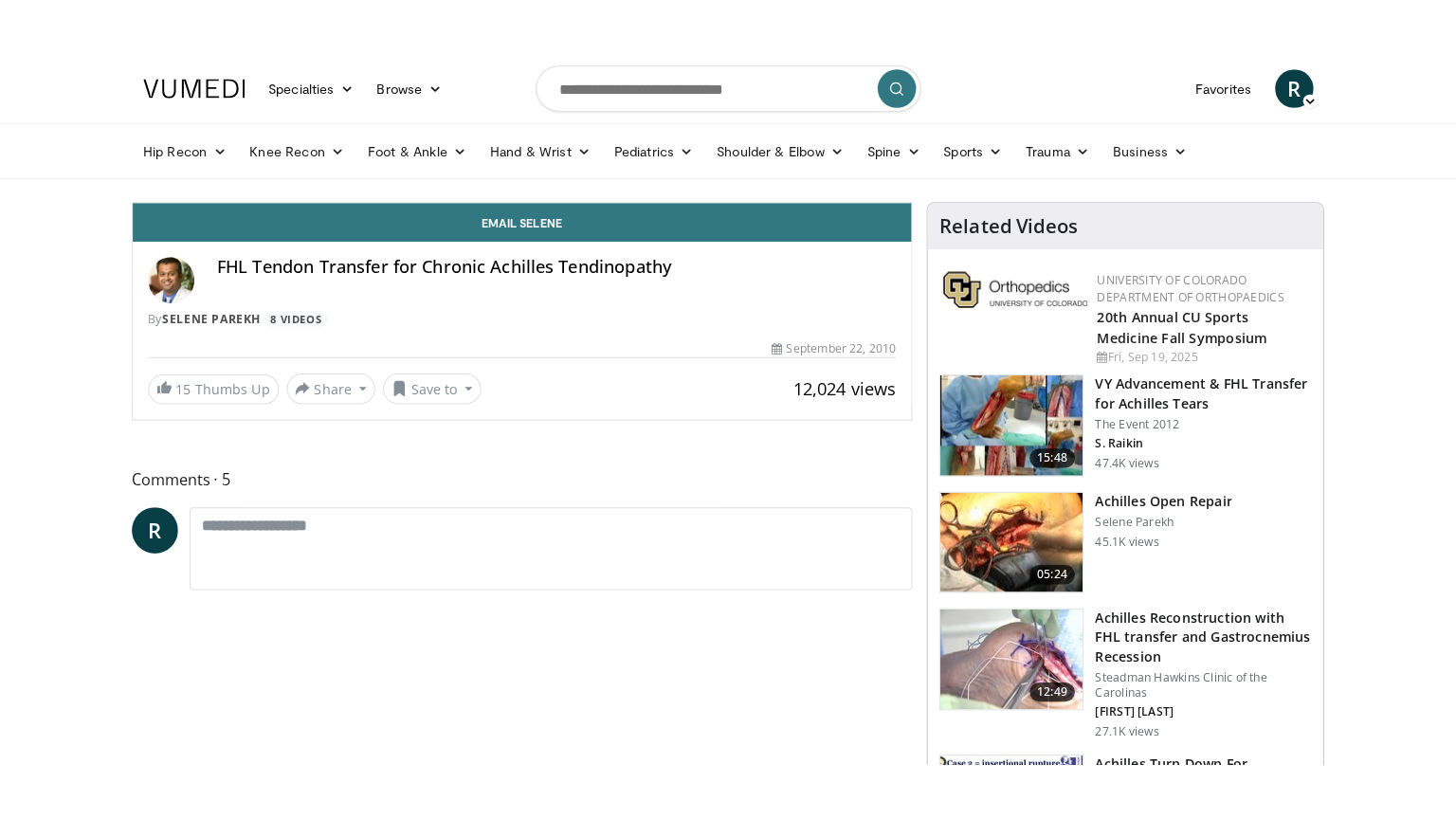 scroll, scrollTop: 0, scrollLeft: 0, axis: both 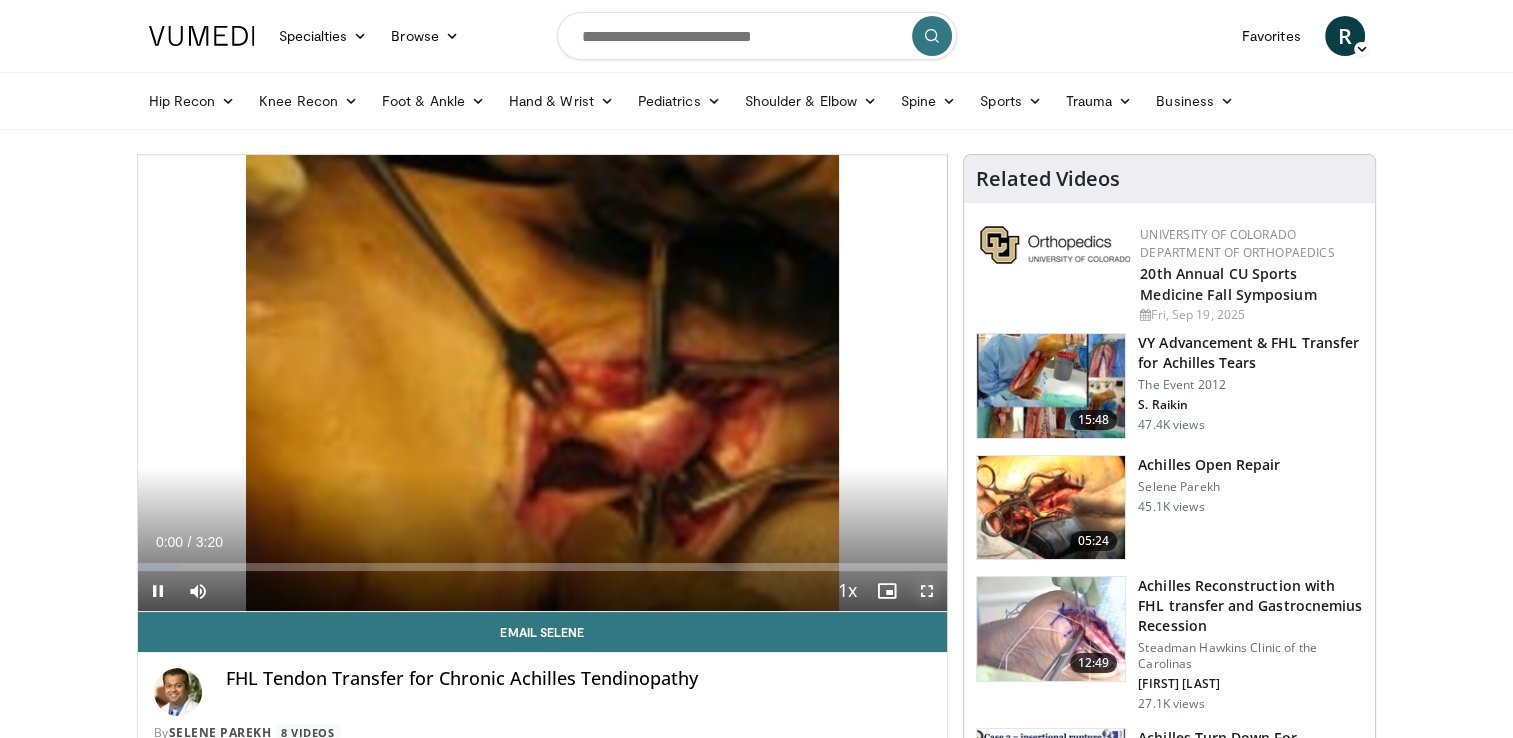 click at bounding box center [927, 591] 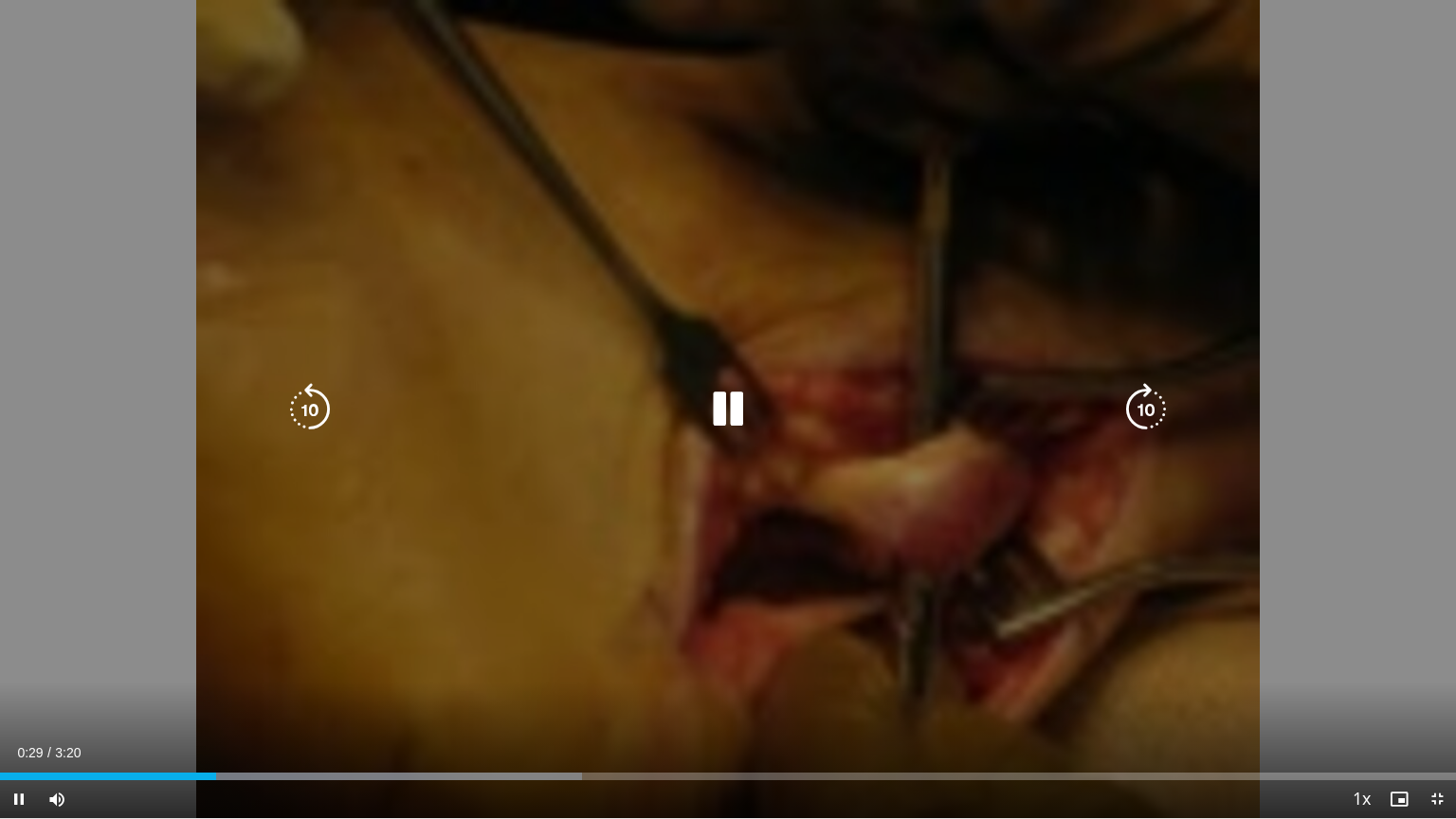 click at bounding box center (728, 410) 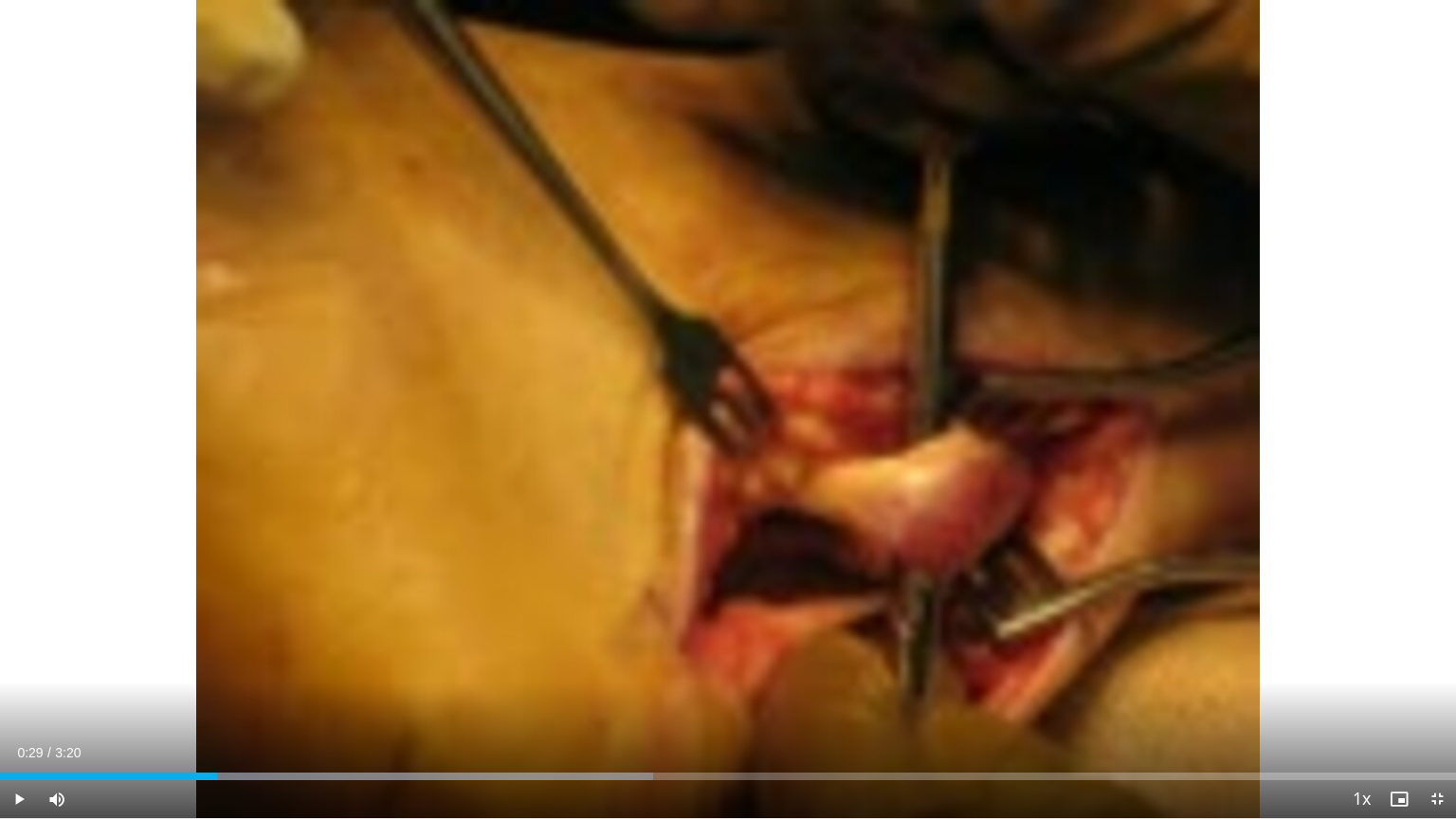click on "10 seconds
Tap to unmute" at bounding box center (728, 409) 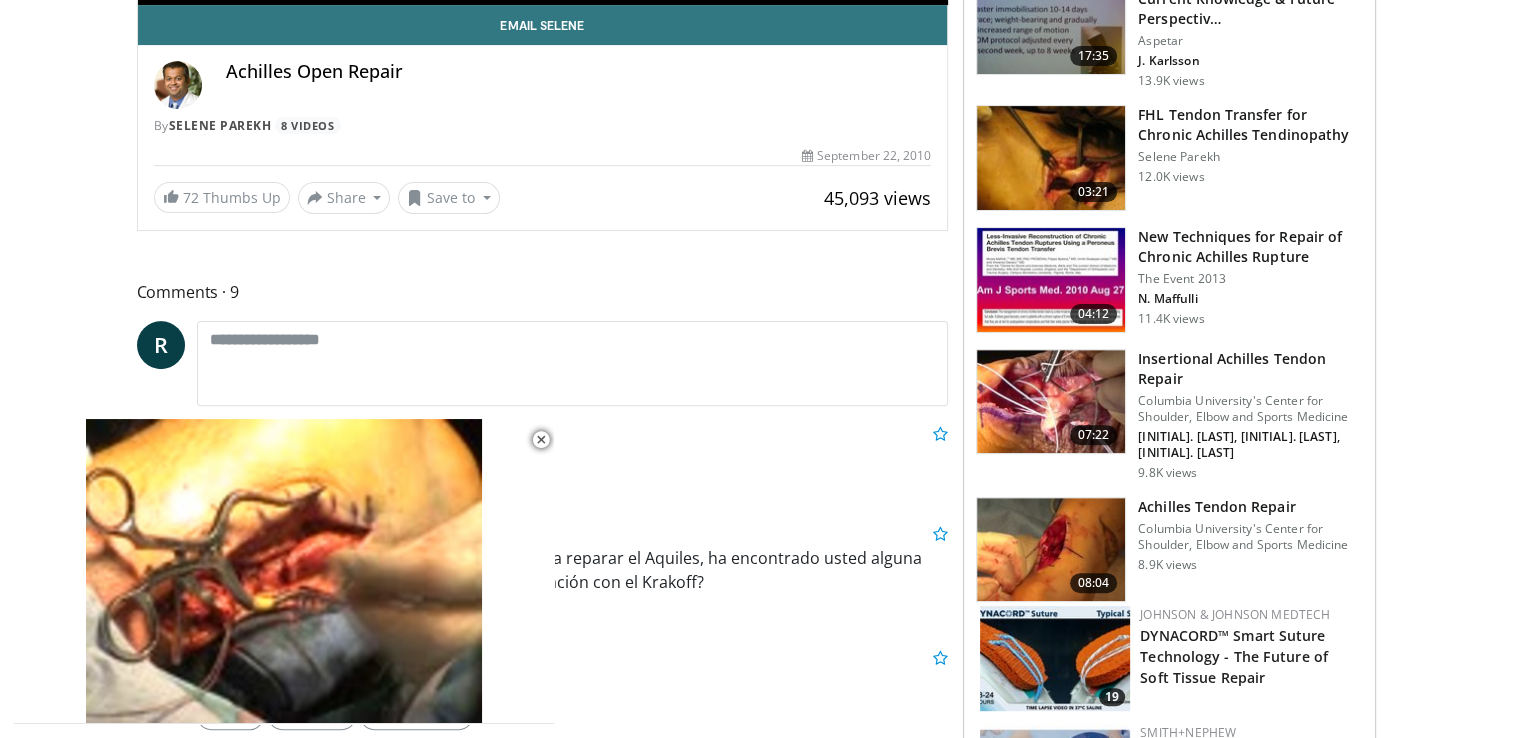 scroll, scrollTop: 645, scrollLeft: 0, axis: vertical 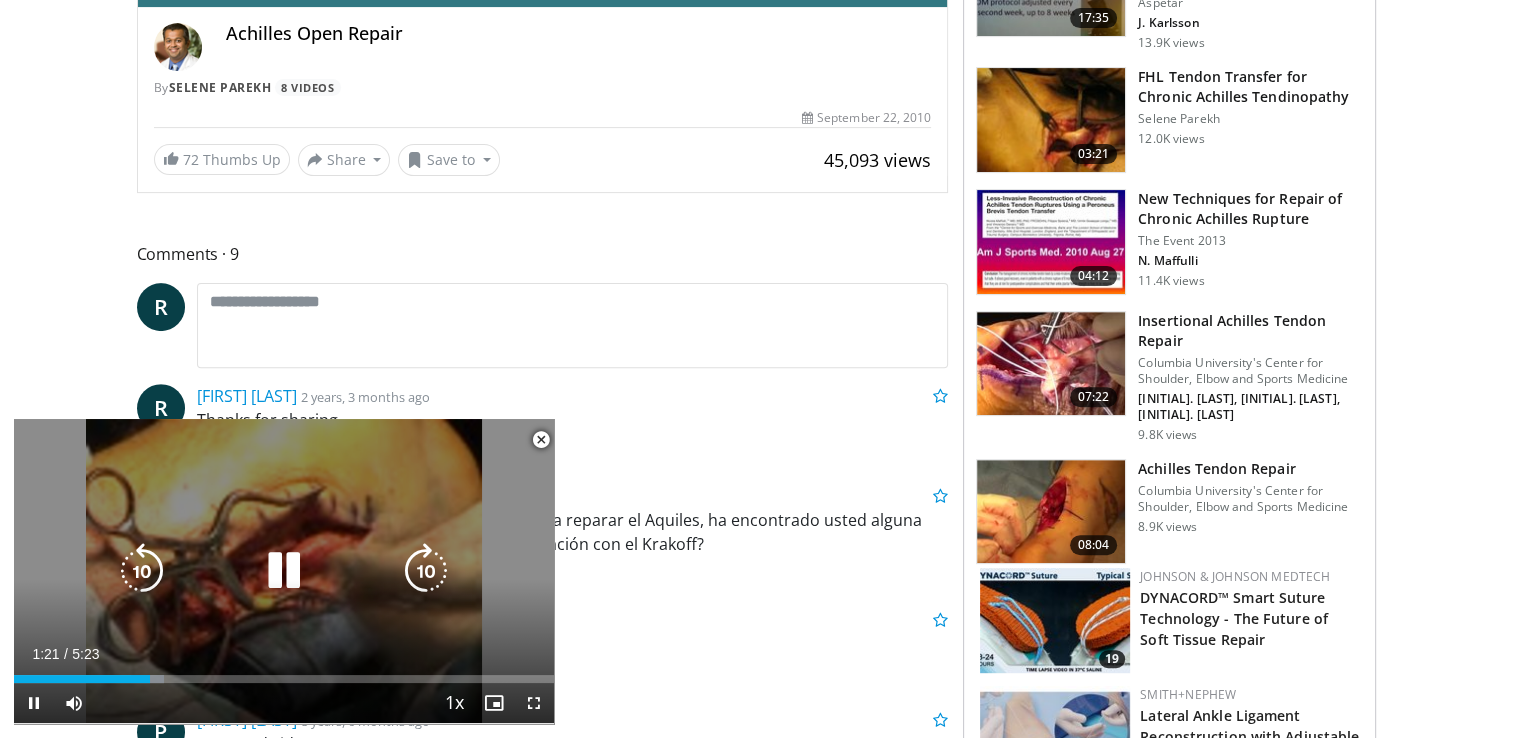click at bounding box center [284, 571] 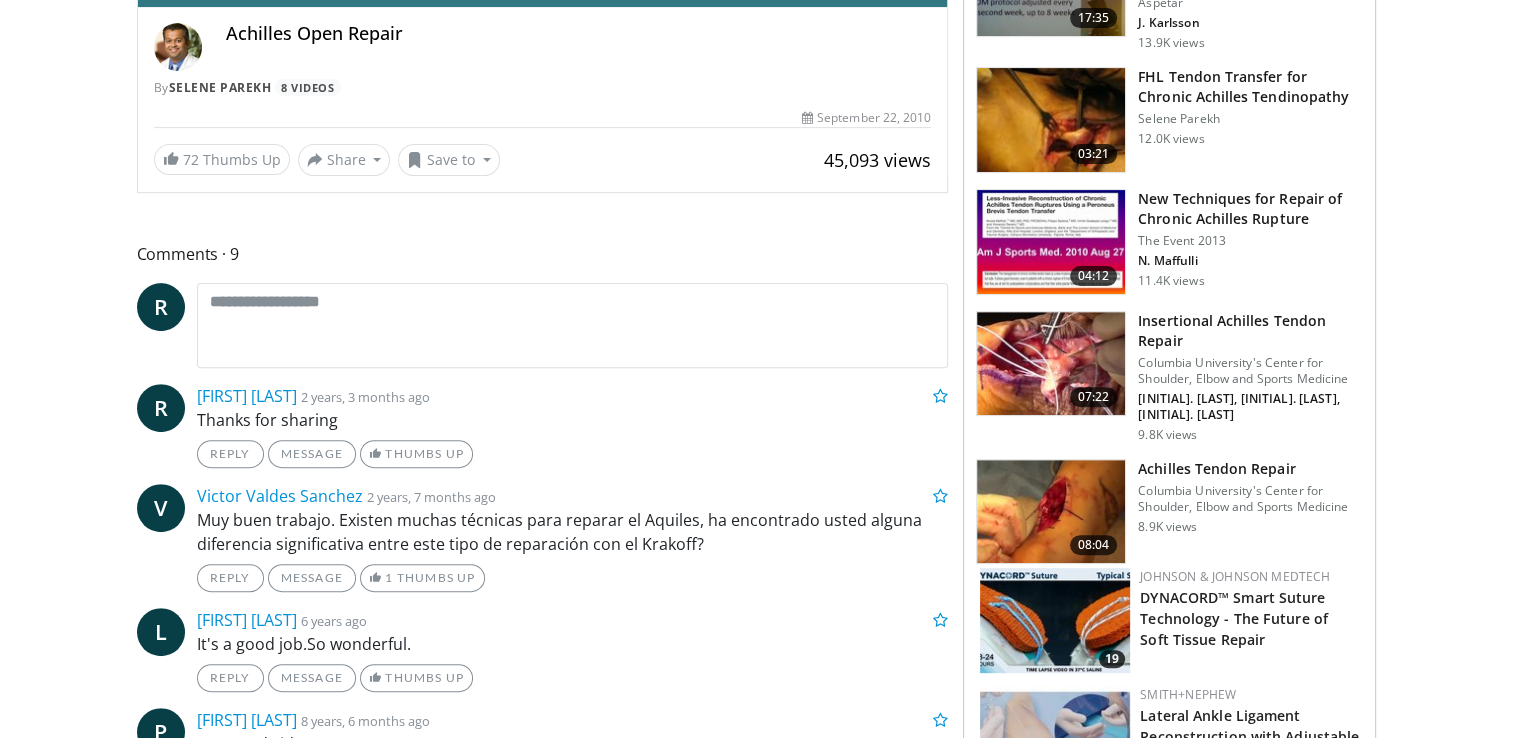 scroll, scrollTop: 0, scrollLeft: 0, axis: both 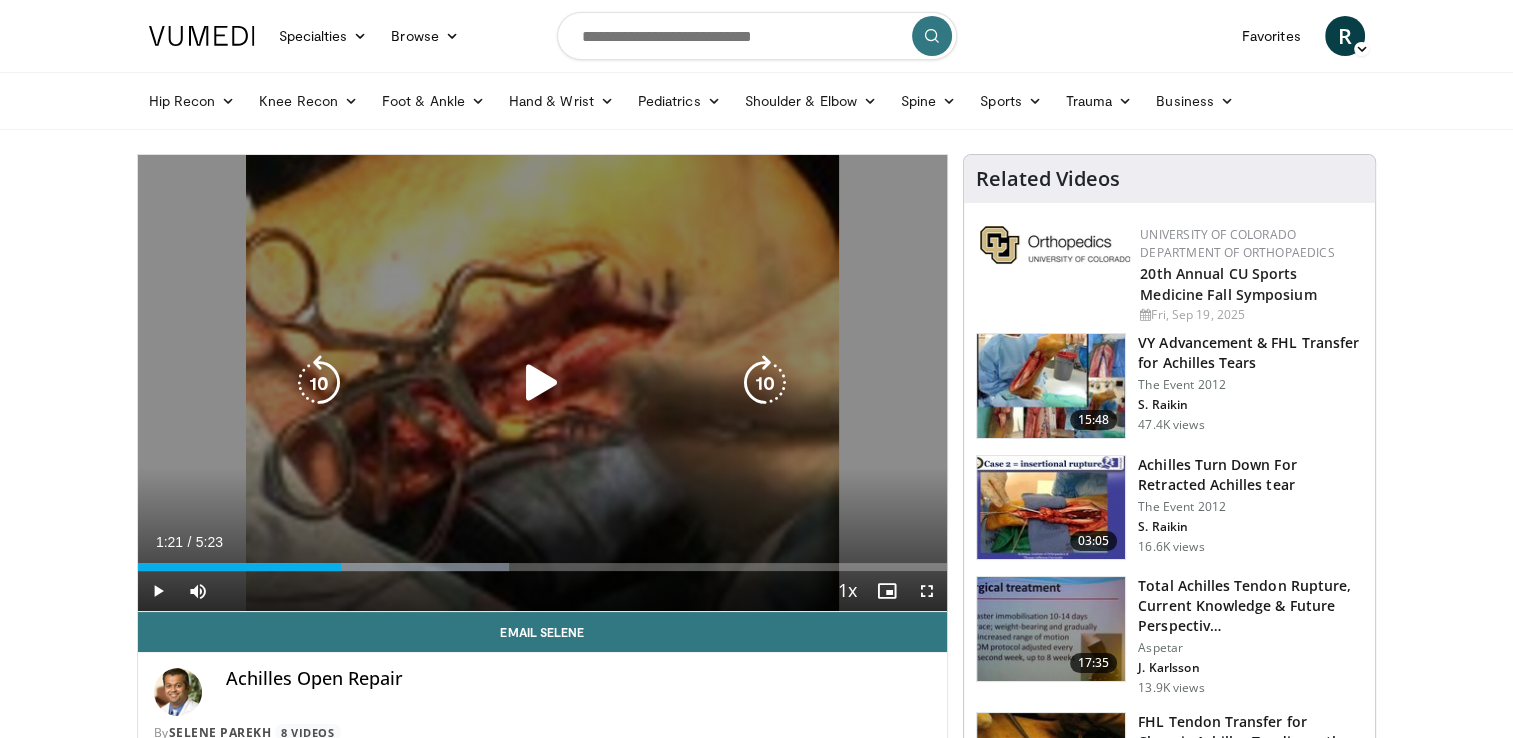 click on "10 seconds
Tap to unmute" at bounding box center (543, 383) 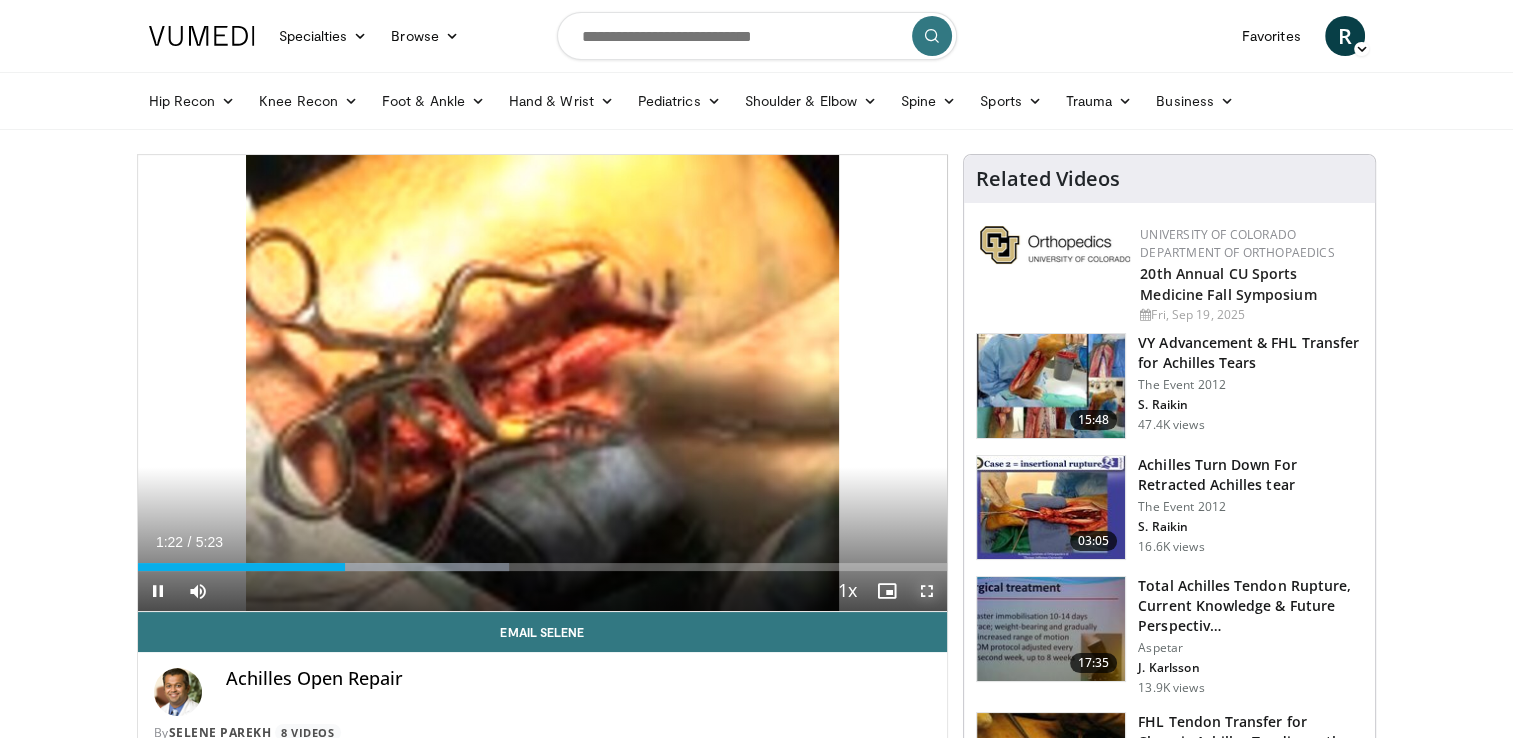 click at bounding box center [927, 591] 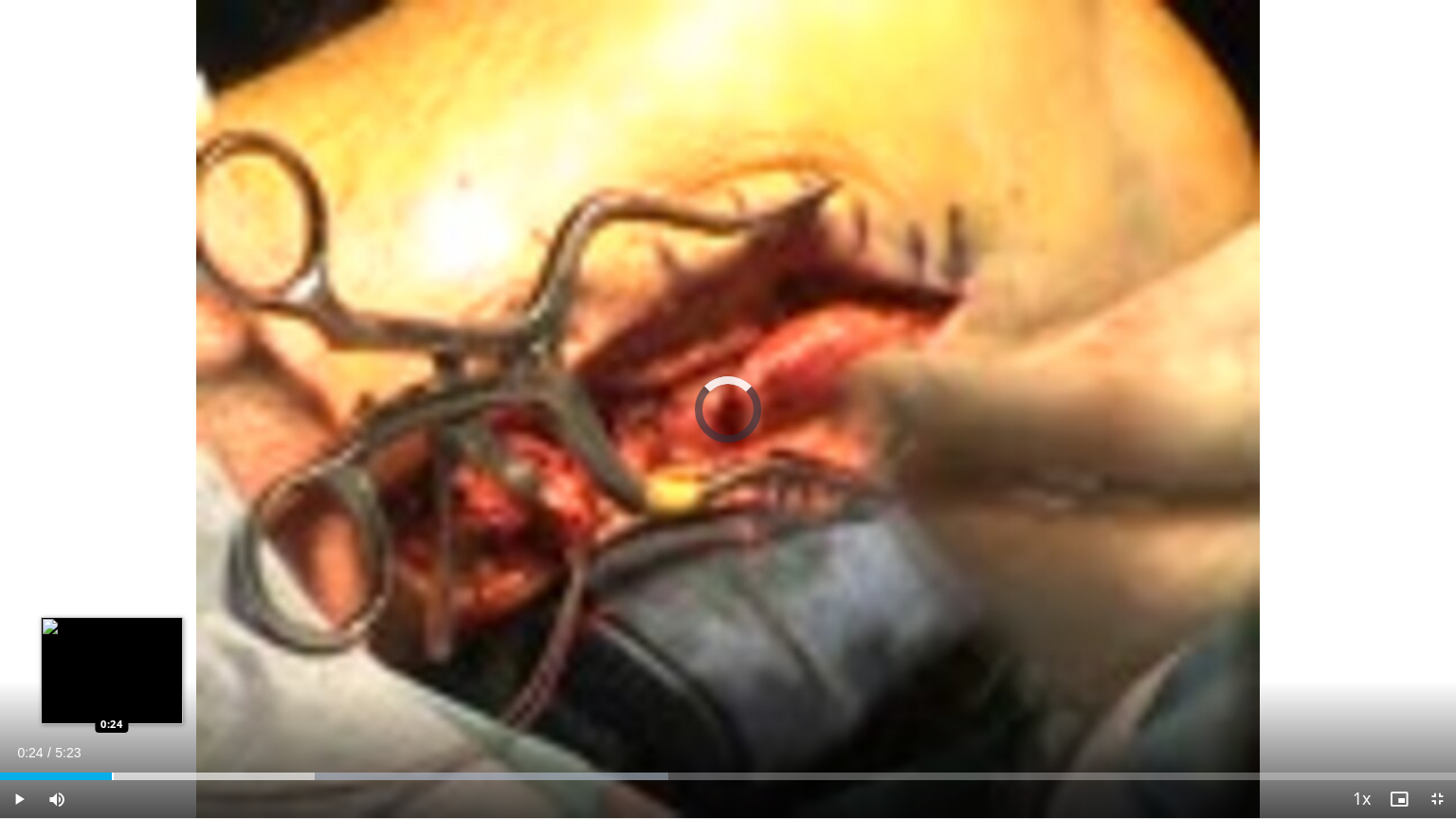 click at bounding box center (113, 776) 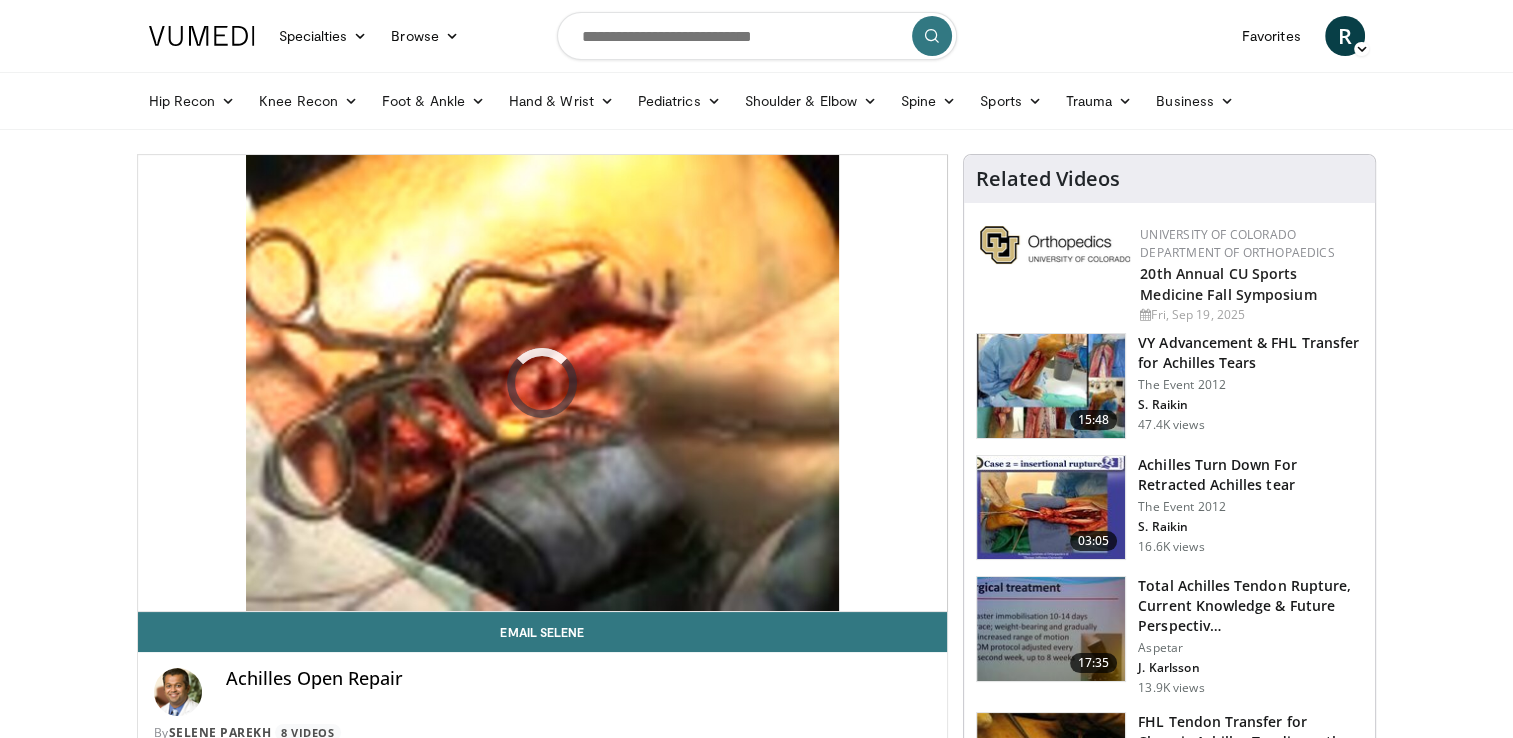 click on "Specialties
Adult & Family Medicine
Allergy, Asthma, Immunology
Anesthesiology
Cardiology
Dental
Dermatology
Endocrinology
Gastroenterology & Hepatology
General Surgery
Hematology & Oncology
Infectious Disease
Nephrology
Neurology
Neurosurgery
Obstetrics & Gynecology
Ophthalmology
Oral Maxillofacial
Orthopaedics
Otolaryngology
Pediatrics
Plastic Surgery
Podiatry
Psychiatry
Pulmonology
Radiation Oncology
Radiology
Rheumatology
Urology" at bounding box center [756, 1524] 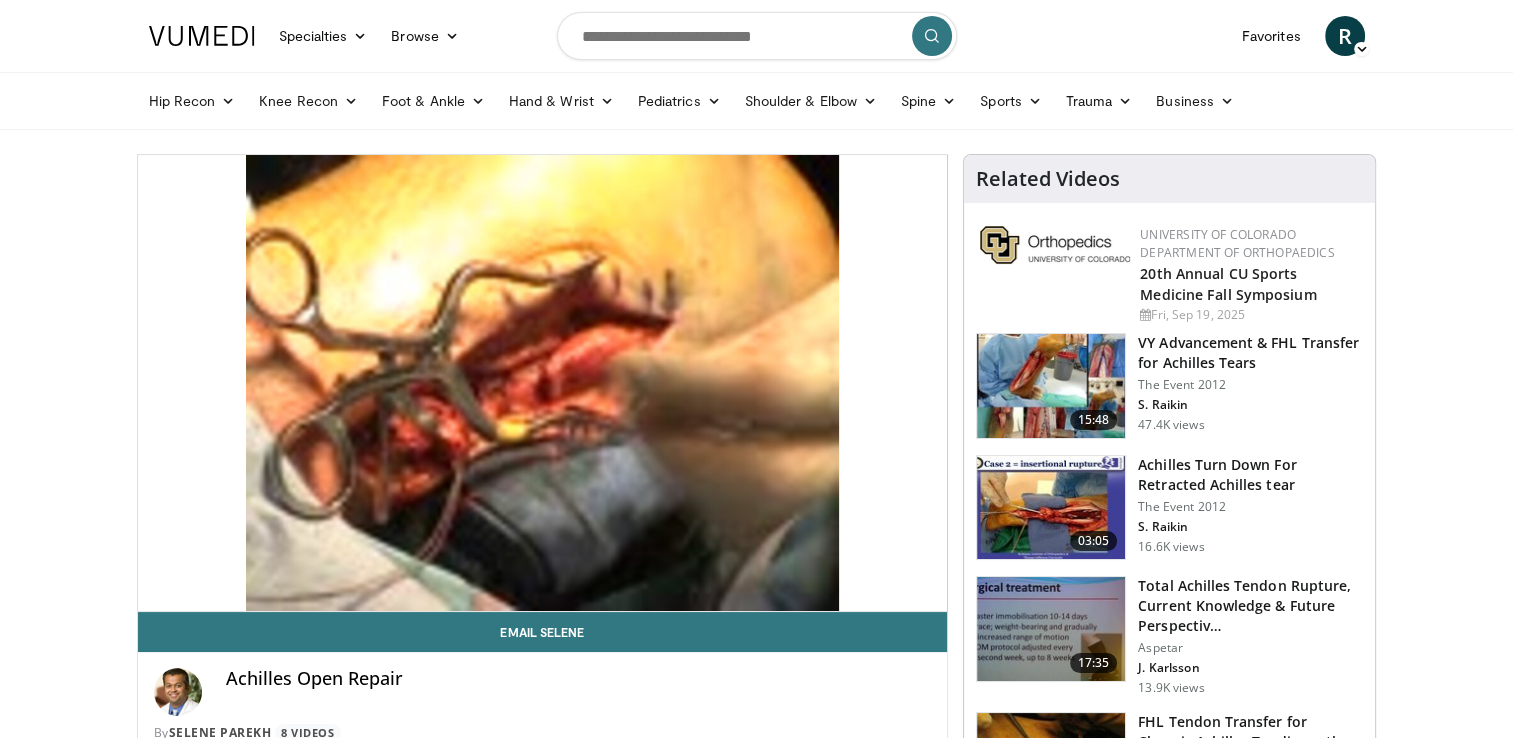 click on "VY Advancement & FHL Transfer for Achilles Tears" at bounding box center [1250, 353] 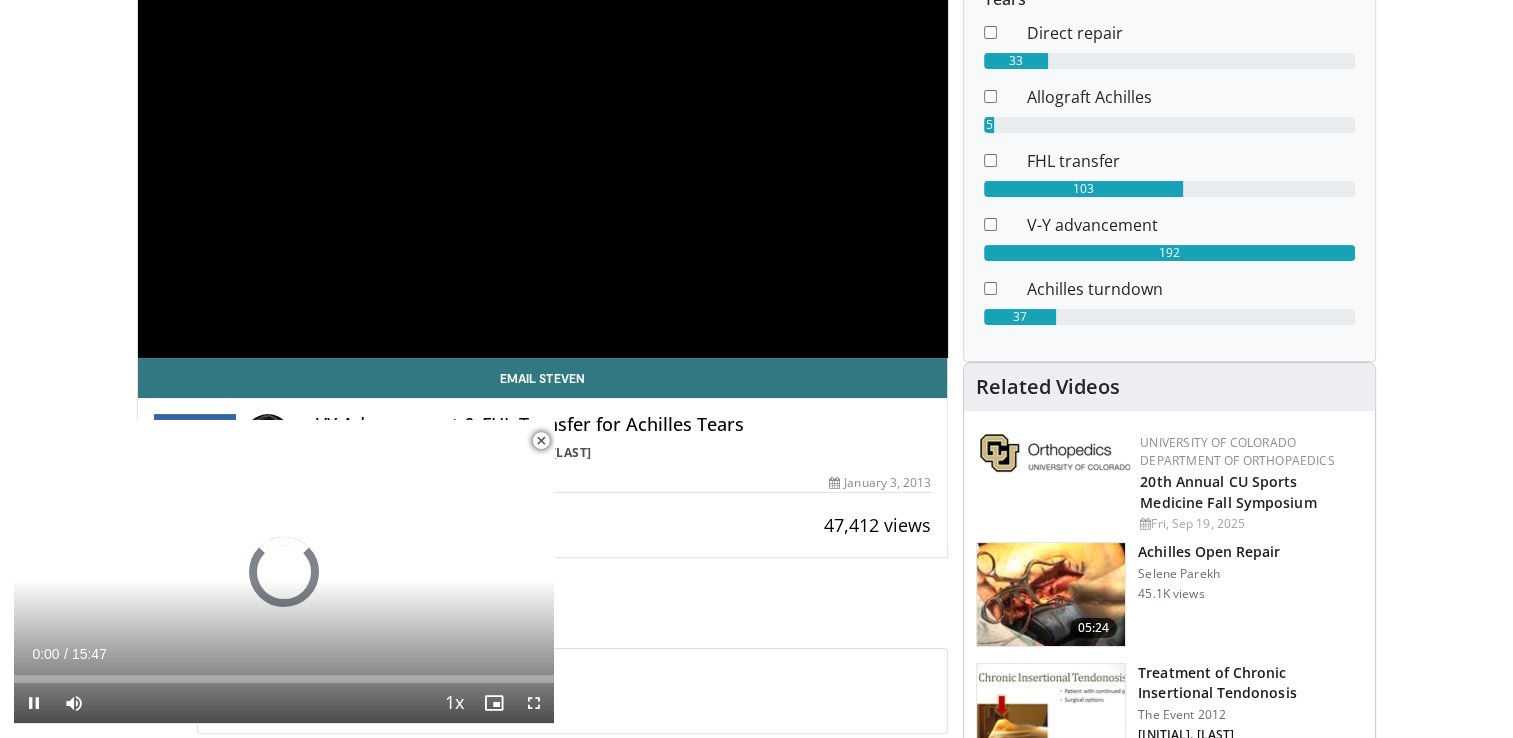 scroll, scrollTop: 480, scrollLeft: 0, axis: vertical 